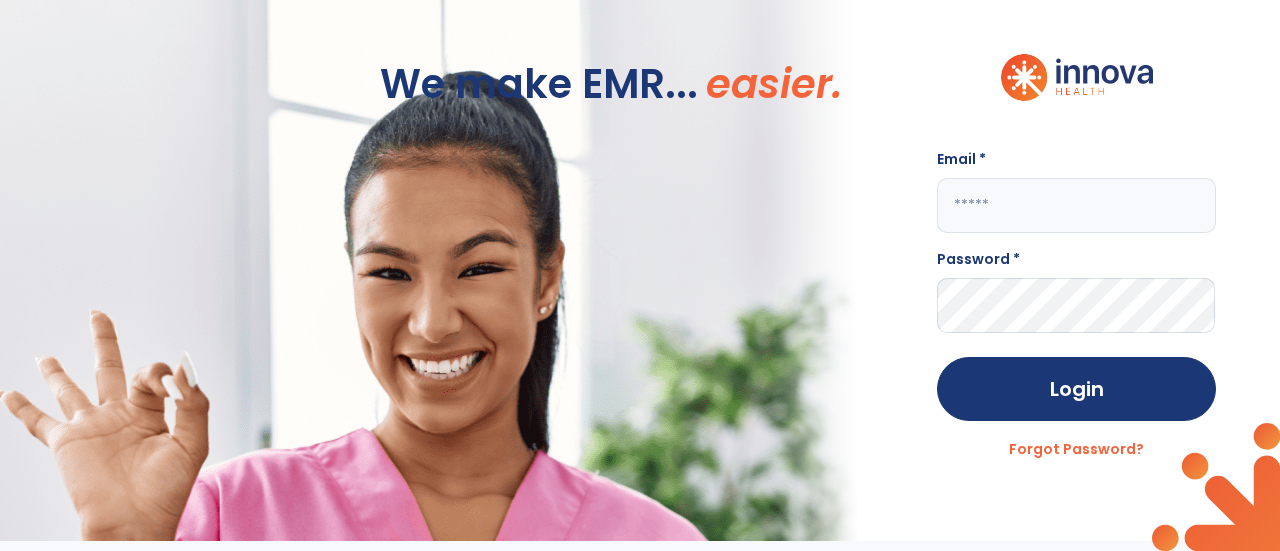 scroll, scrollTop: 0, scrollLeft: 0, axis: both 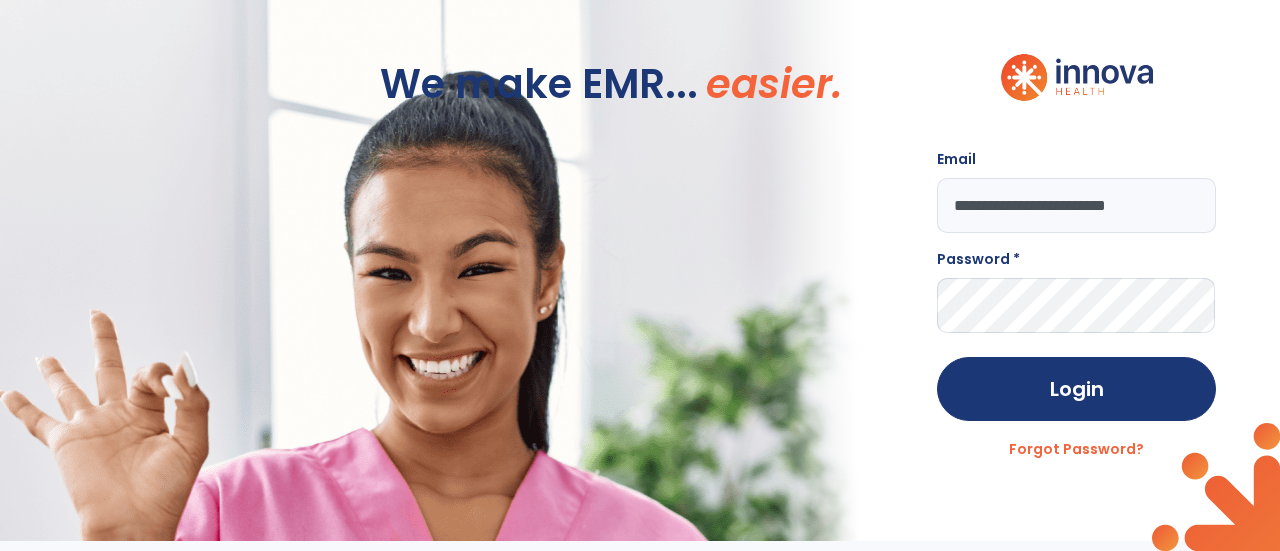 type on "**********" 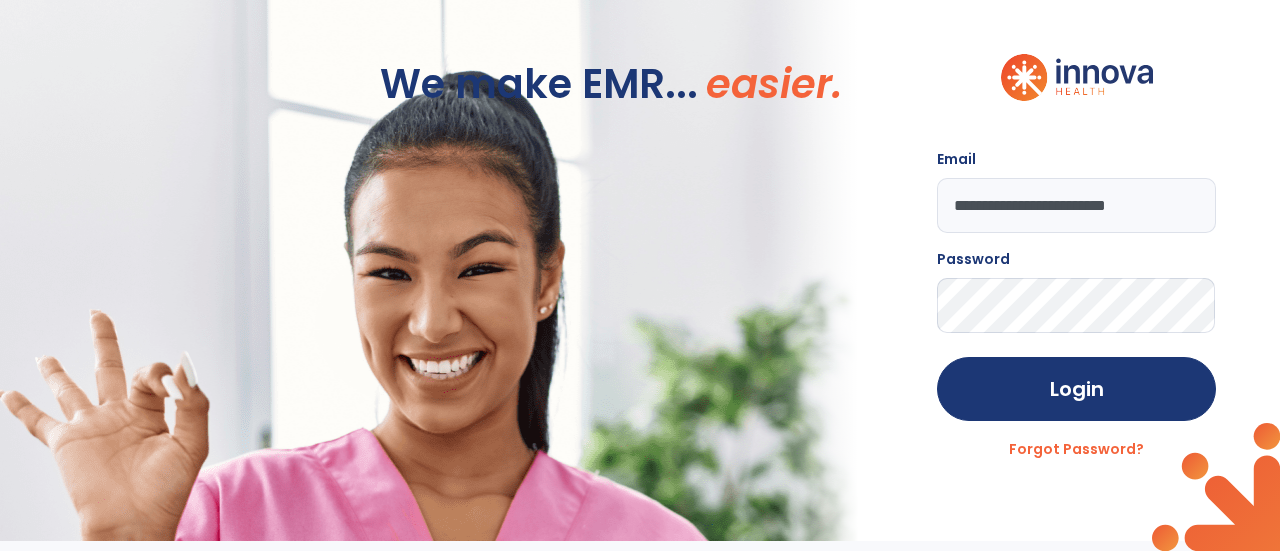 click on "Login" 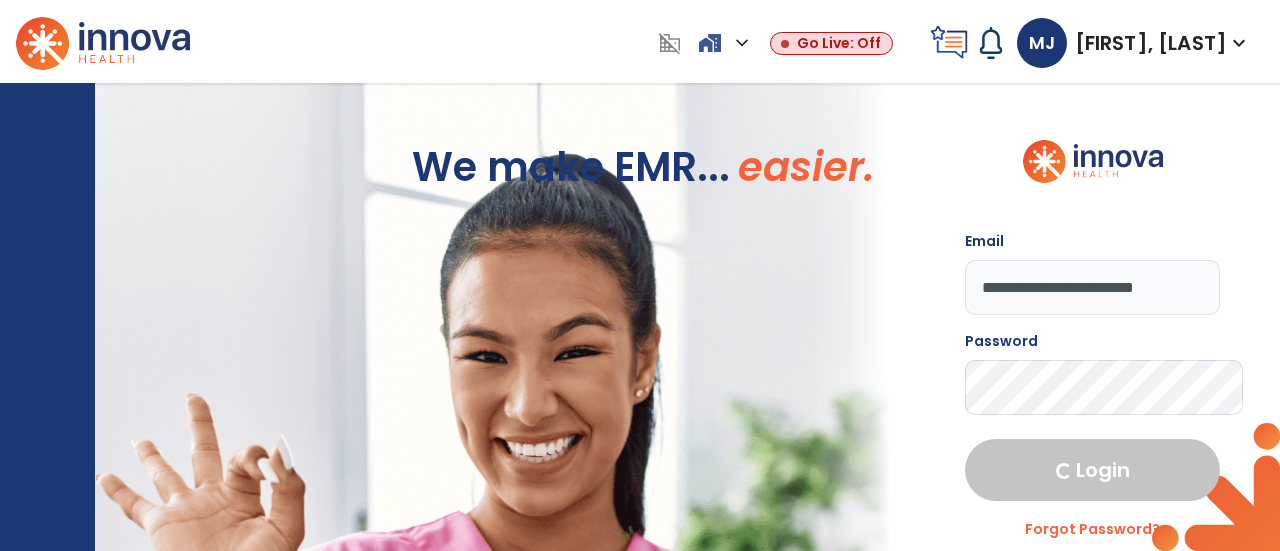 select on "****" 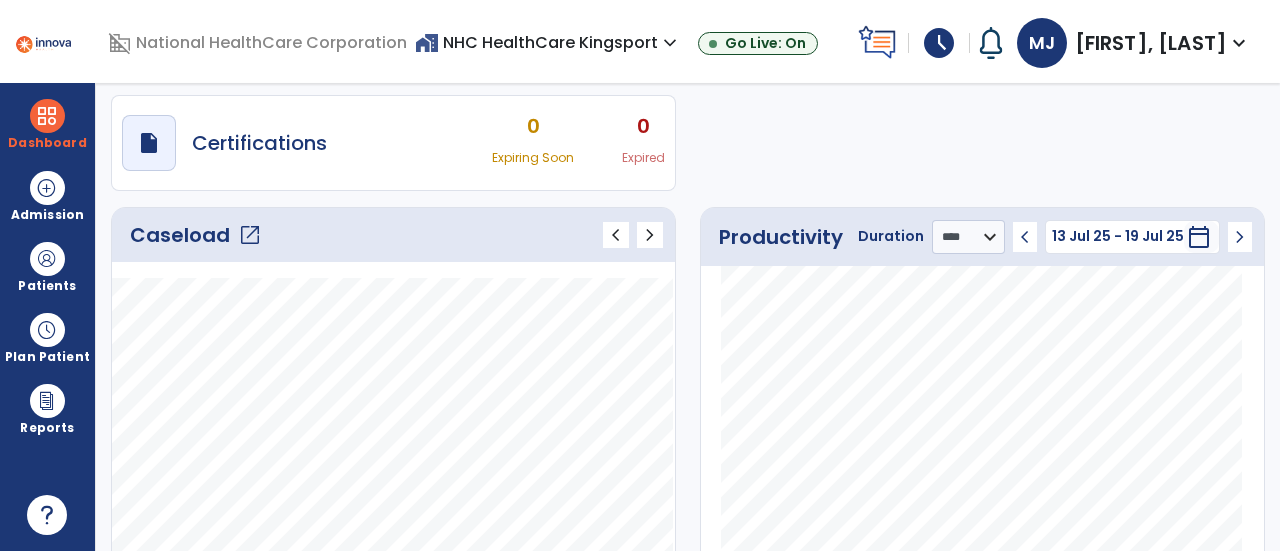scroll, scrollTop: 0, scrollLeft: 0, axis: both 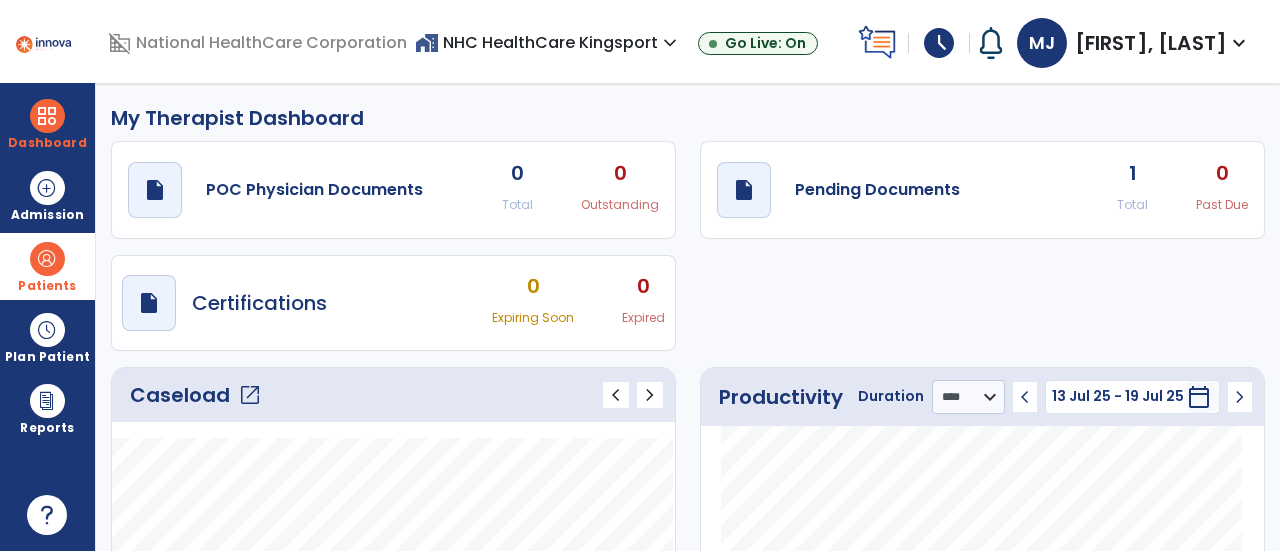 click at bounding box center (47, 259) 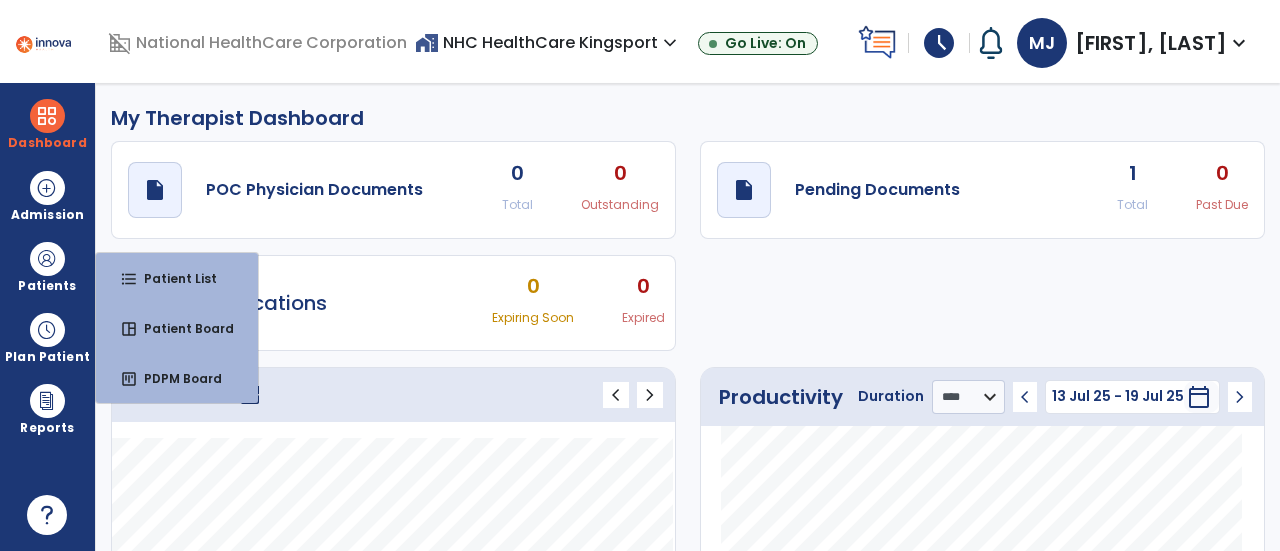 click on "draft   open_in_new  POC Physician Documents 0 Total 0 Outstanding  draft   open_in_new  Pending Documents 1 Total 0 Past Due  draft   open_in_new  Certifications 0 Expiring Soon 0 Expired" 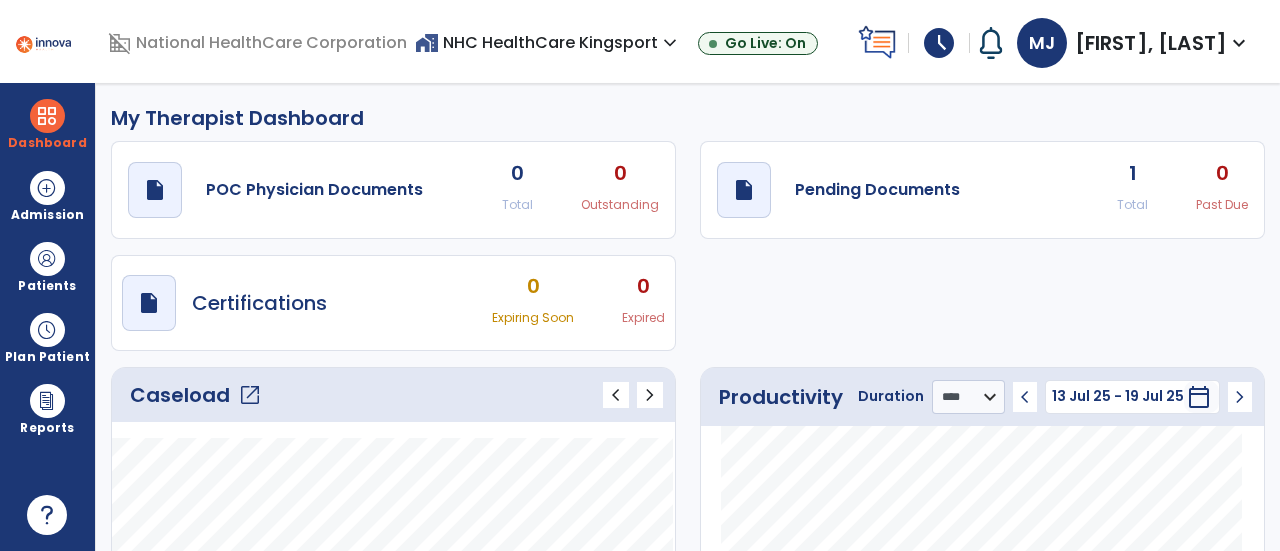 click on "open_in_new" 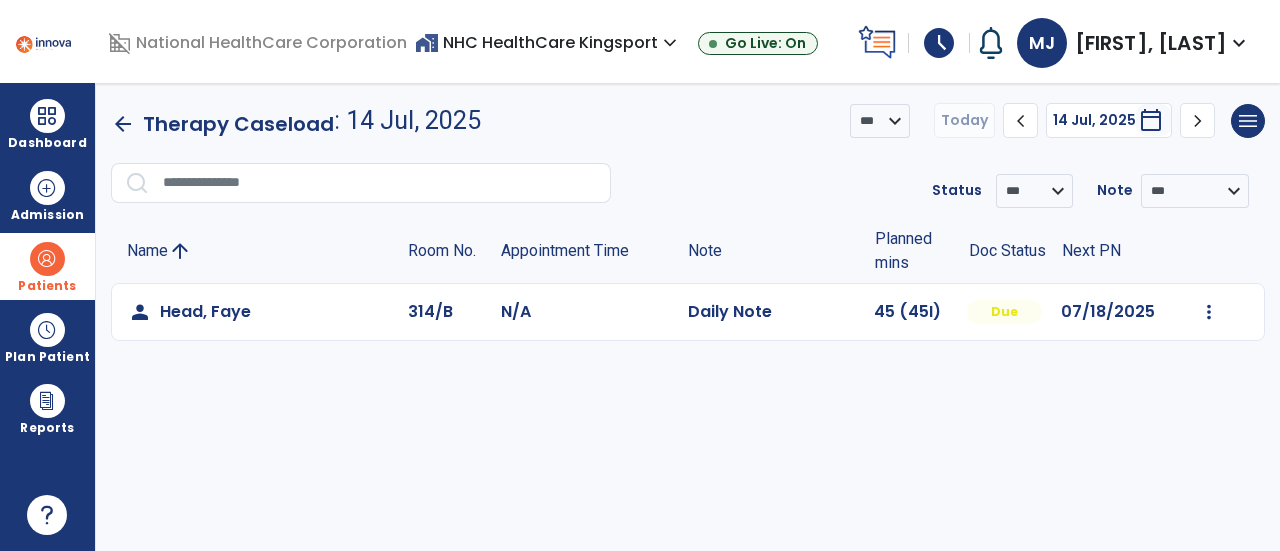 click on "Patients" at bounding box center (47, 286) 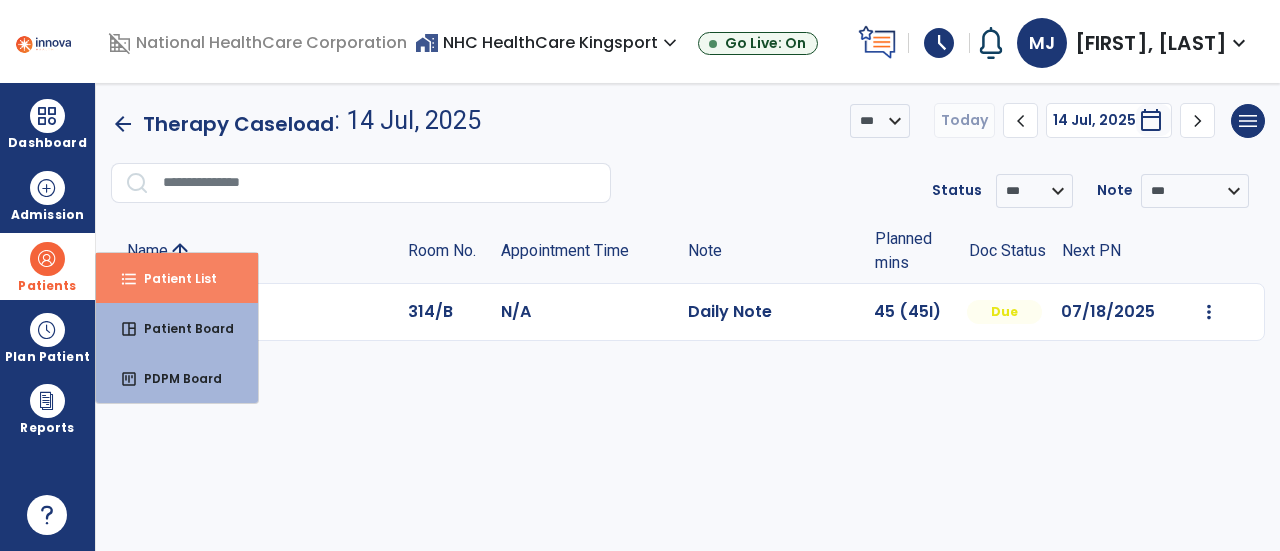 click on "Patient List" at bounding box center [172, 278] 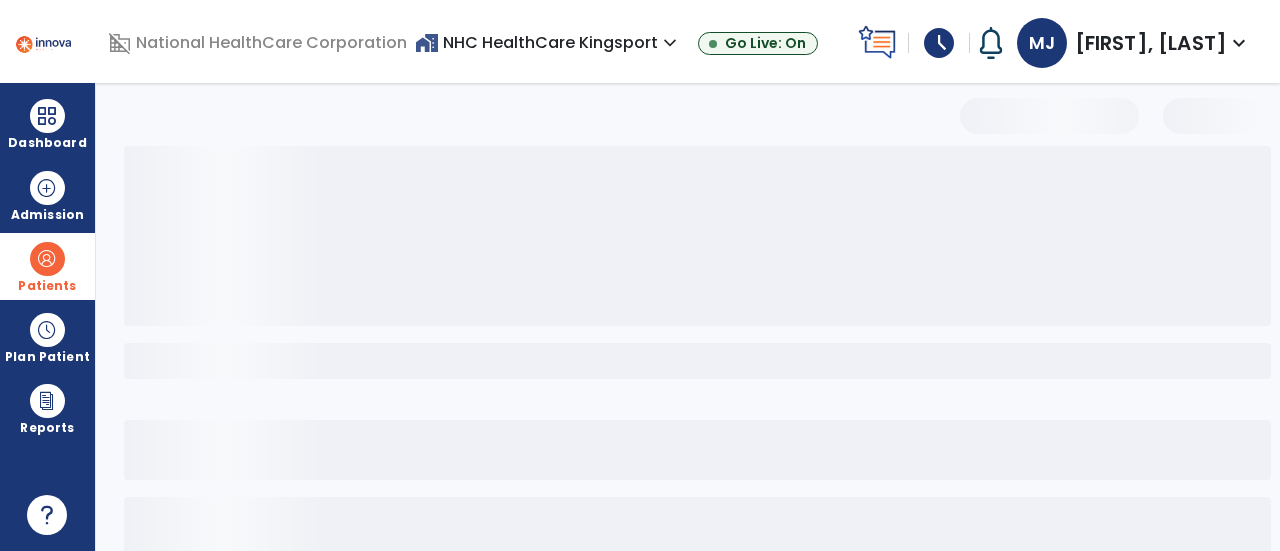 select on "***" 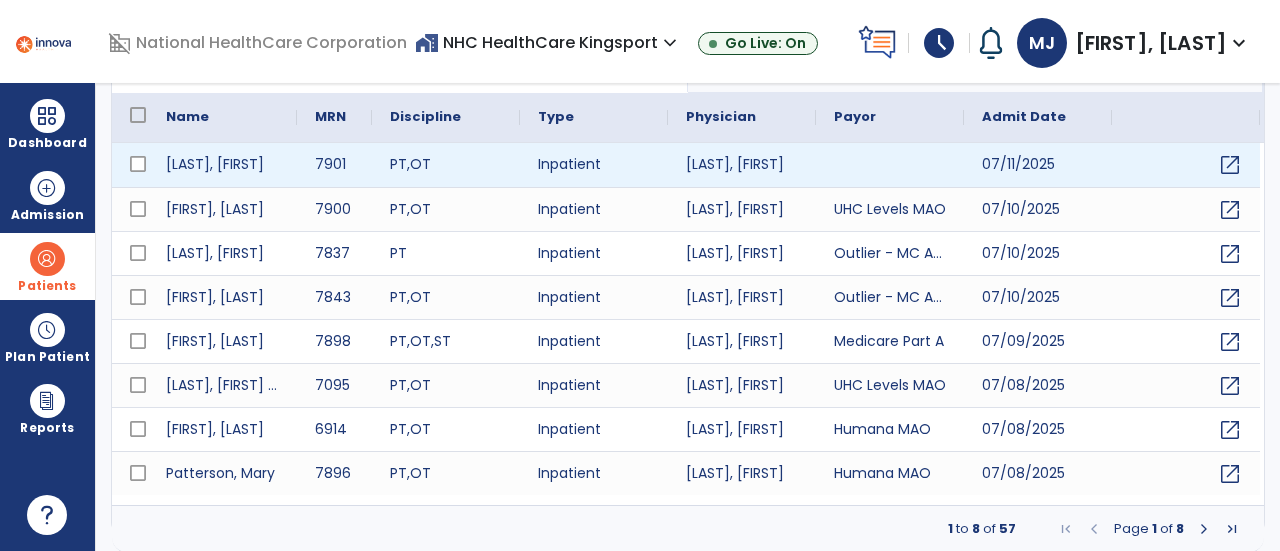 scroll, scrollTop: 0, scrollLeft: 0, axis: both 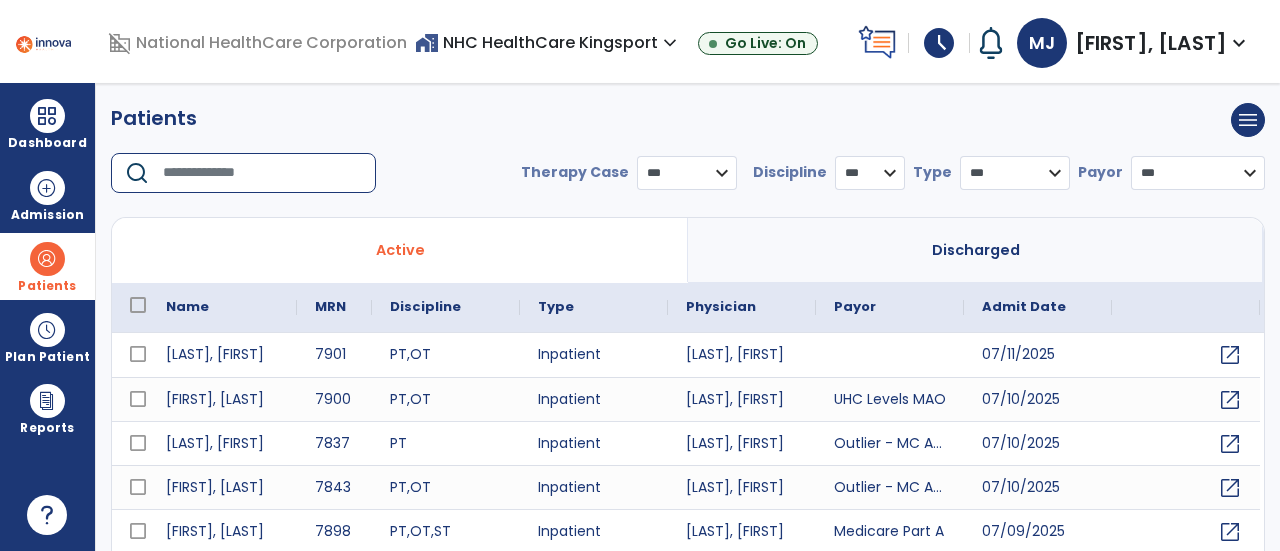 click at bounding box center [262, 173] 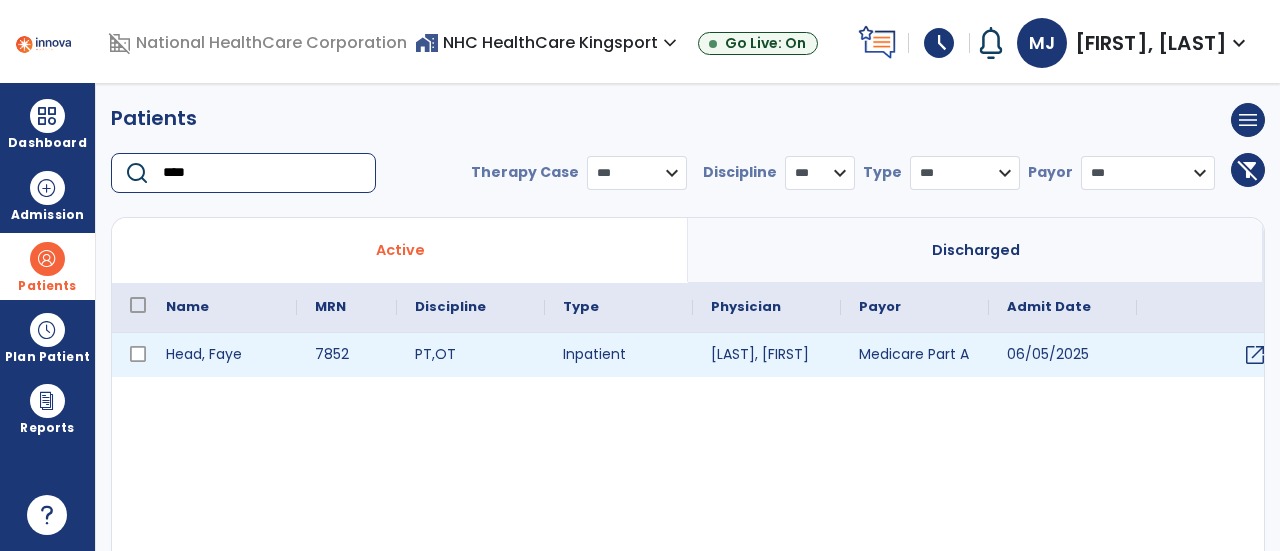 type on "****" 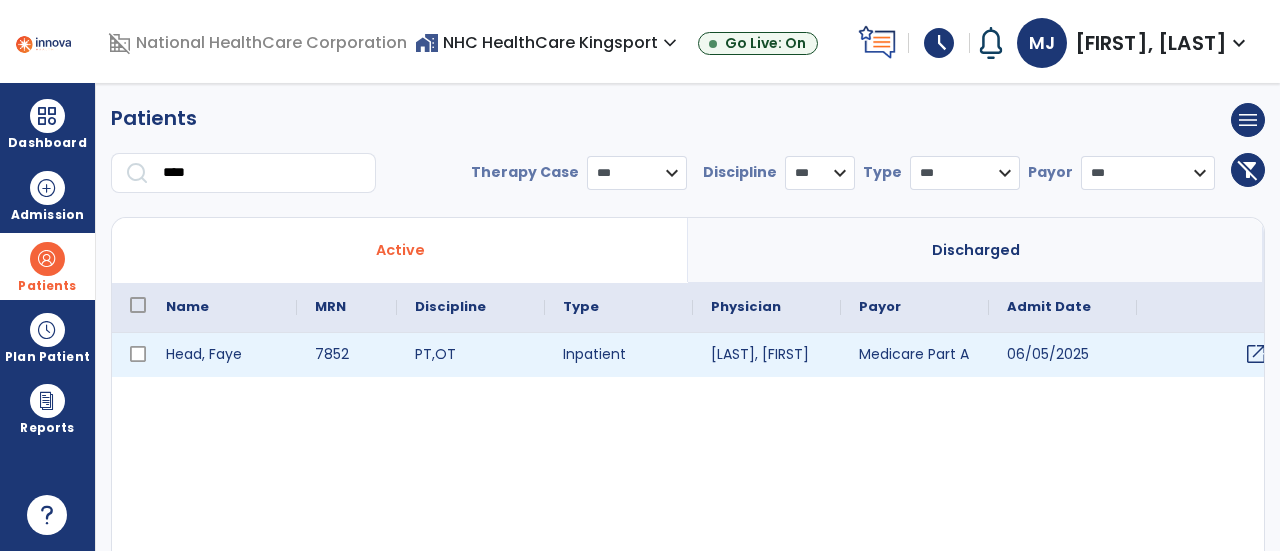 click on "open_in_new" at bounding box center (1256, 354) 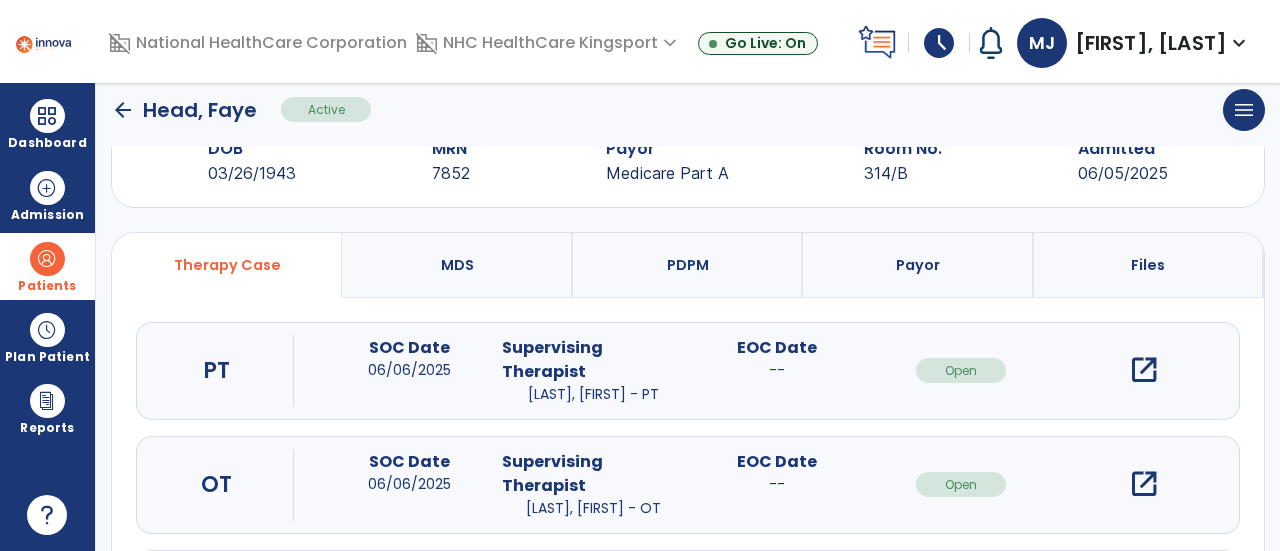 scroll, scrollTop: 65, scrollLeft: 0, axis: vertical 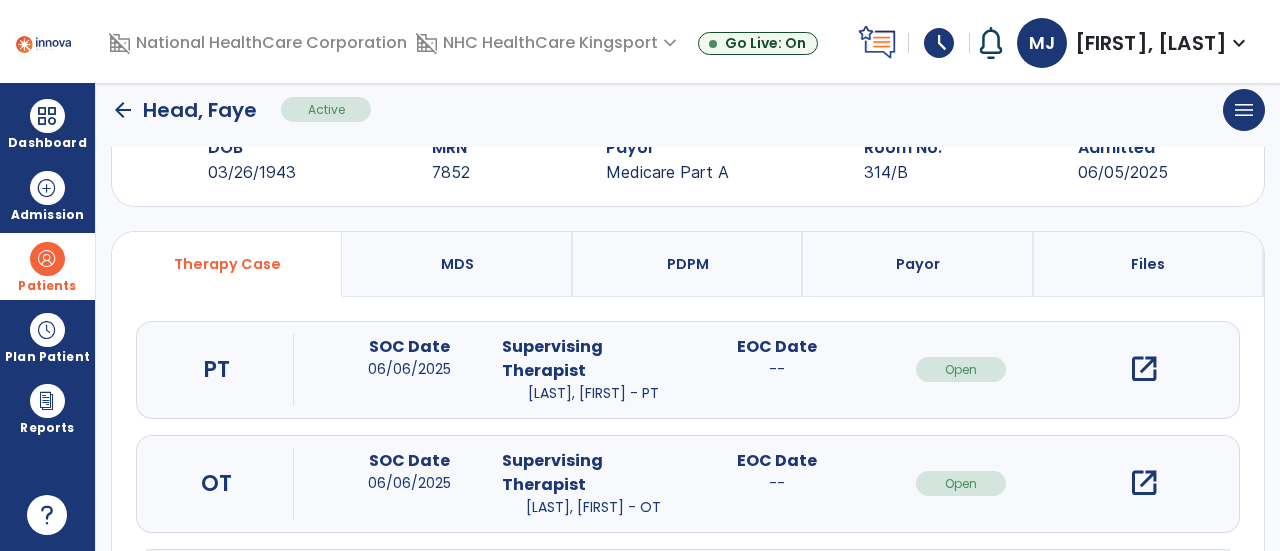 click on "open_in_new" at bounding box center (1144, 369) 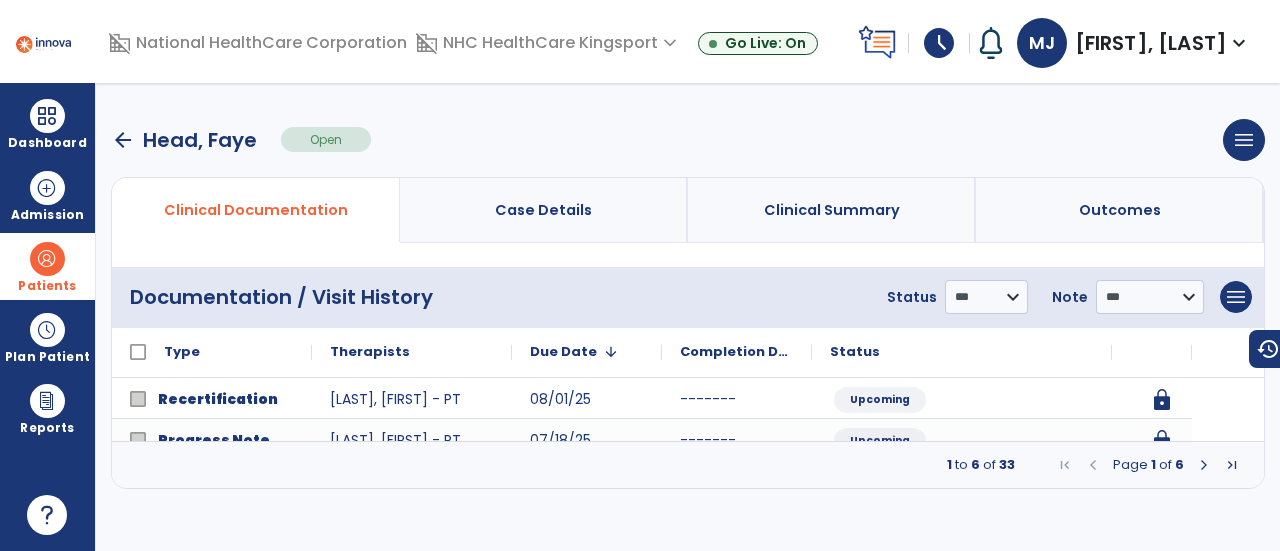 scroll, scrollTop: 0, scrollLeft: 0, axis: both 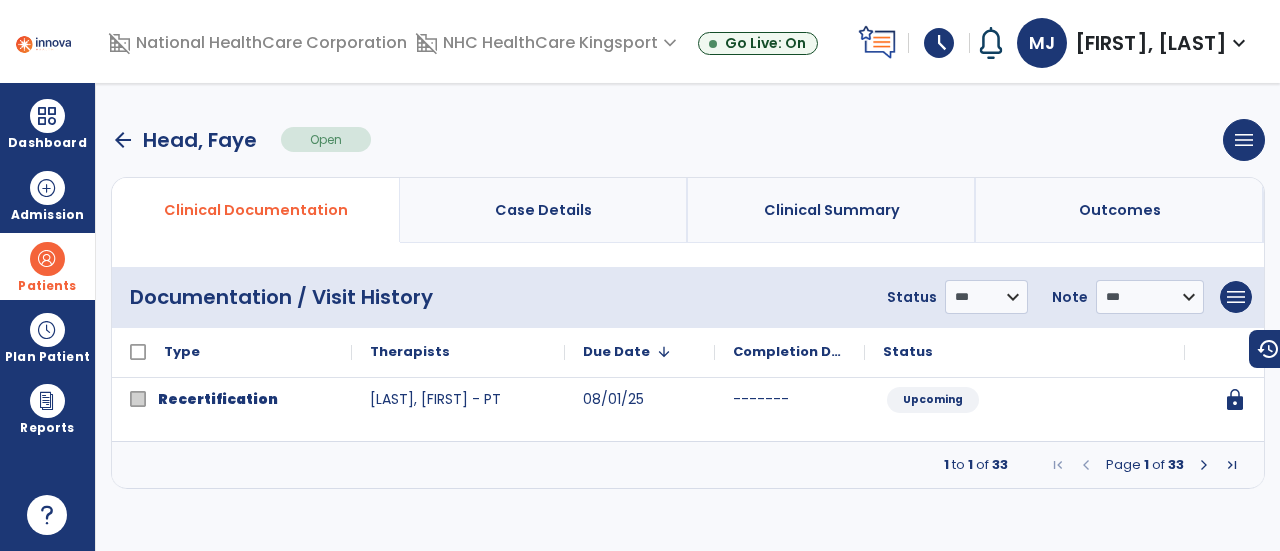 click at bounding box center [1204, 465] 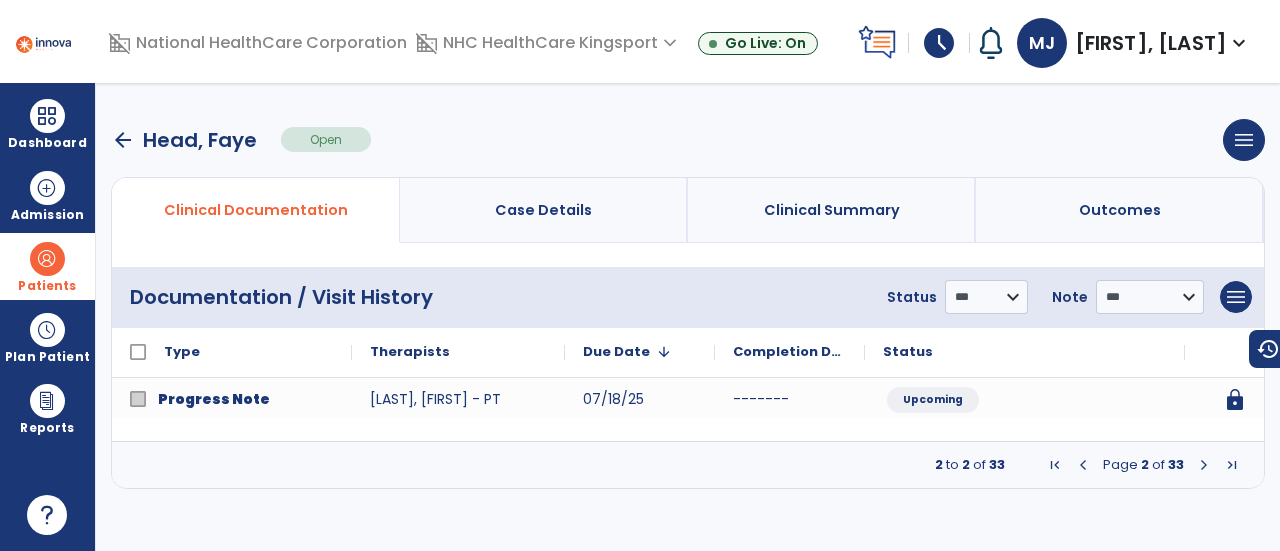 click at bounding box center [1204, 465] 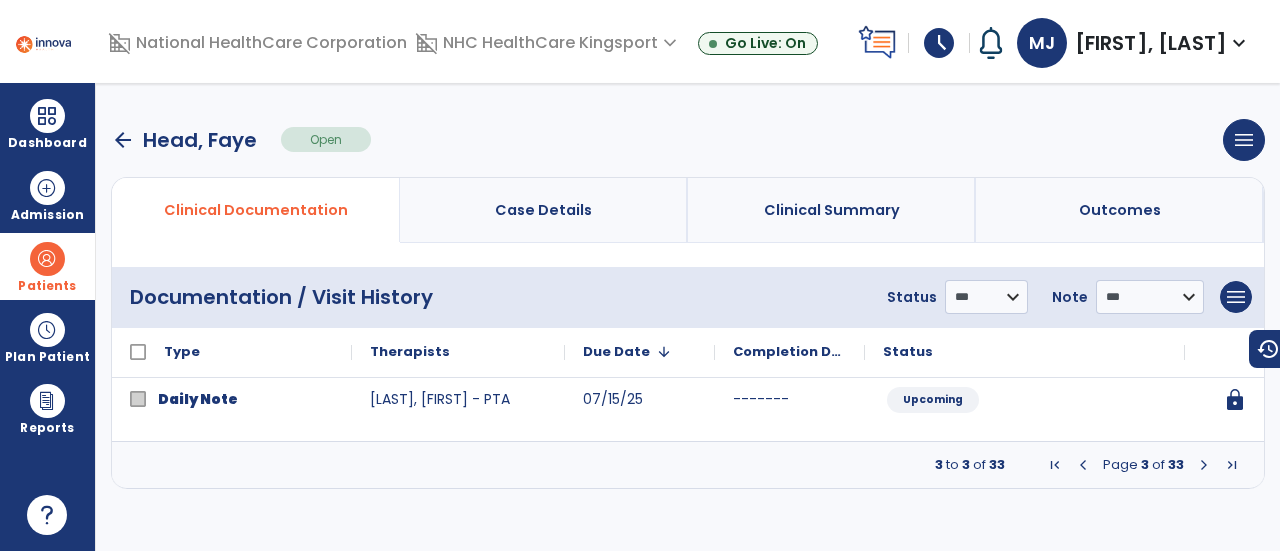 click at bounding box center (1204, 465) 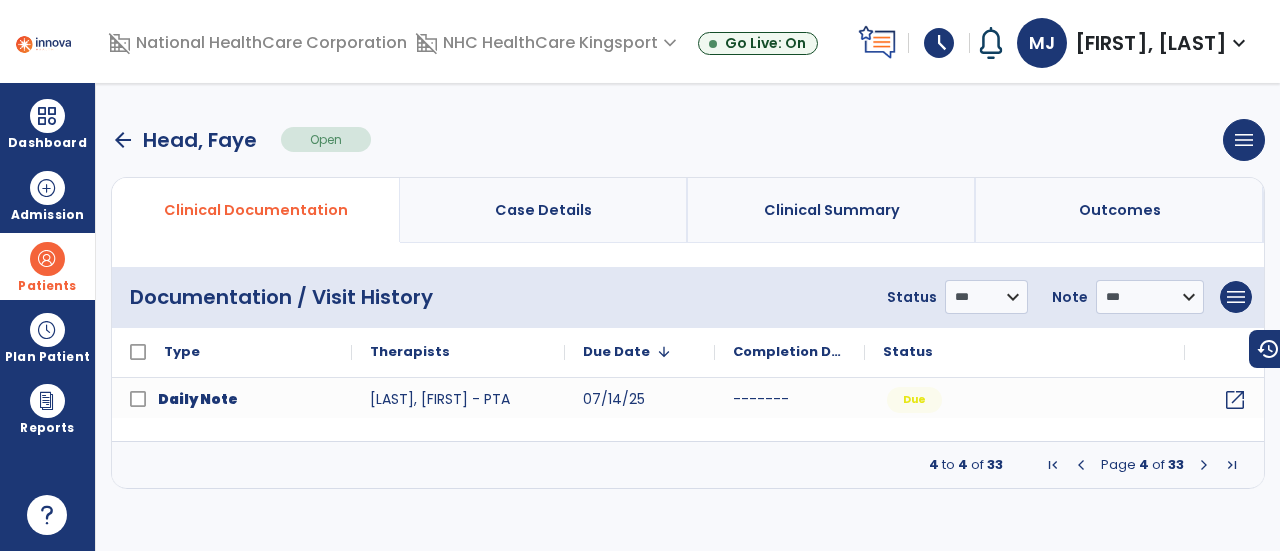 click at bounding box center (1204, 465) 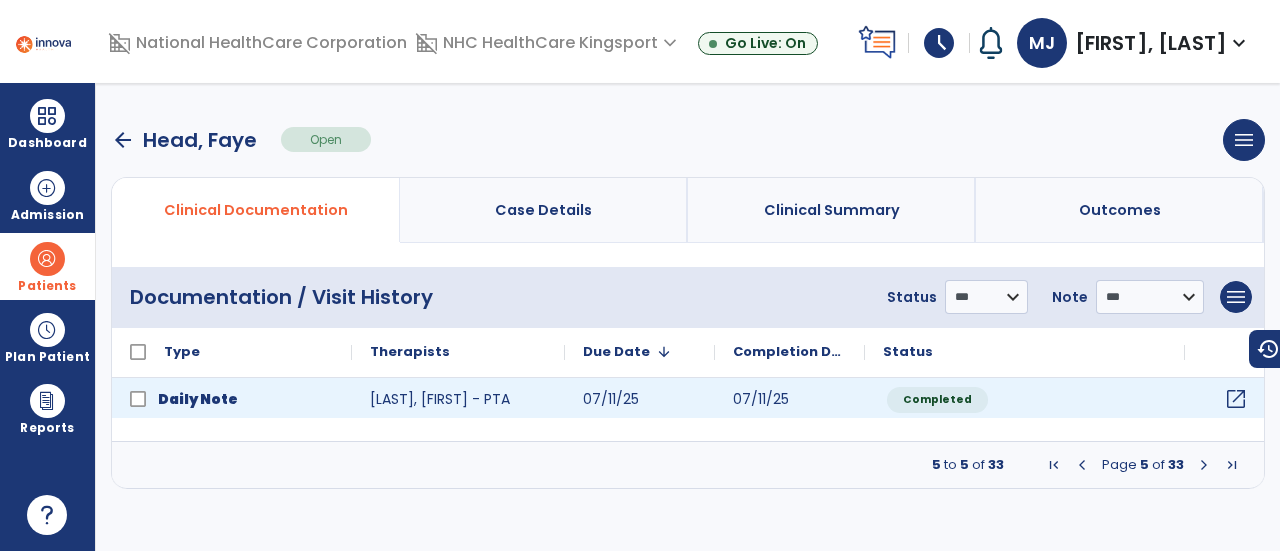 click on "open_in_new" 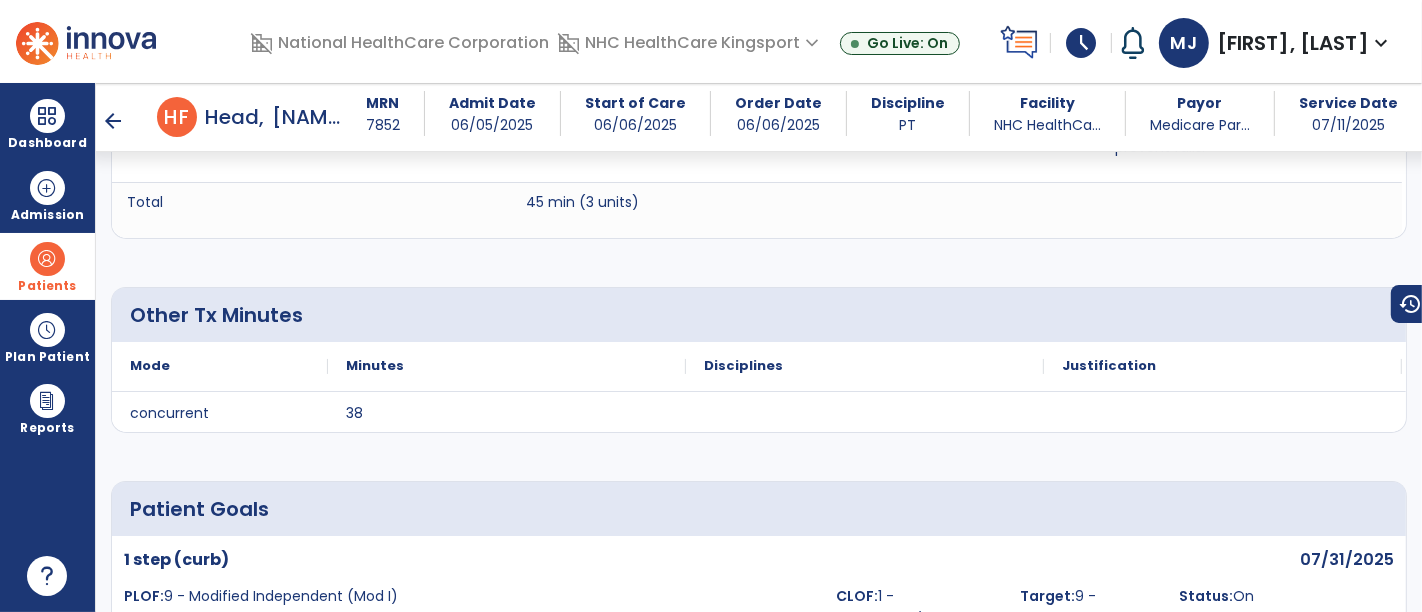 scroll, scrollTop: 2514, scrollLeft: 0, axis: vertical 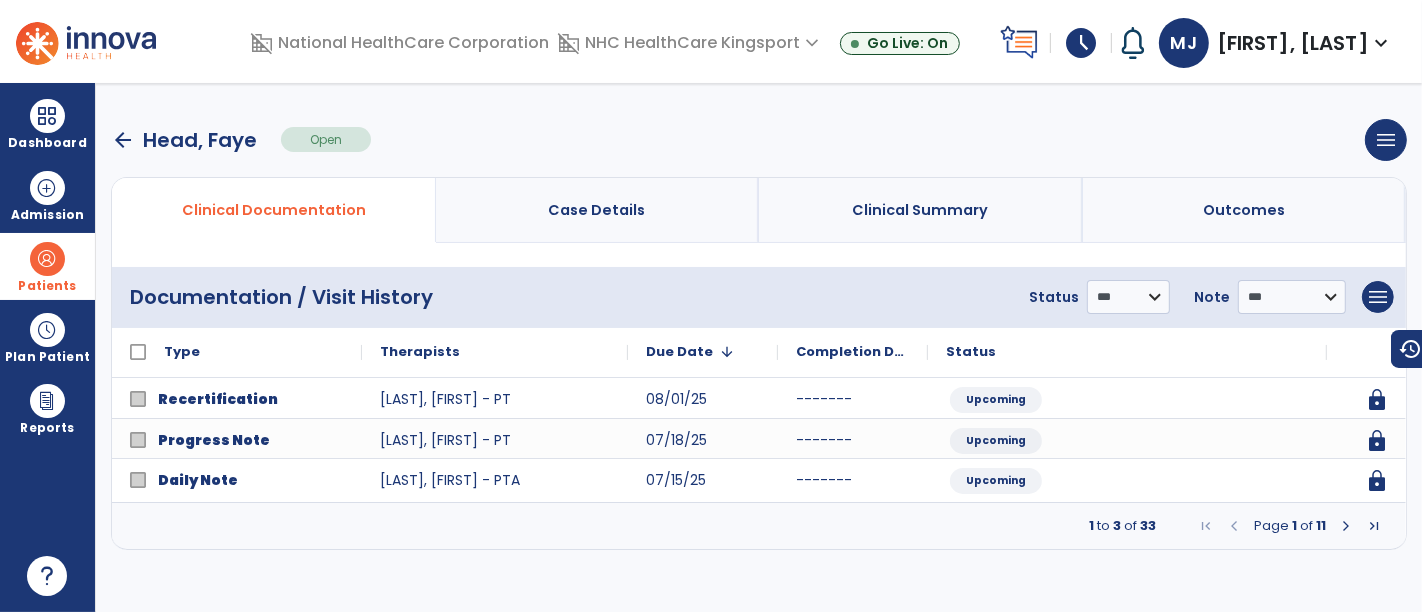 click at bounding box center [1346, 526] 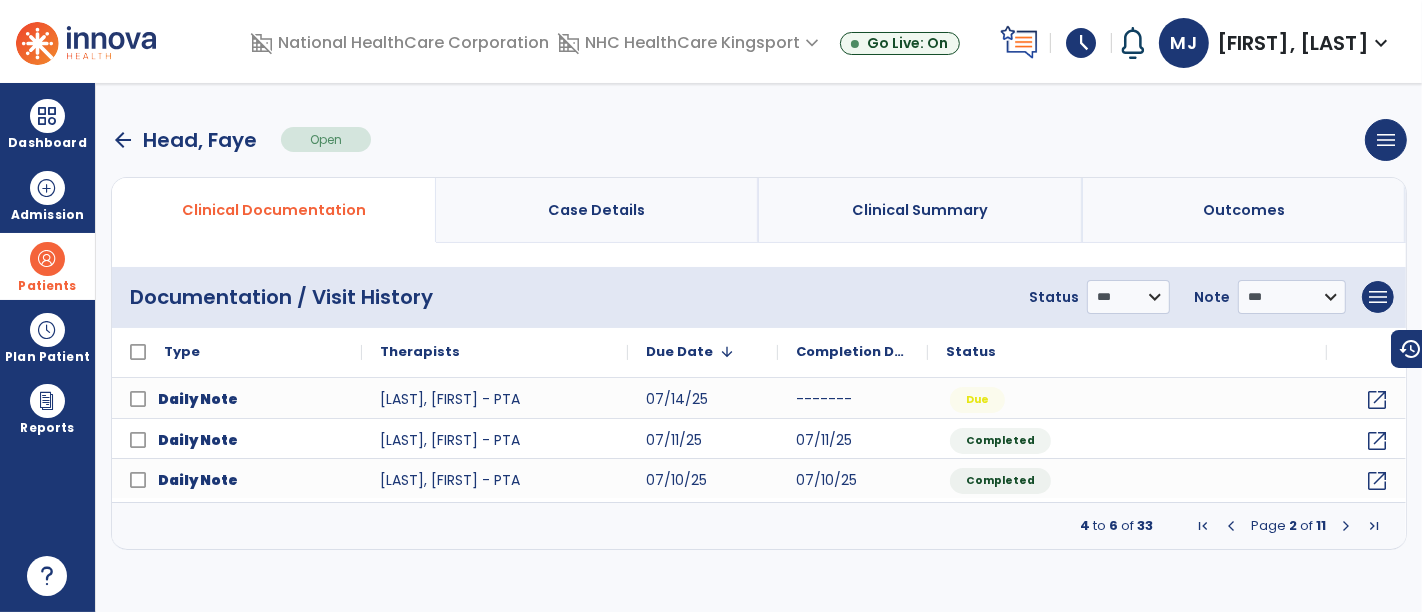 click at bounding box center [1231, 526] 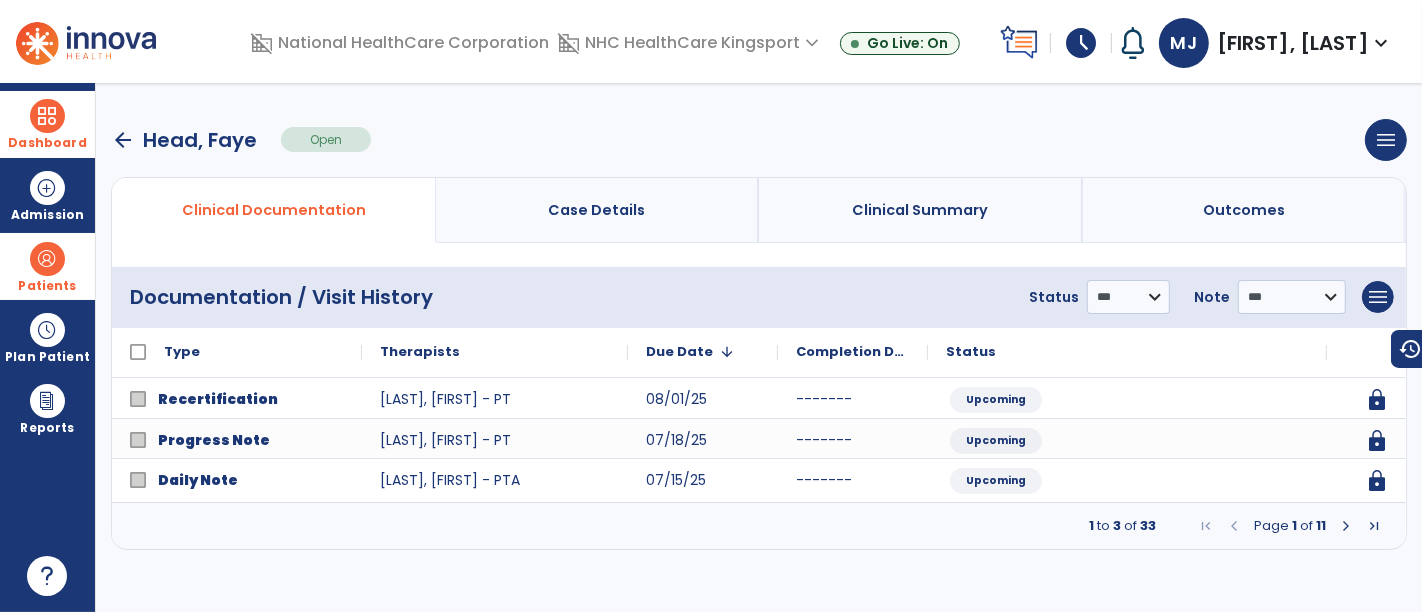 click at bounding box center [47, 116] 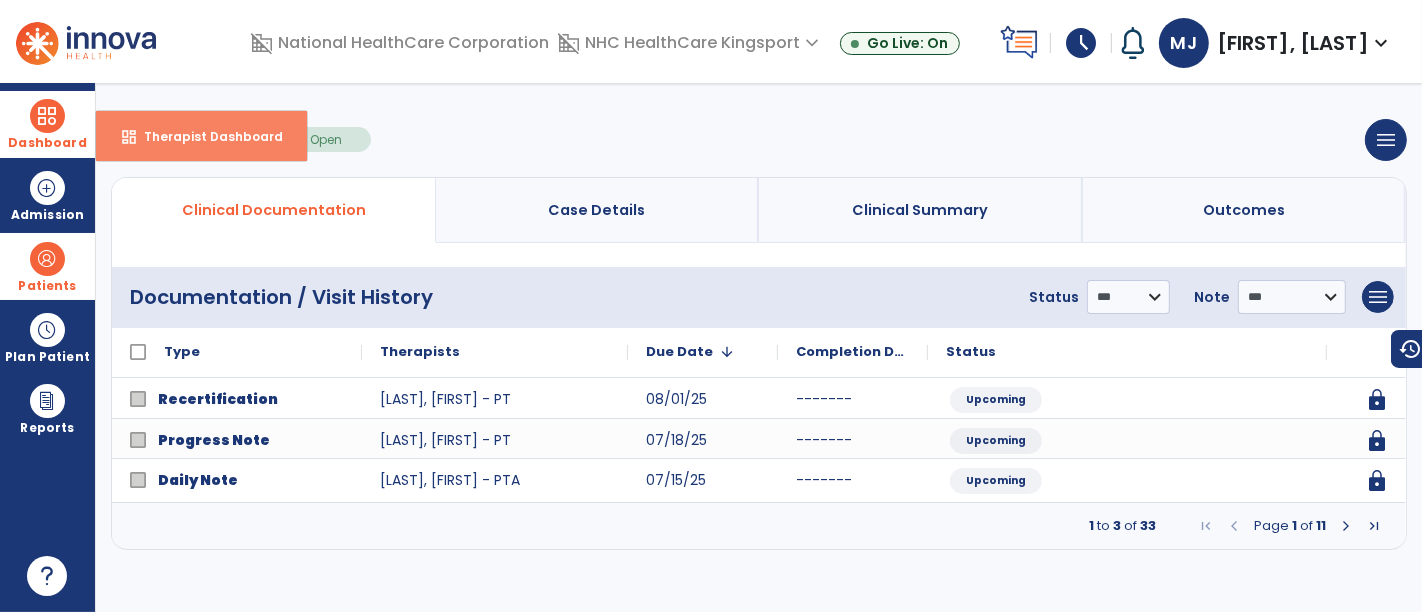 click on "dashboard" at bounding box center (129, 137) 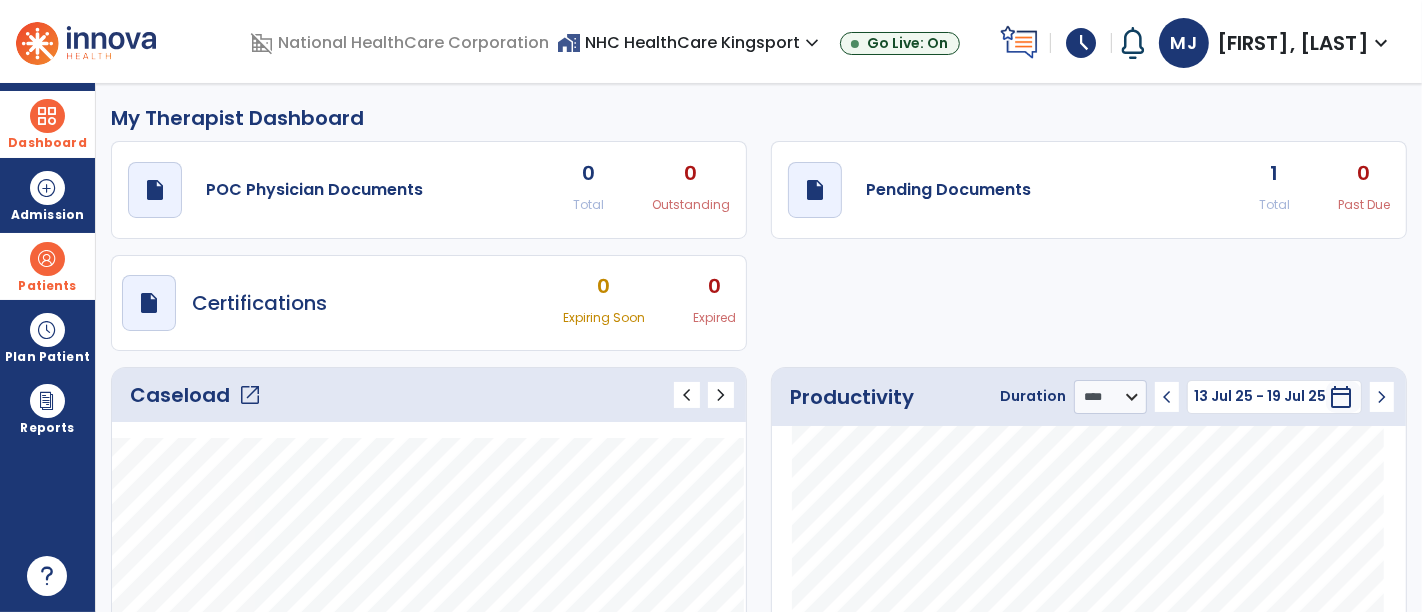 click on "open_in_new" 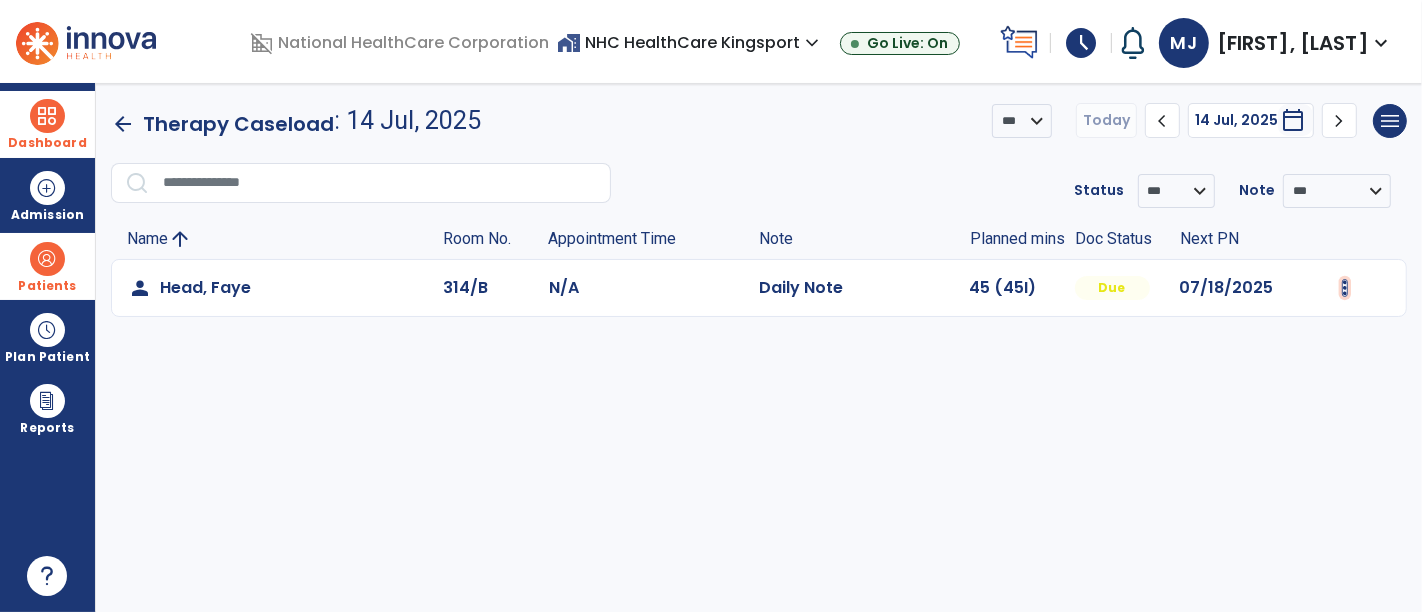 click at bounding box center [1345, 288] 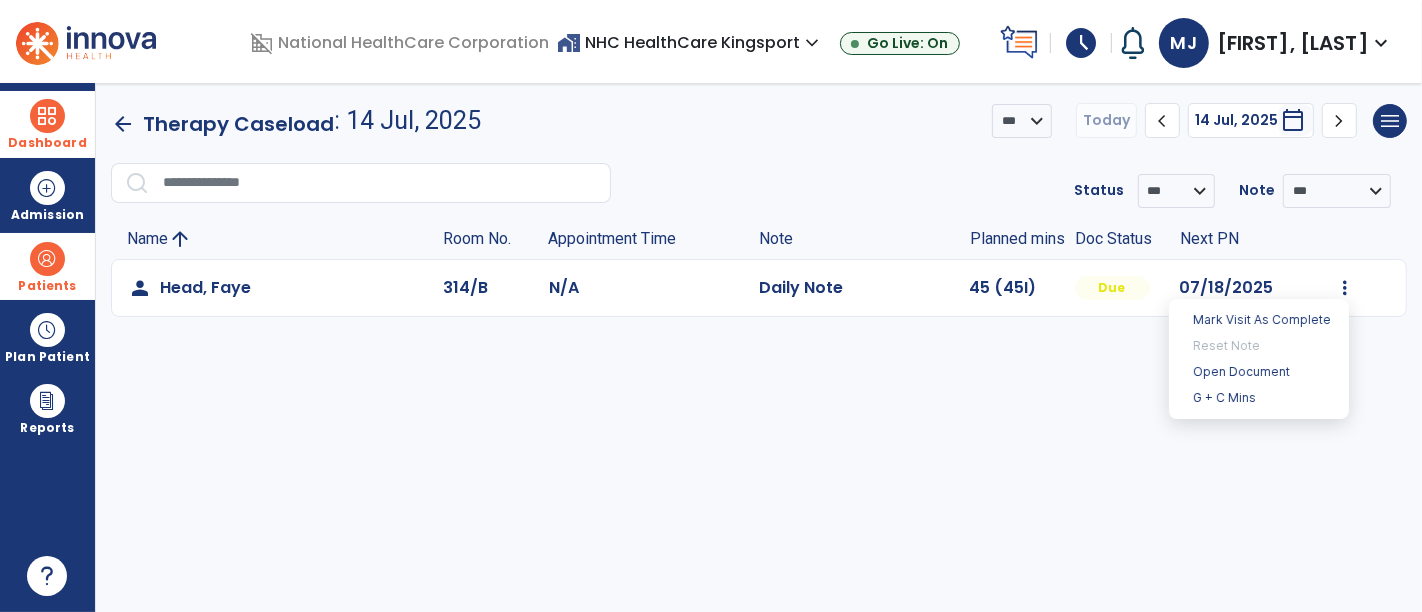 click on "**********" at bounding box center (759, 347) 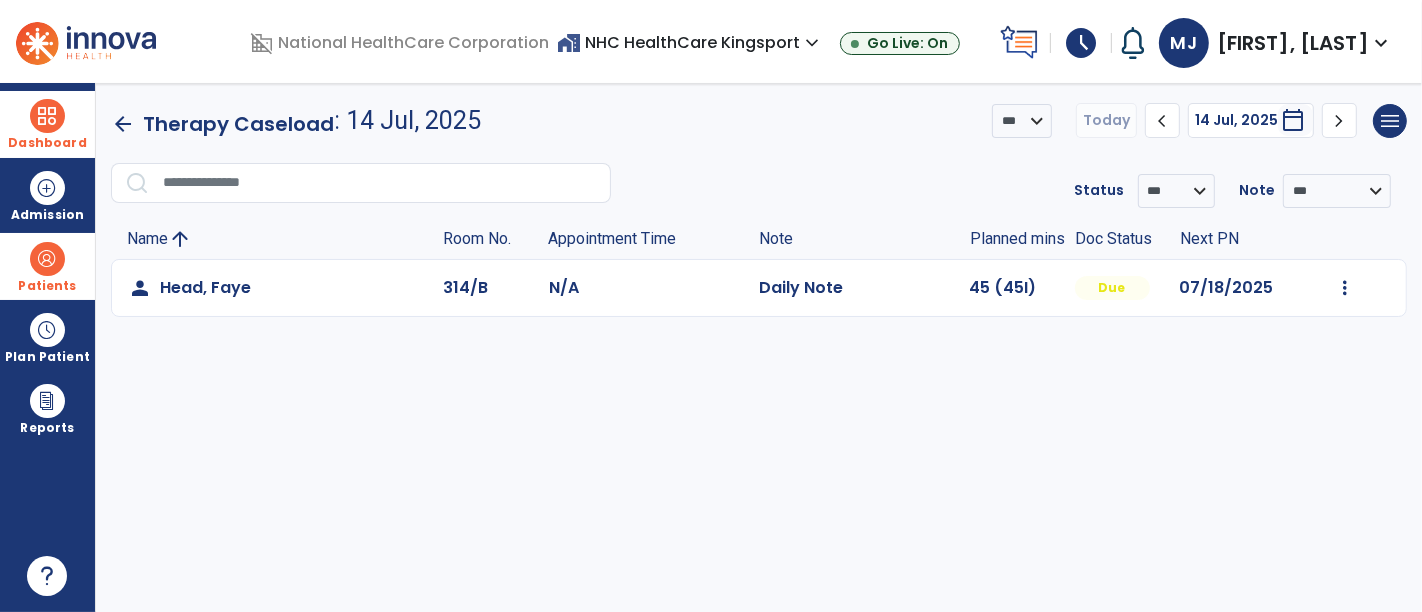 click at bounding box center [47, 259] 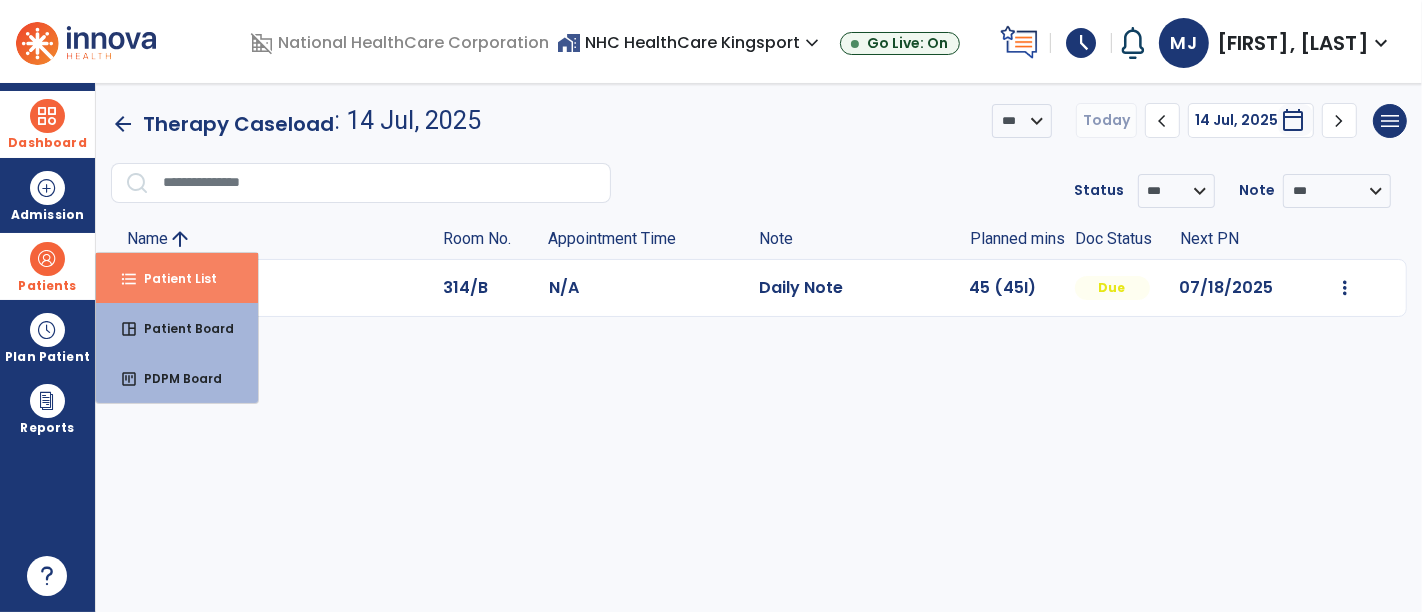 click on "format_list_bulleted  Patient List" at bounding box center (177, 278) 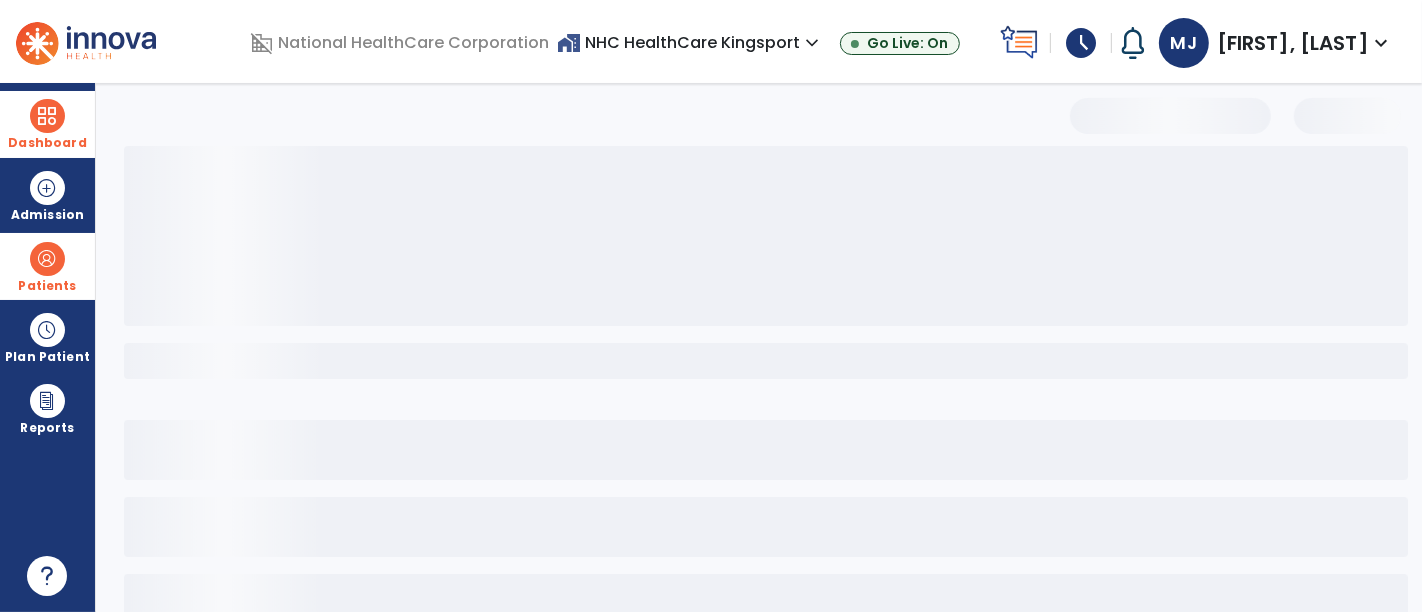 scroll, scrollTop: 129, scrollLeft: 0, axis: vertical 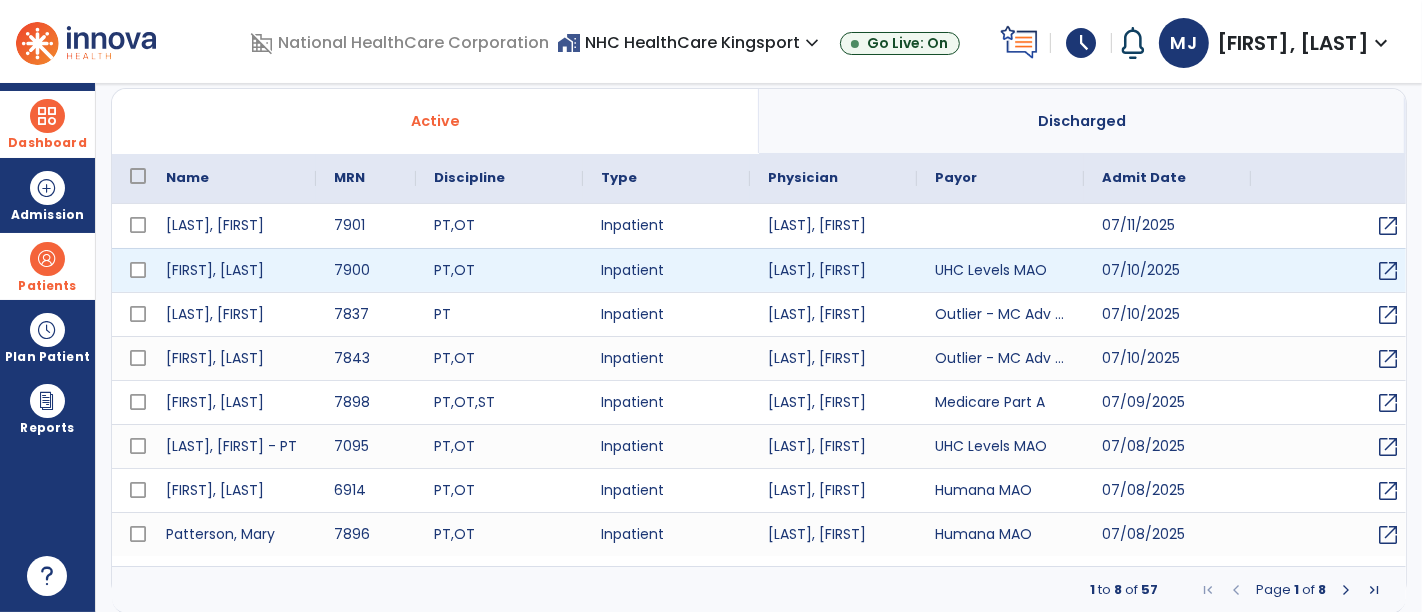 select on "***" 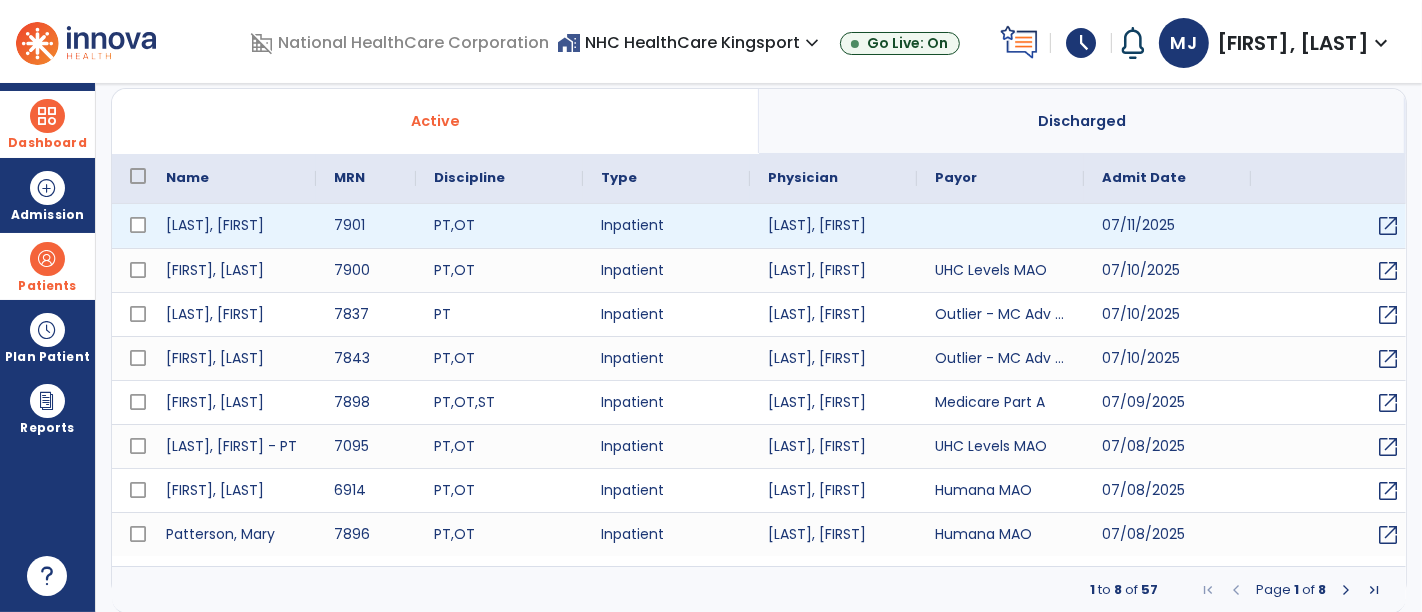 scroll, scrollTop: 0, scrollLeft: 0, axis: both 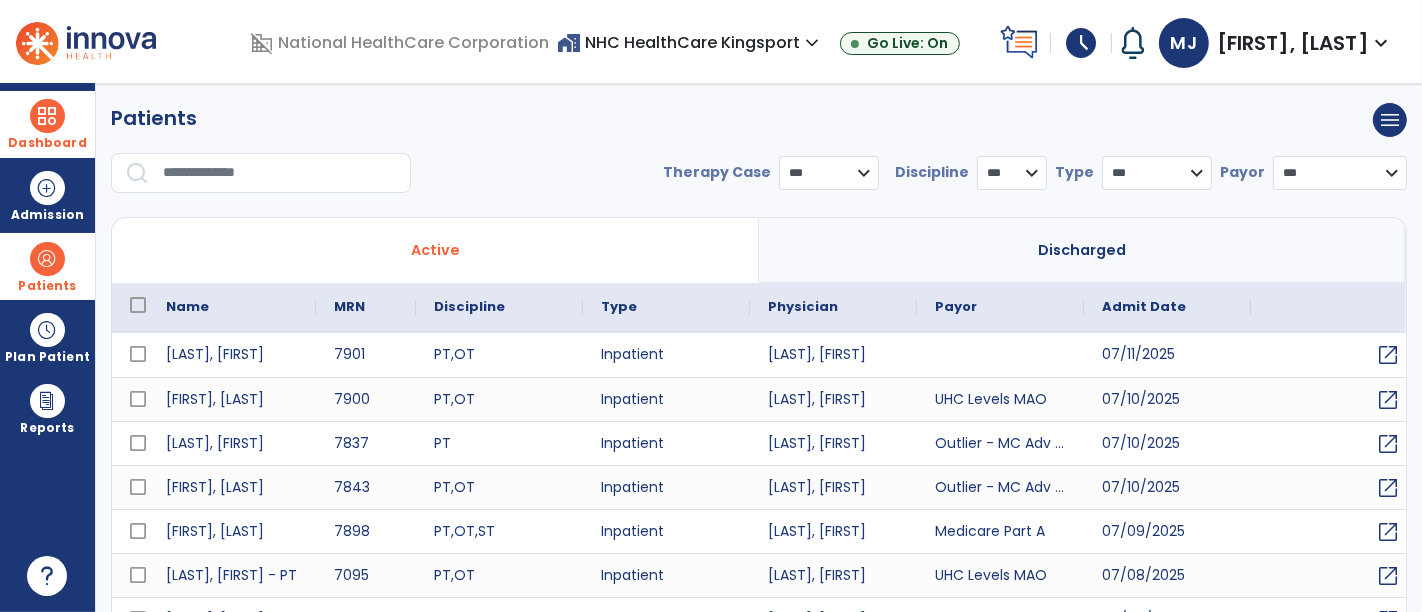 click at bounding box center (280, 173) 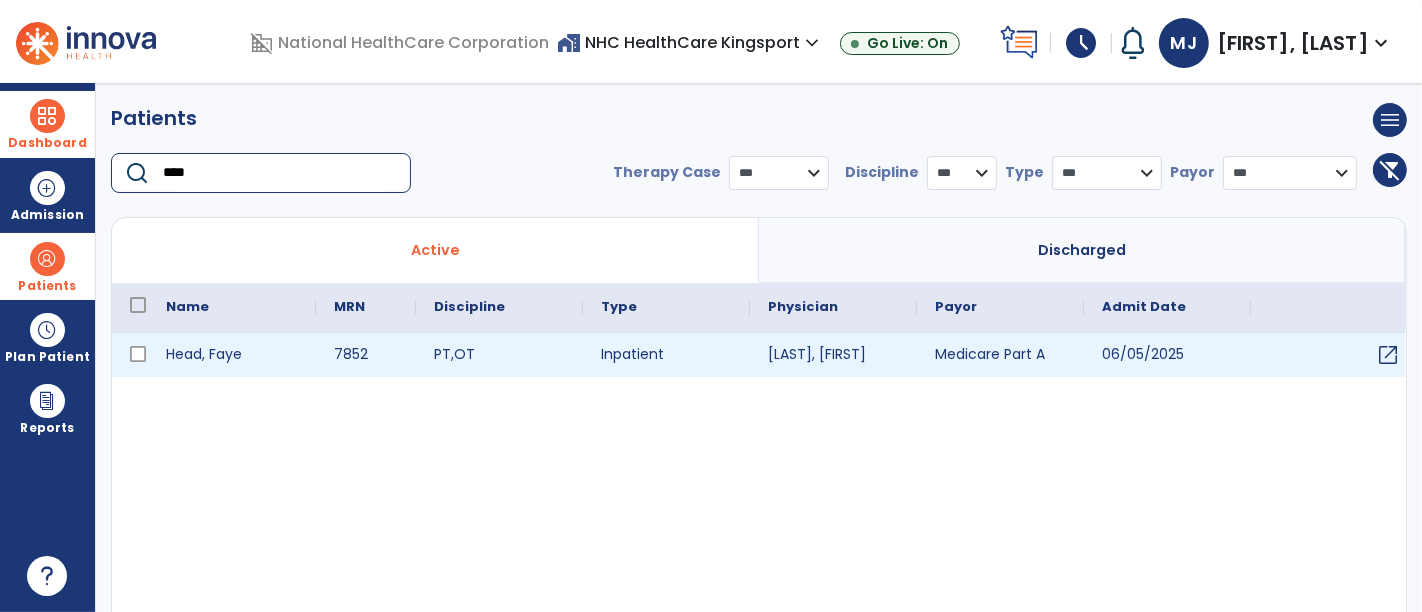 type on "****" 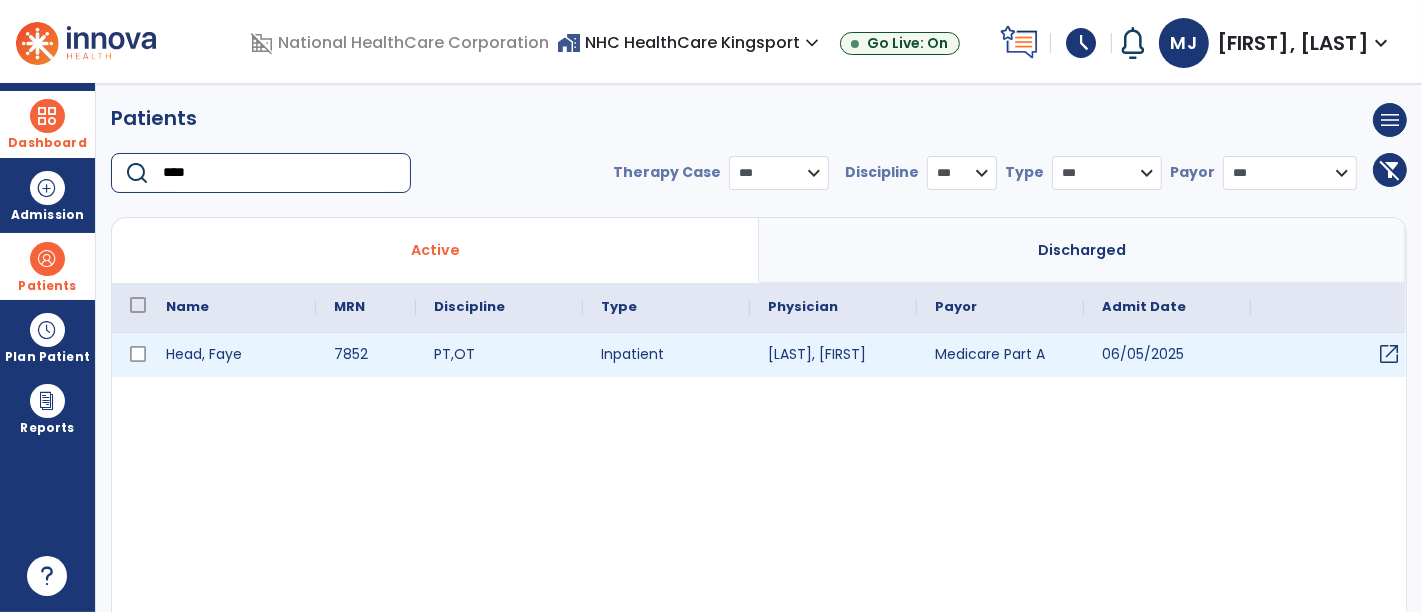 click on "open_in_new" at bounding box center (1389, 354) 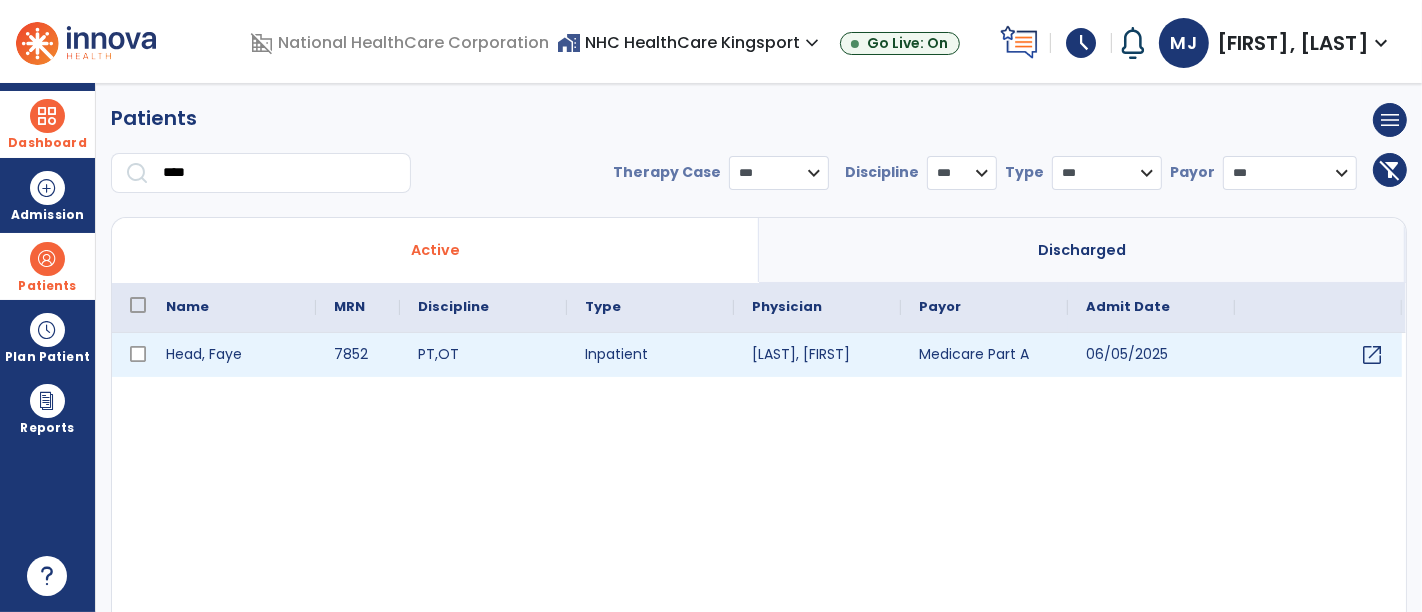 select on "**********" 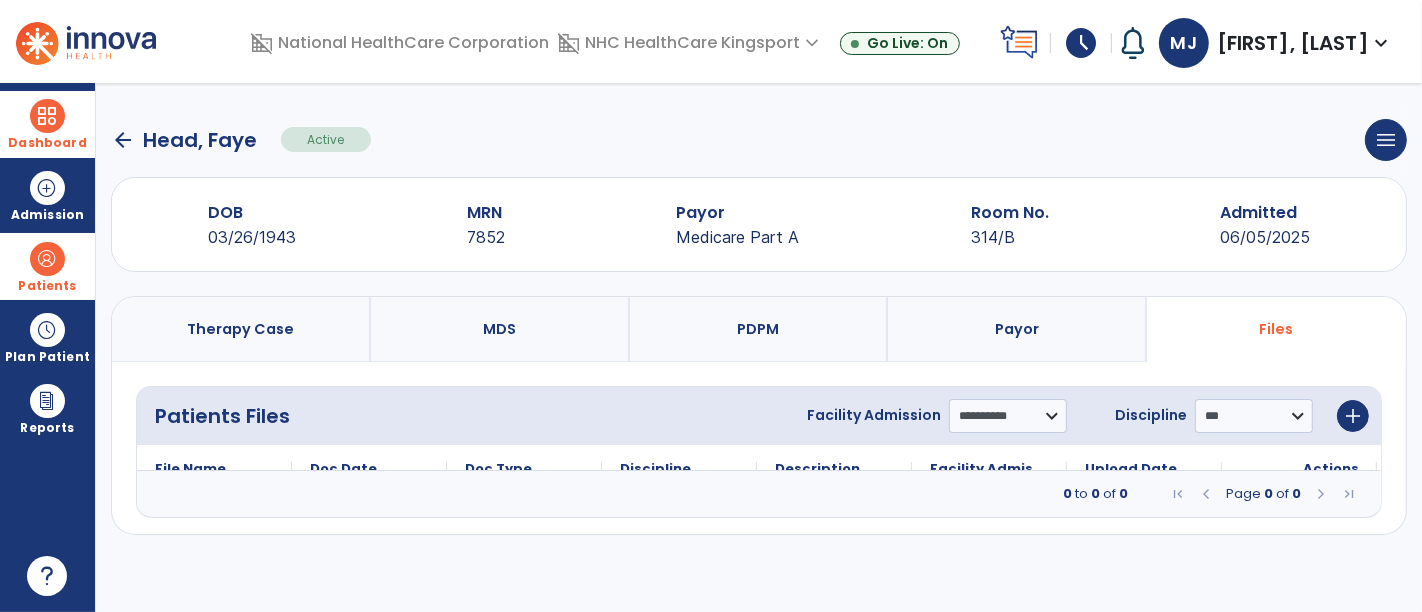 click on "arrow_back" 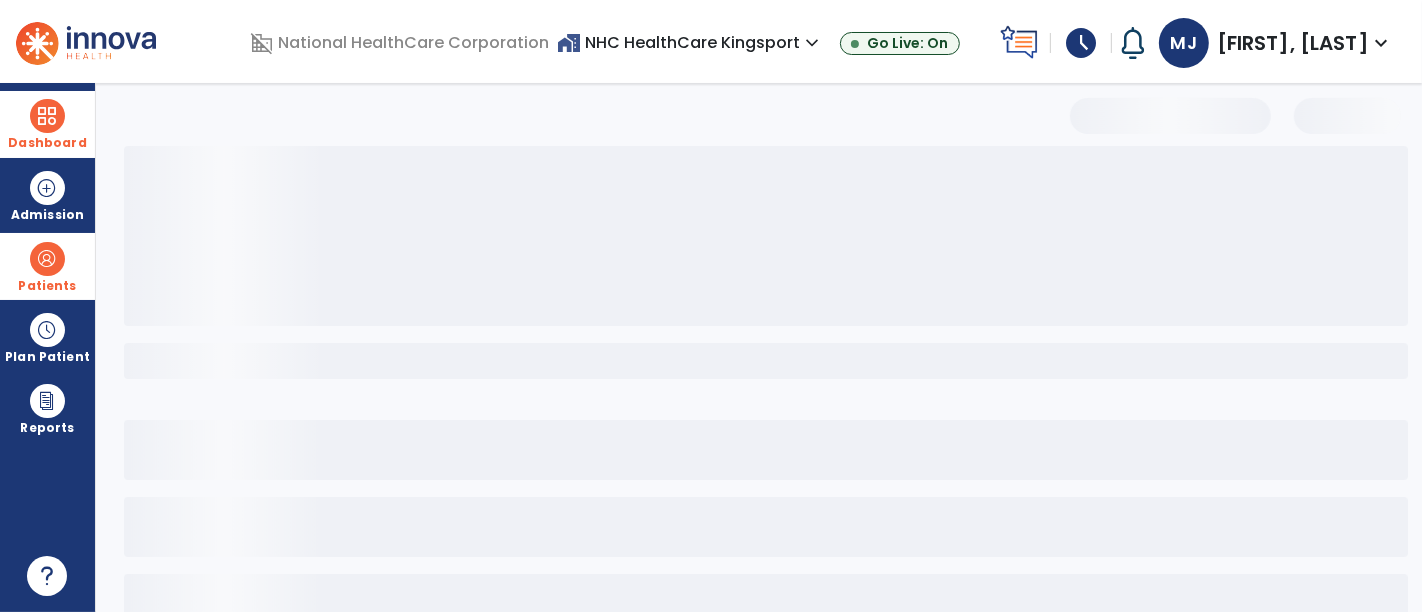 select on "***" 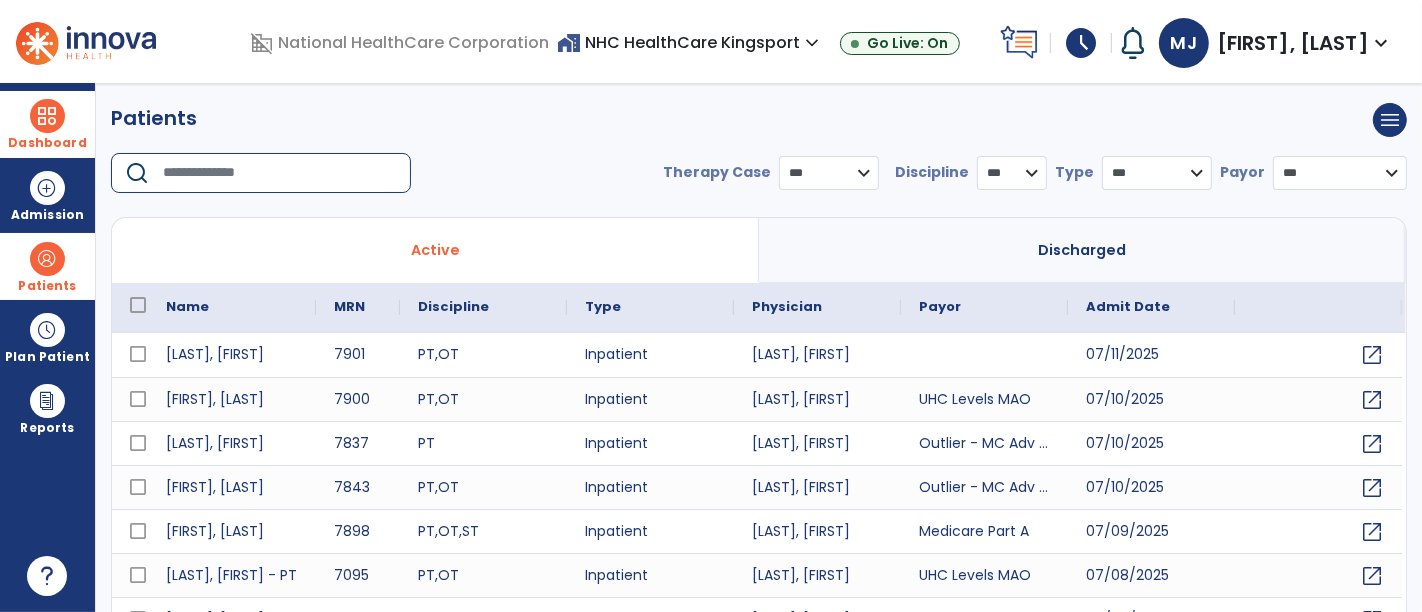 click at bounding box center [280, 173] 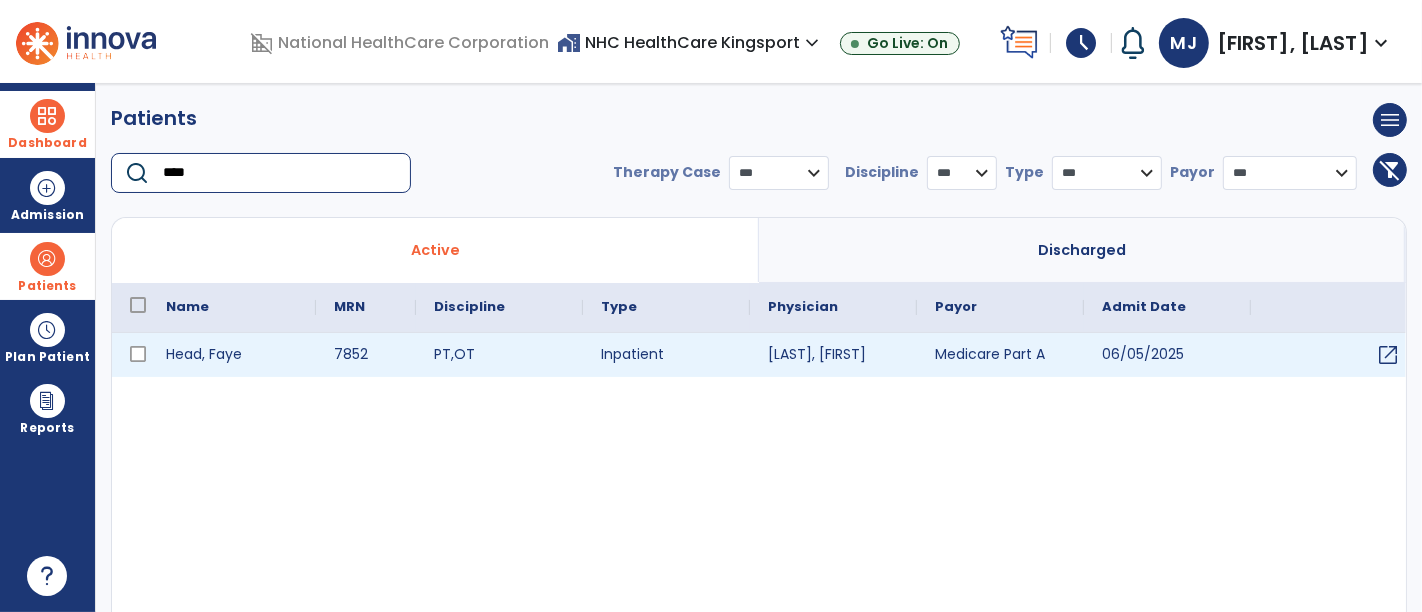 type on "****" 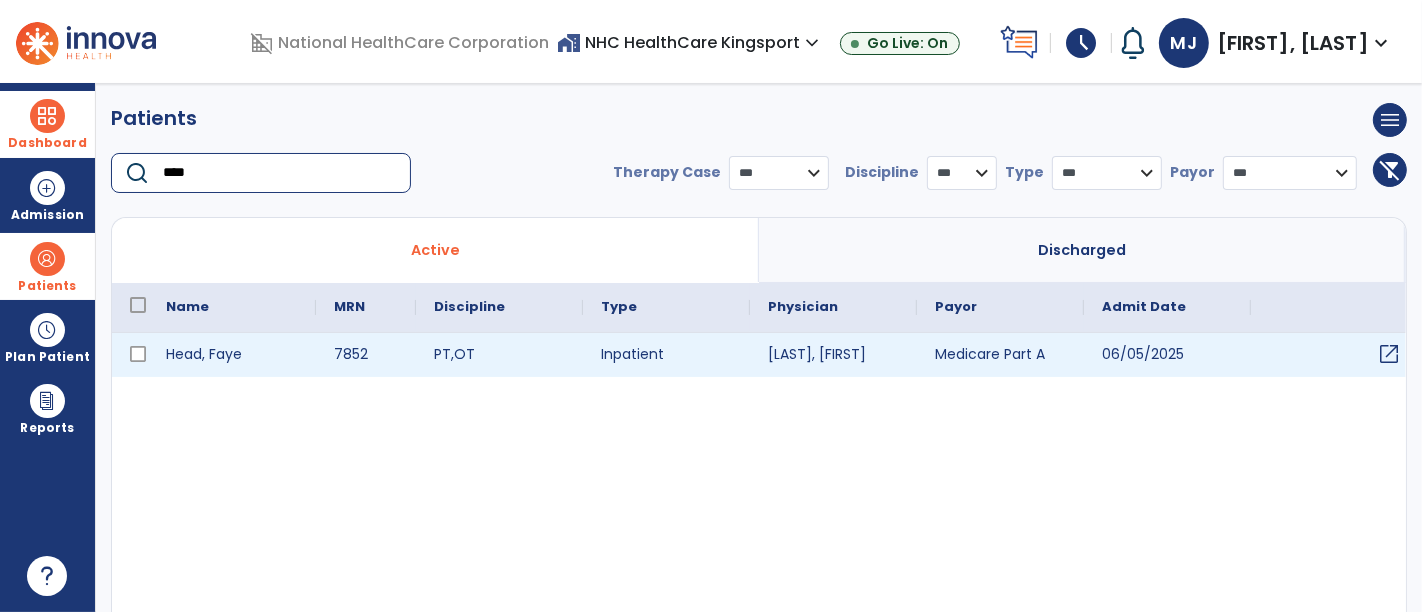 click on "open_in_new" at bounding box center (1389, 354) 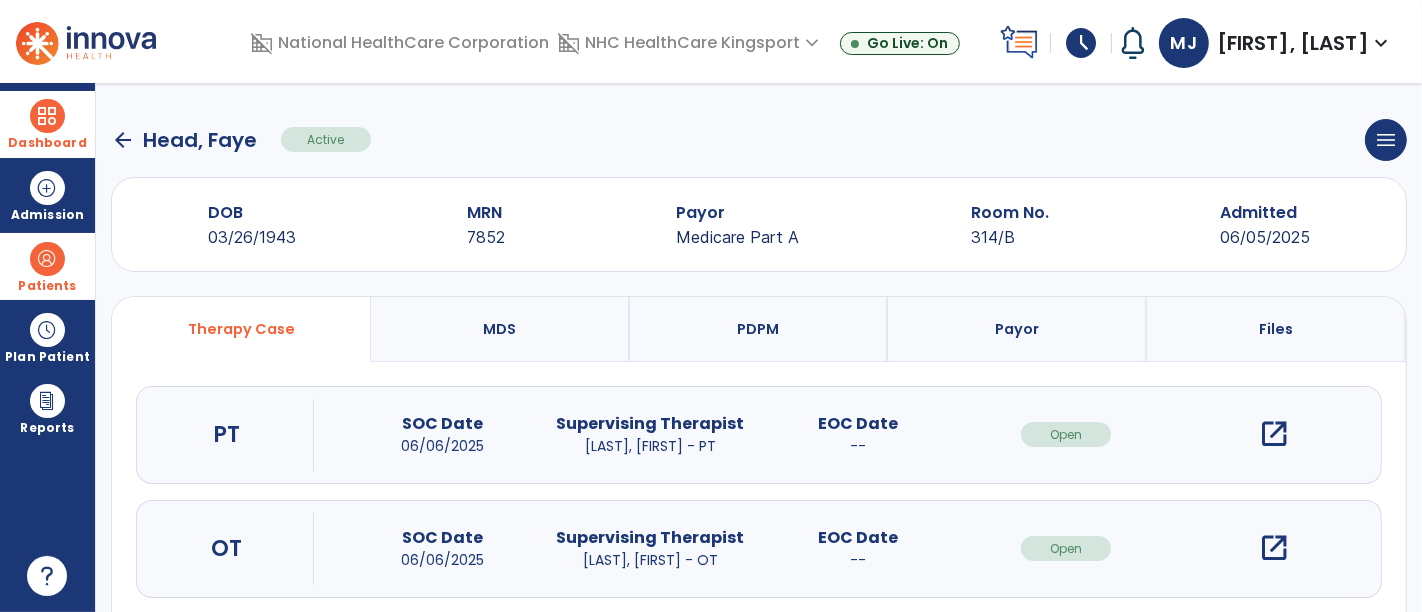 click on "open_in_new" at bounding box center (1274, 434) 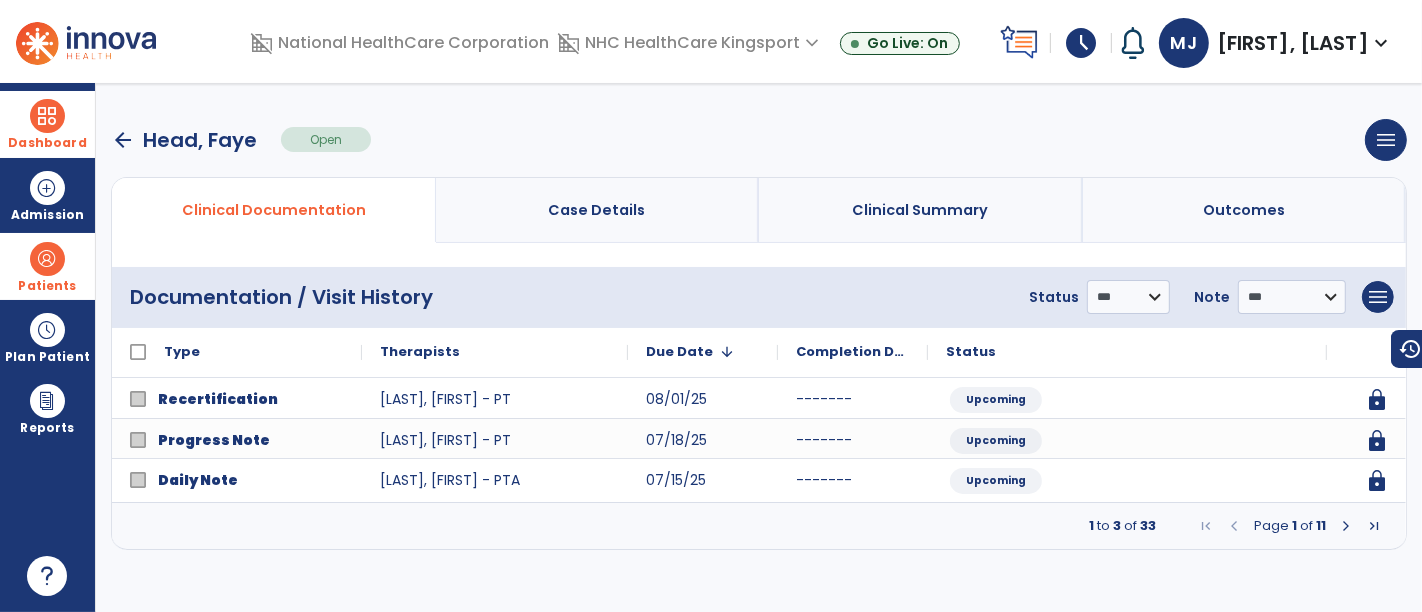 click at bounding box center [1346, 526] 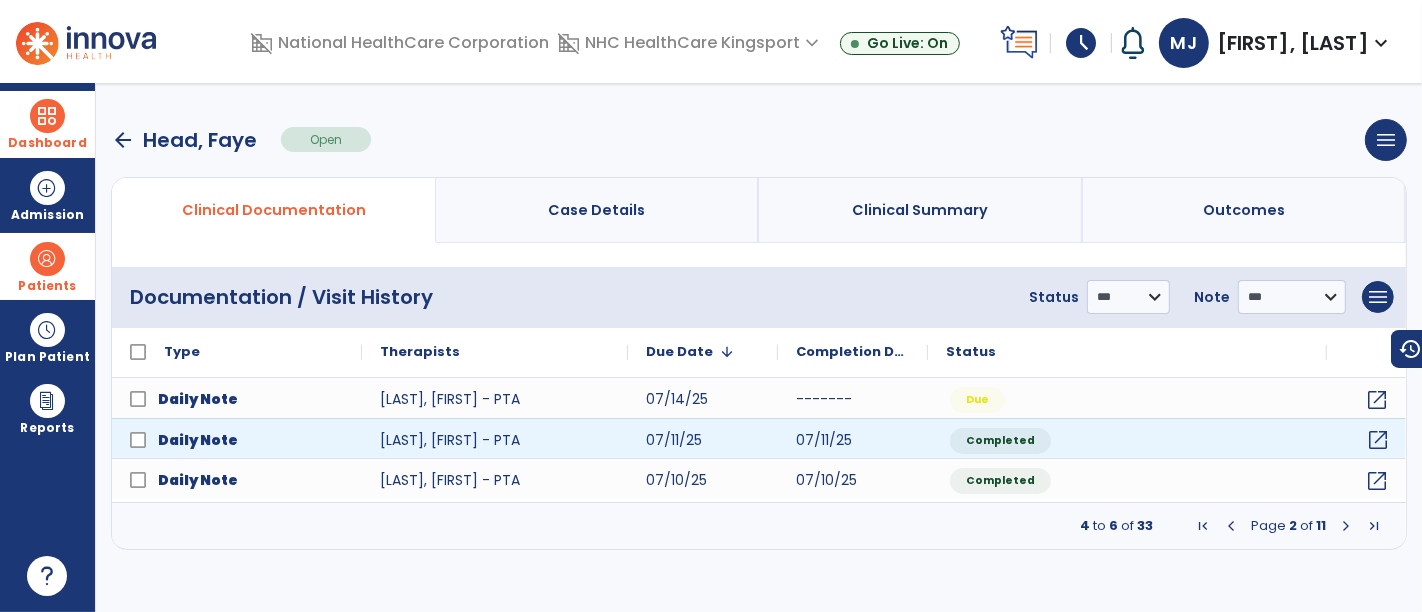 click on "open_in_new" 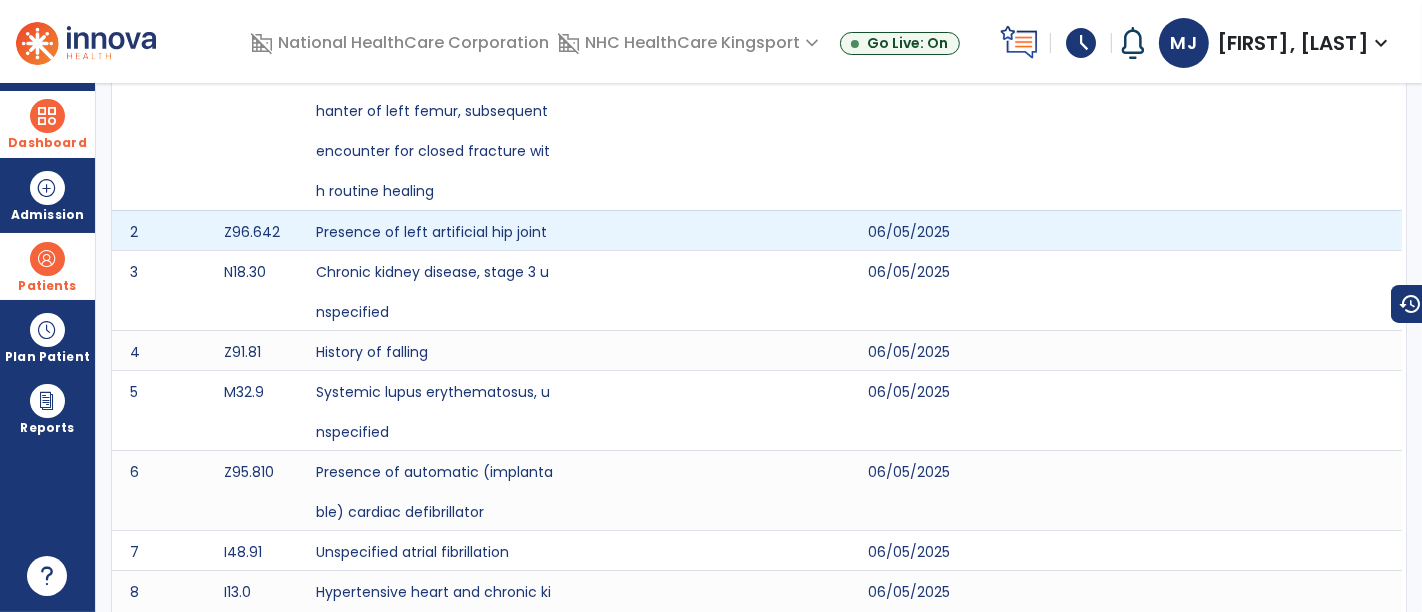 scroll, scrollTop: 0, scrollLeft: 0, axis: both 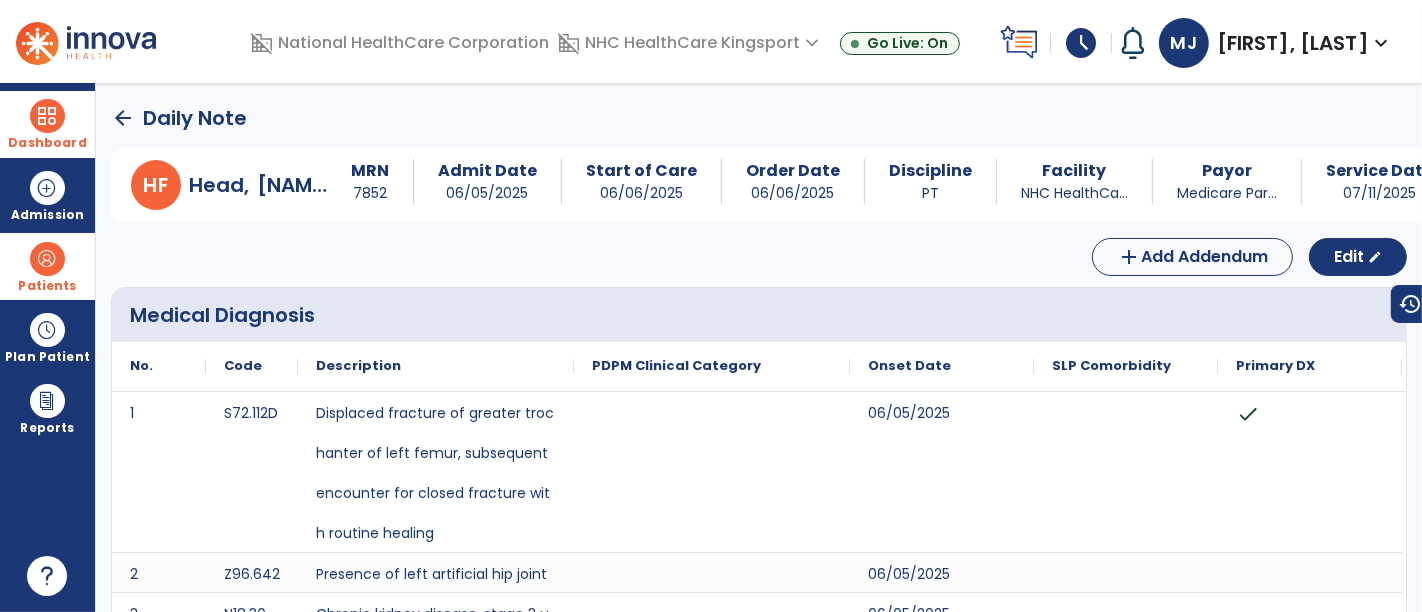 click on "arrow_back" 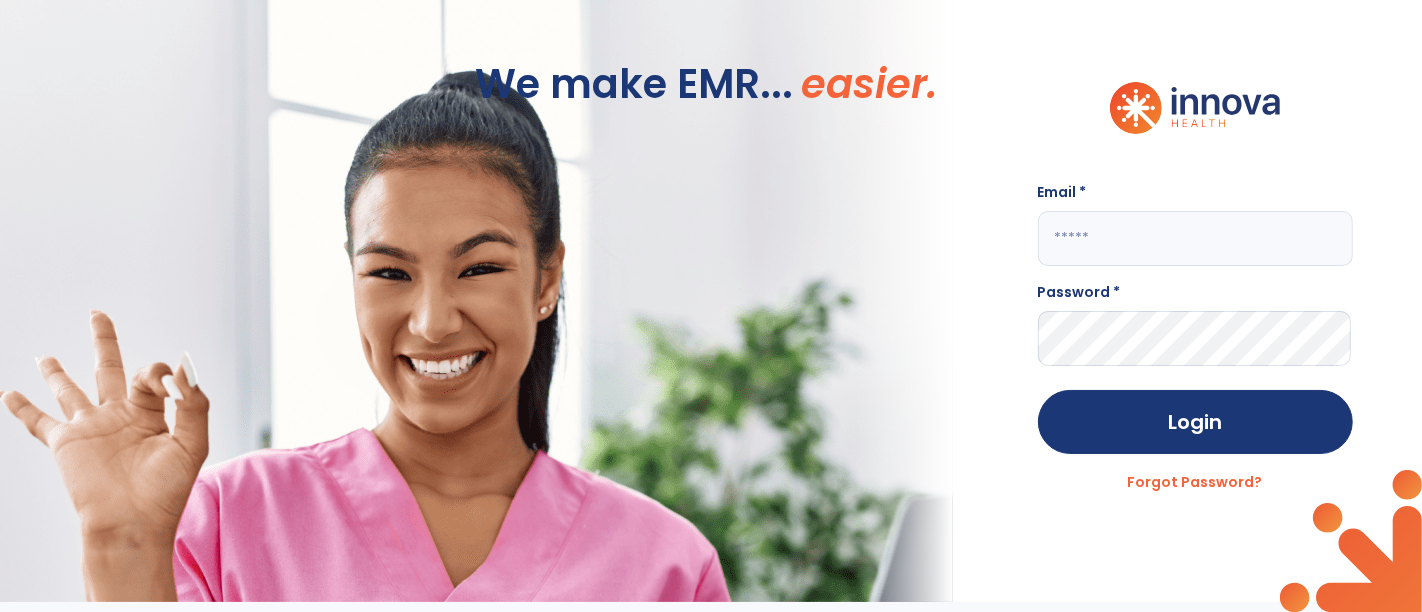 click 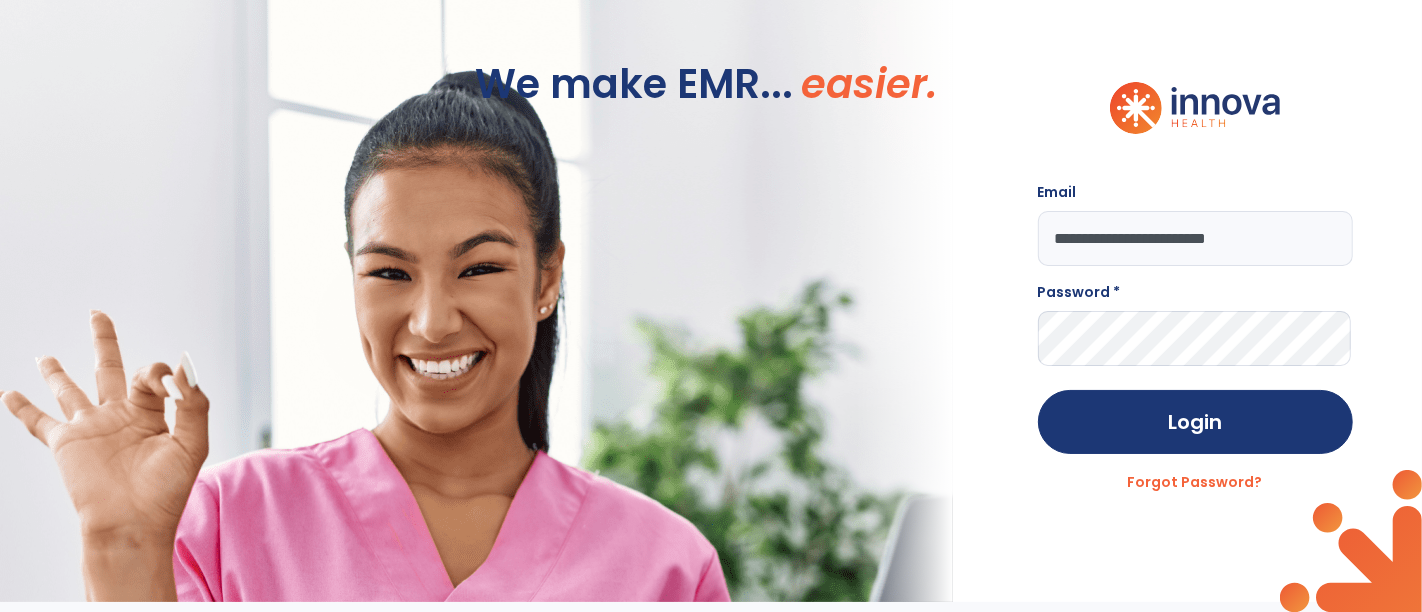 type on "**********" 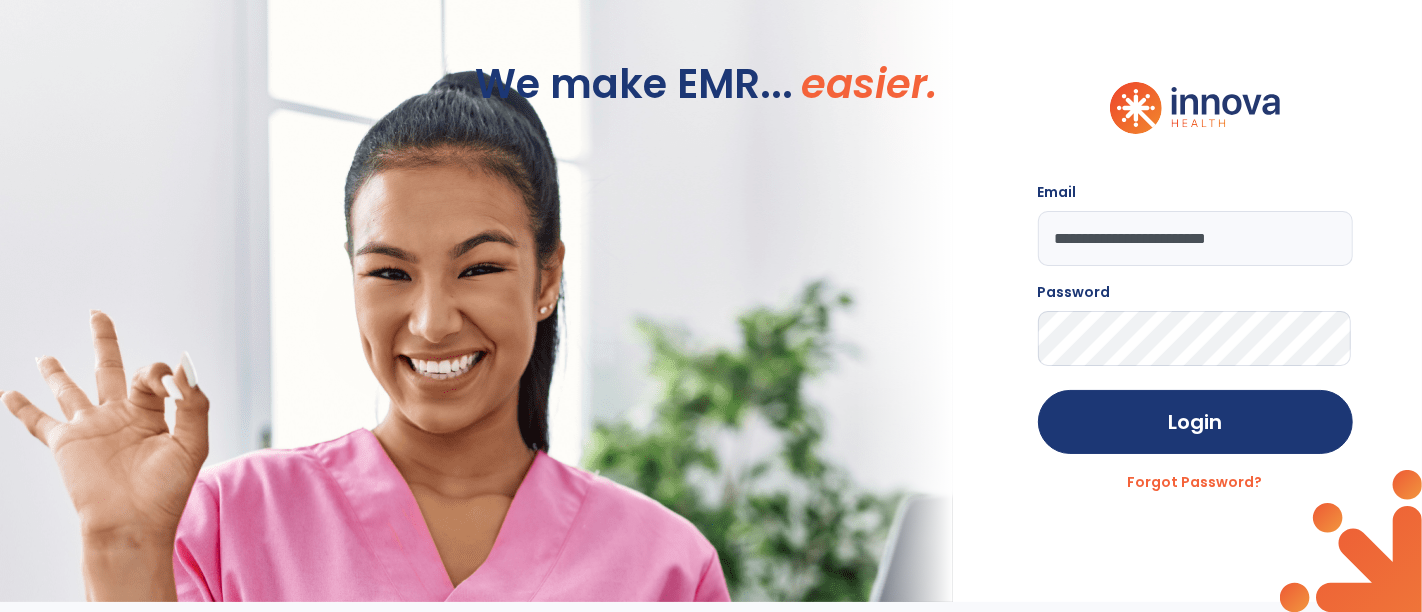click on "Login" 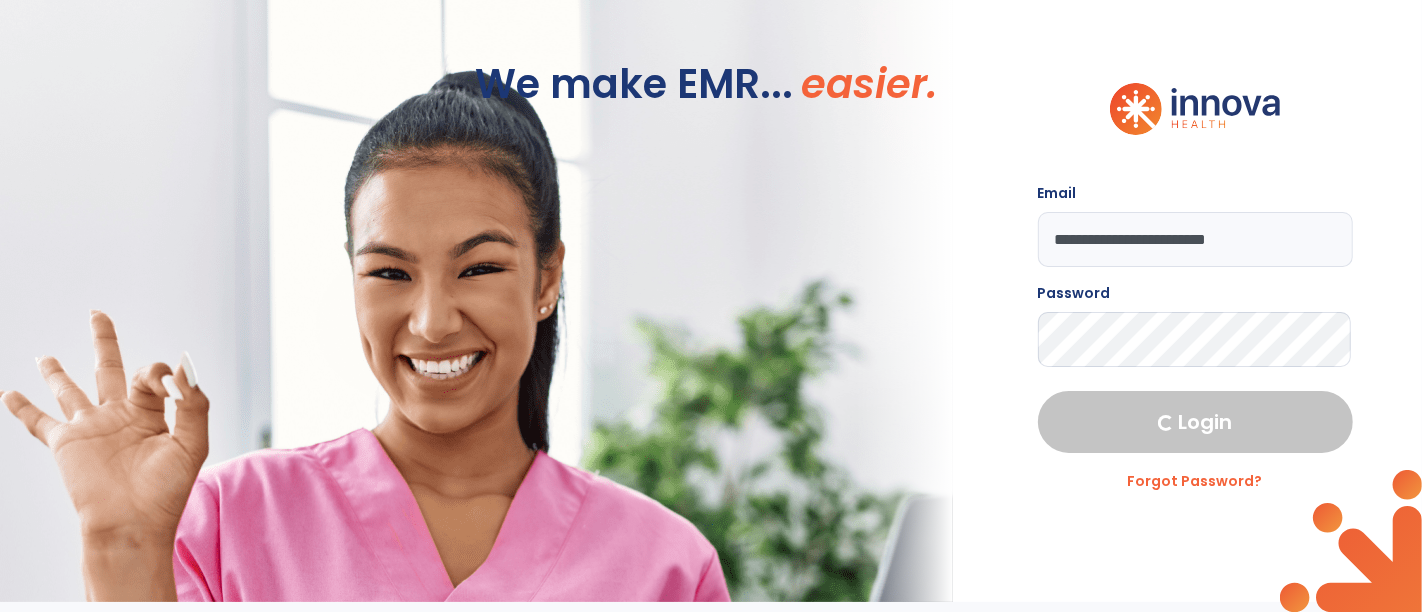 select on "****" 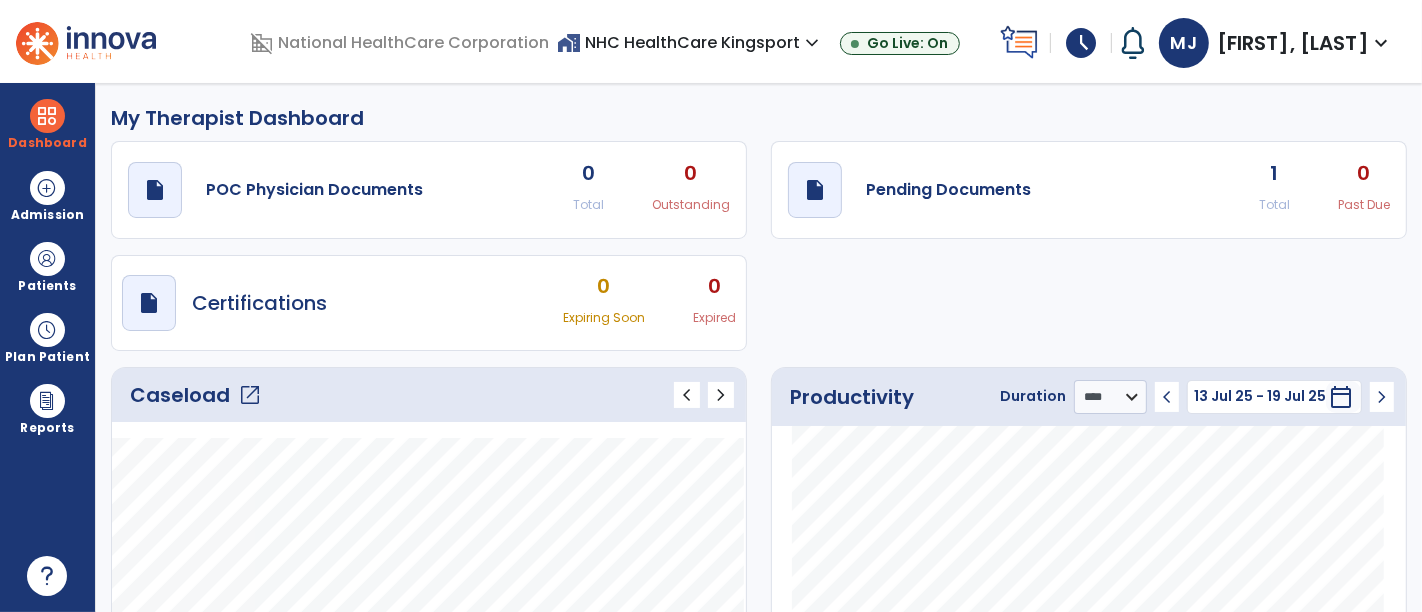 click on "open_in_new" 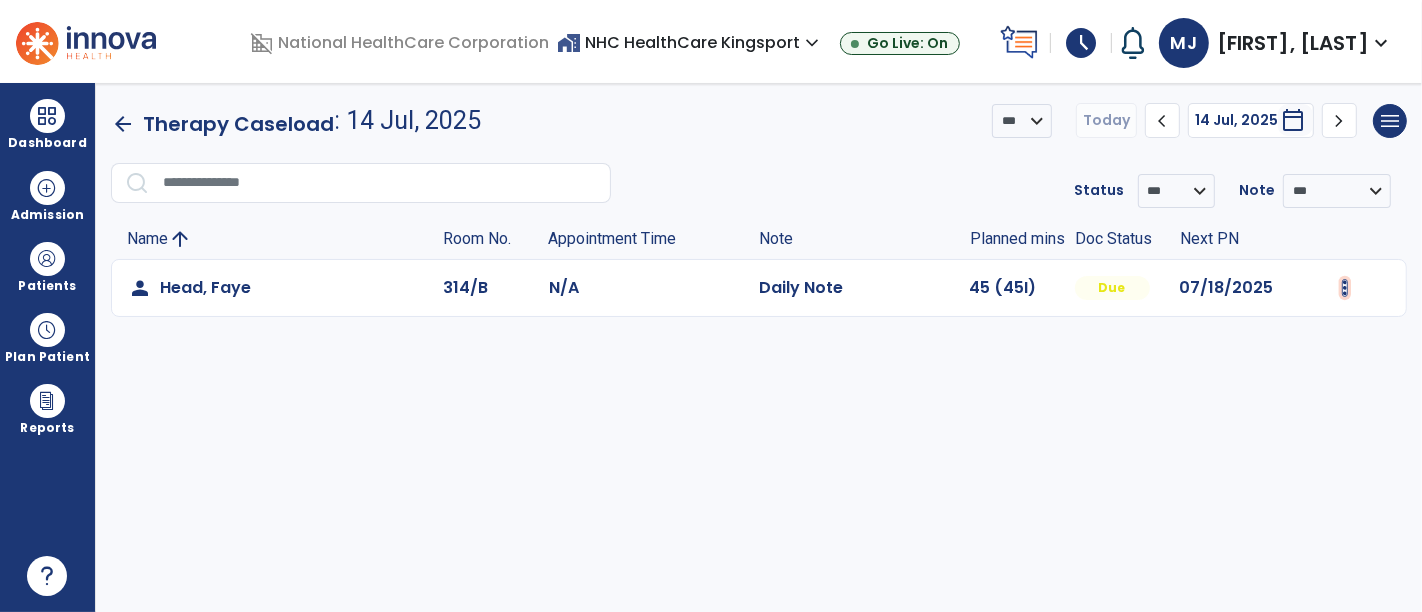 click at bounding box center (1345, 288) 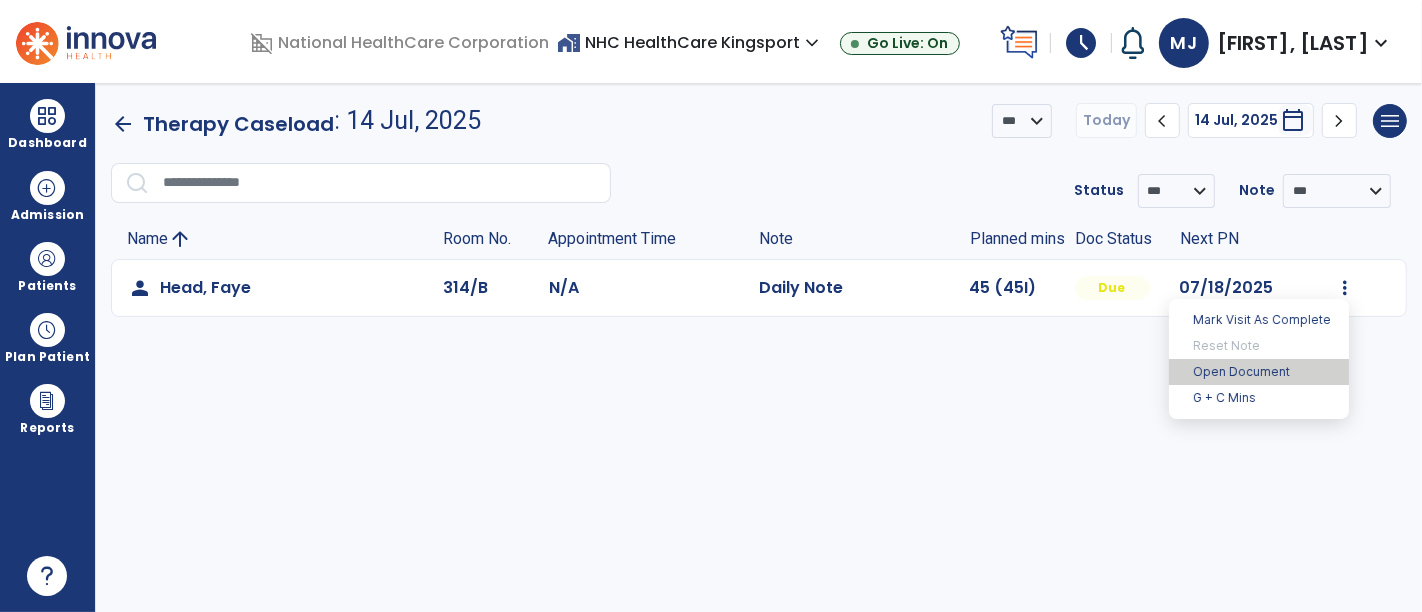 click on "Open Document" at bounding box center [1259, 372] 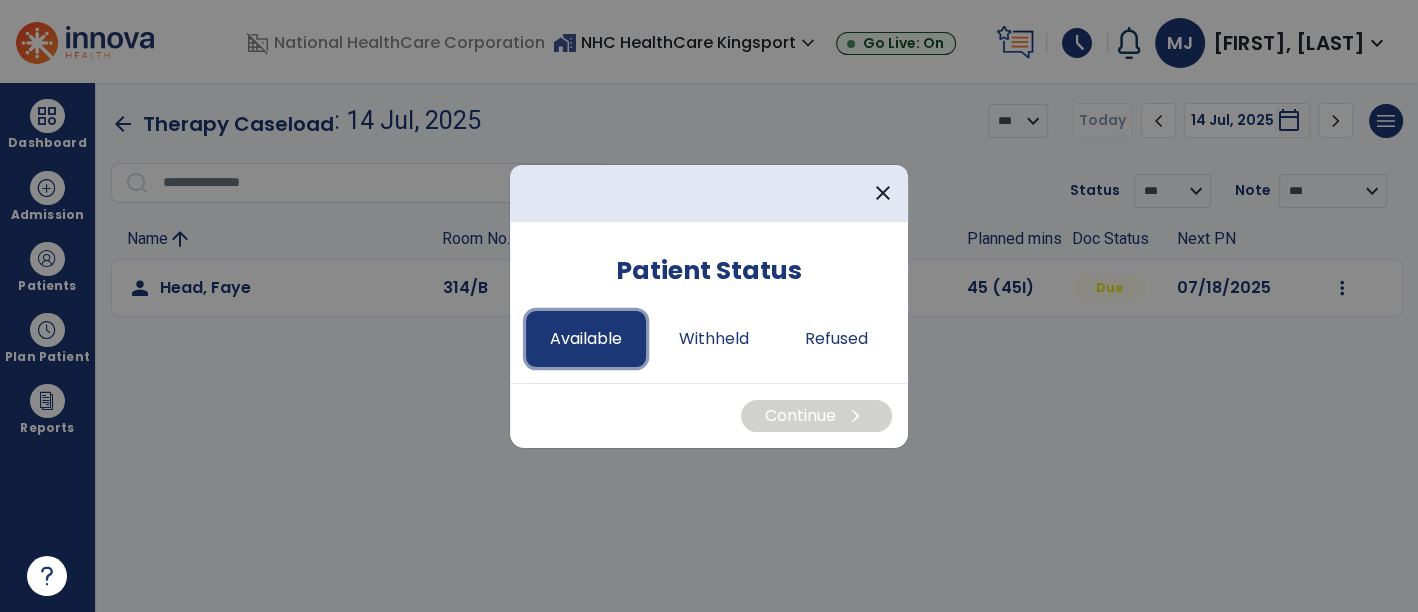 click on "Available" at bounding box center (586, 339) 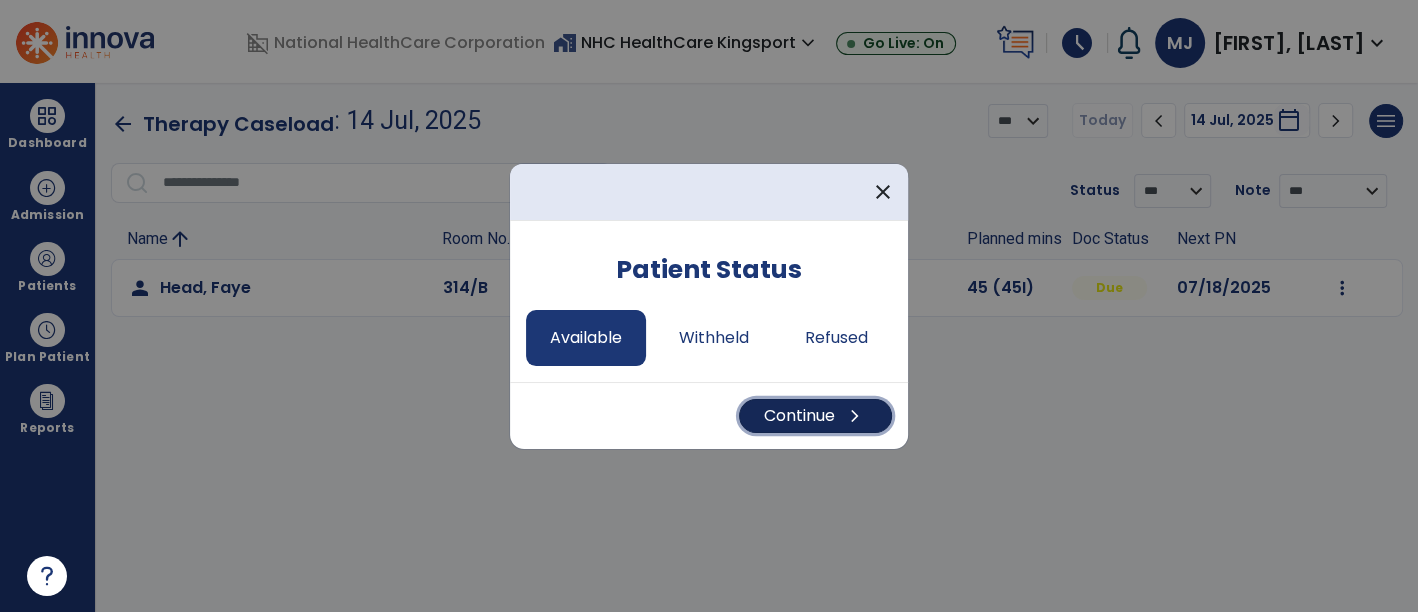 click on "Continue   chevron_right" at bounding box center [815, 416] 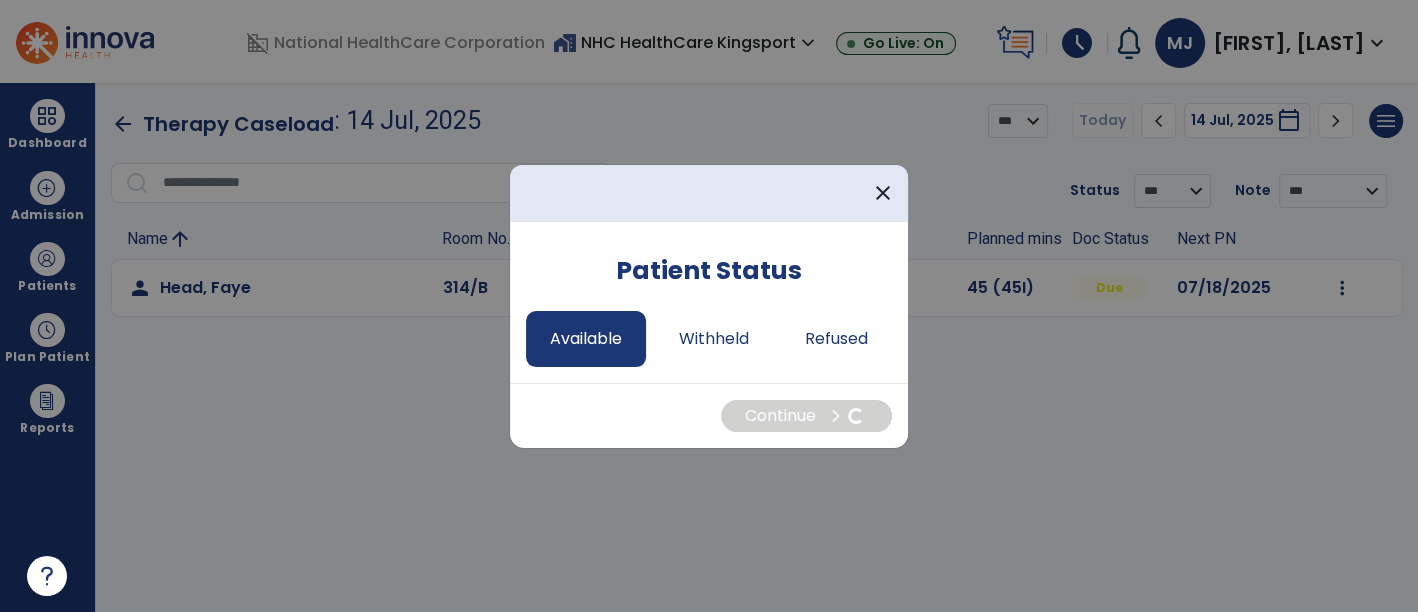 select on "*" 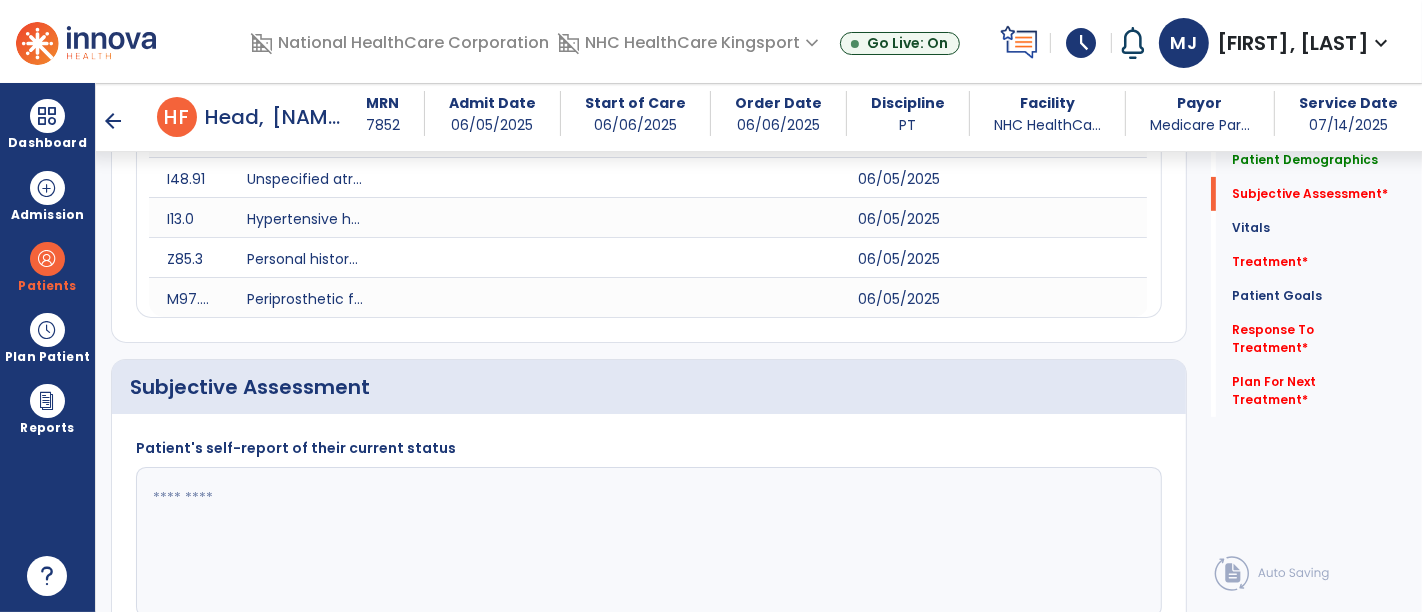 scroll, scrollTop: 705, scrollLeft: 0, axis: vertical 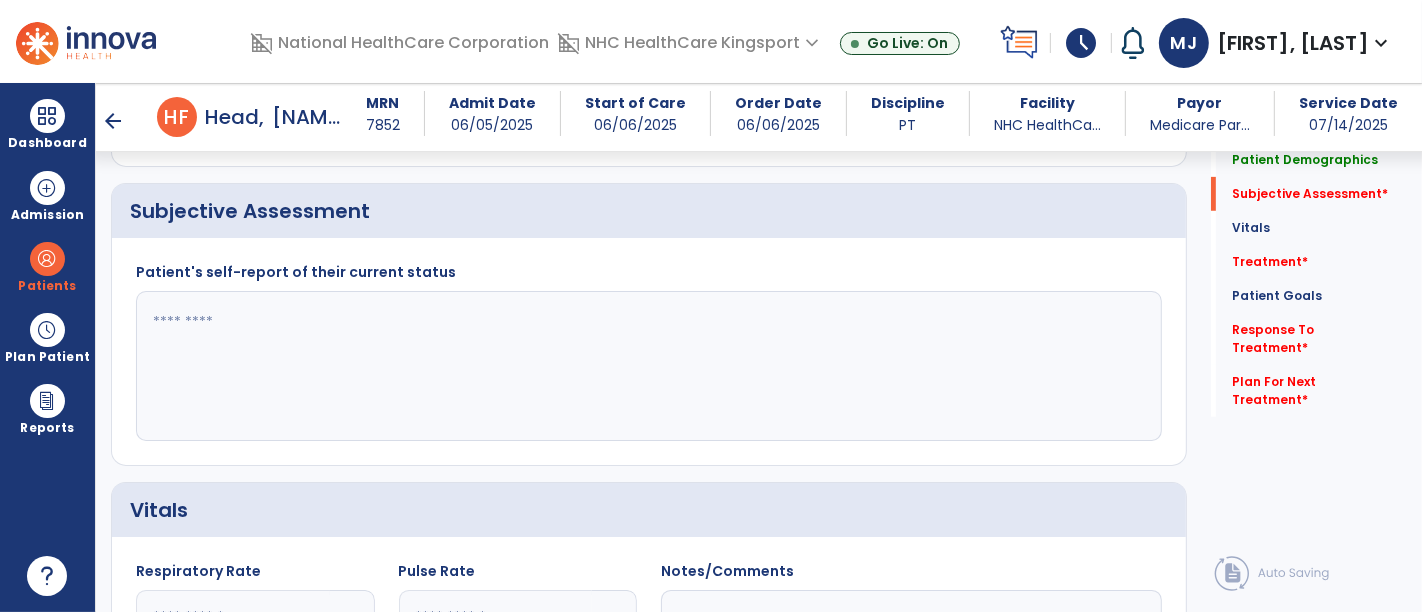 click 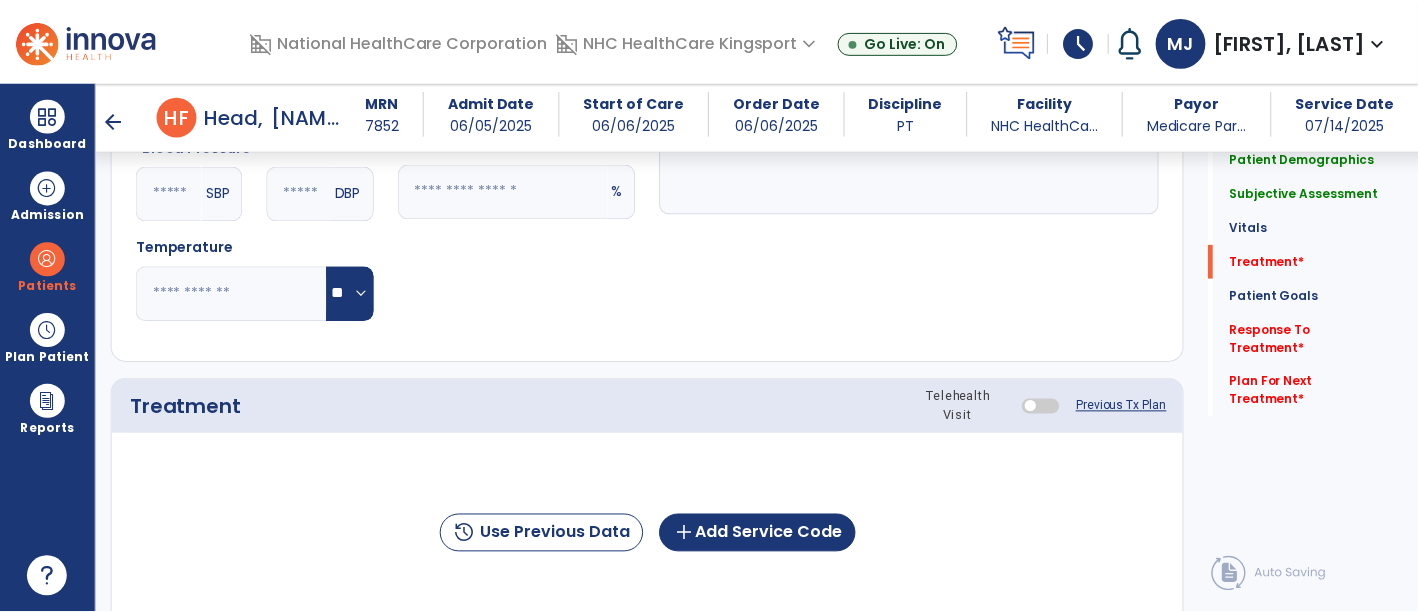 scroll, scrollTop: 1322, scrollLeft: 0, axis: vertical 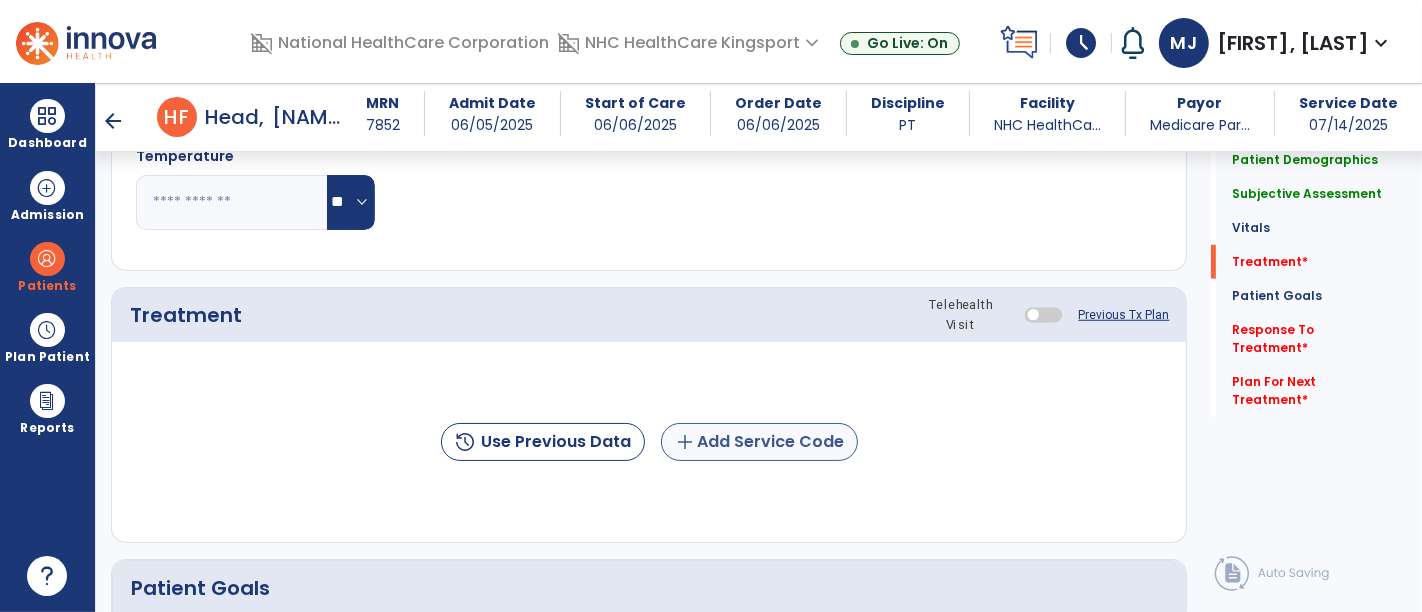 type on "**********" 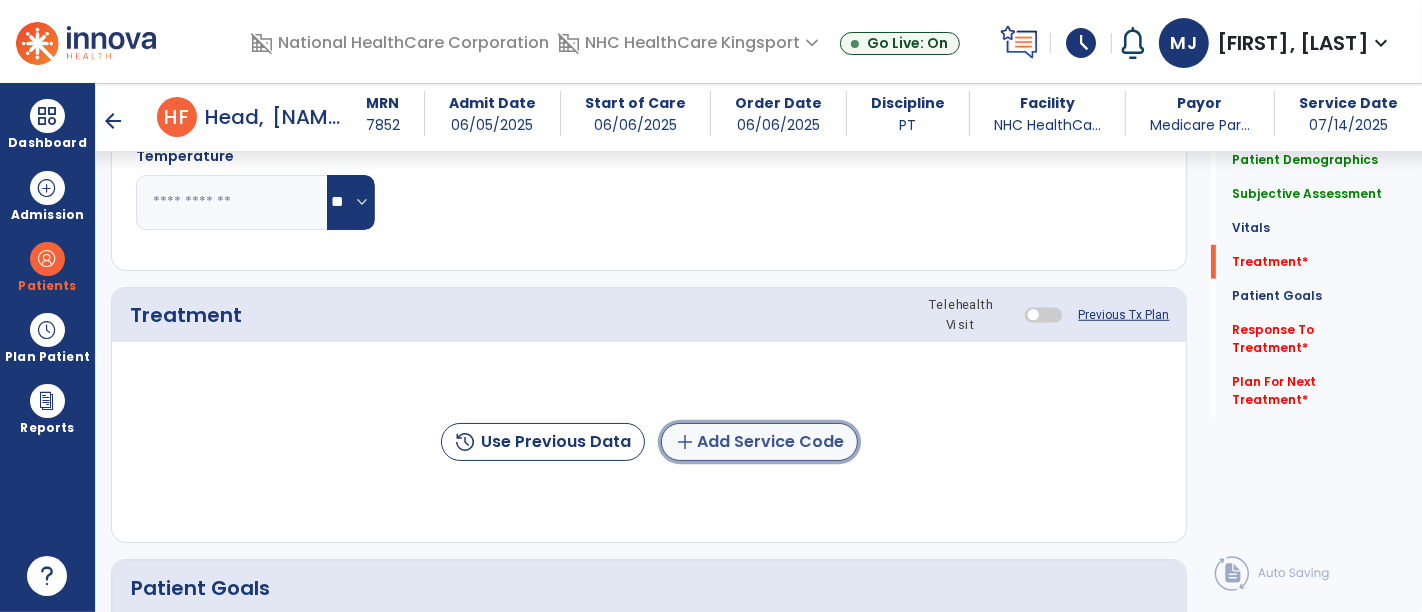 click on "add  Add Service Code" 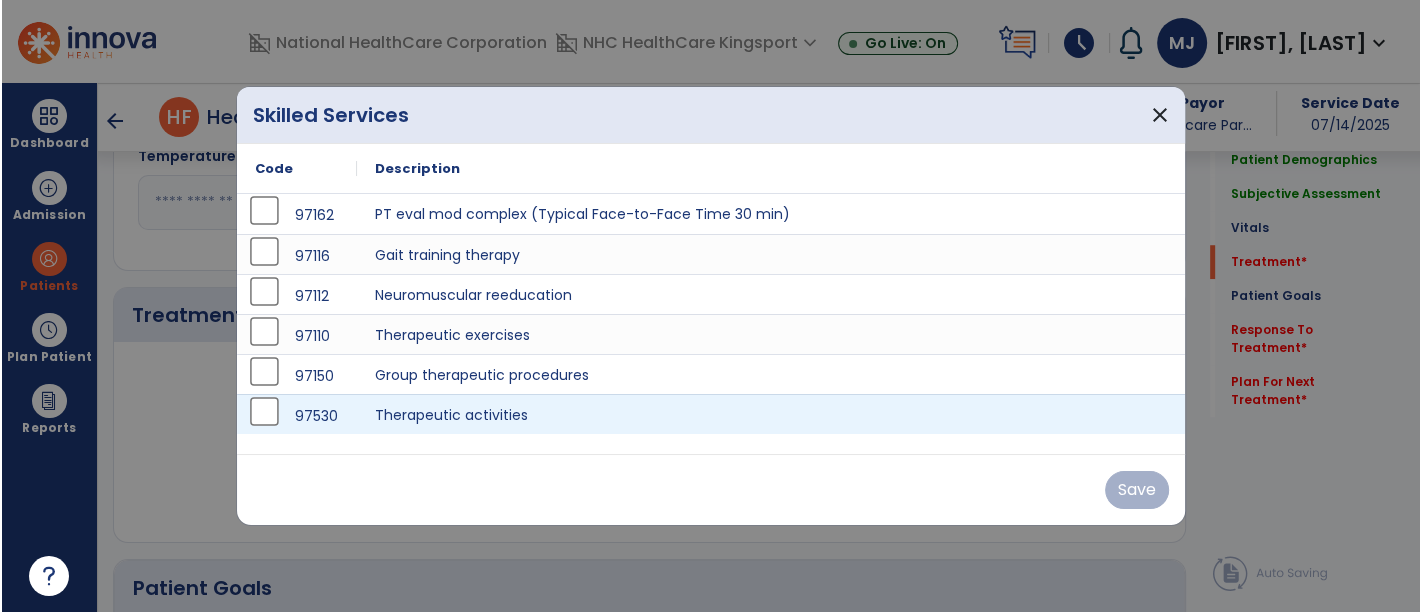scroll, scrollTop: 1322, scrollLeft: 0, axis: vertical 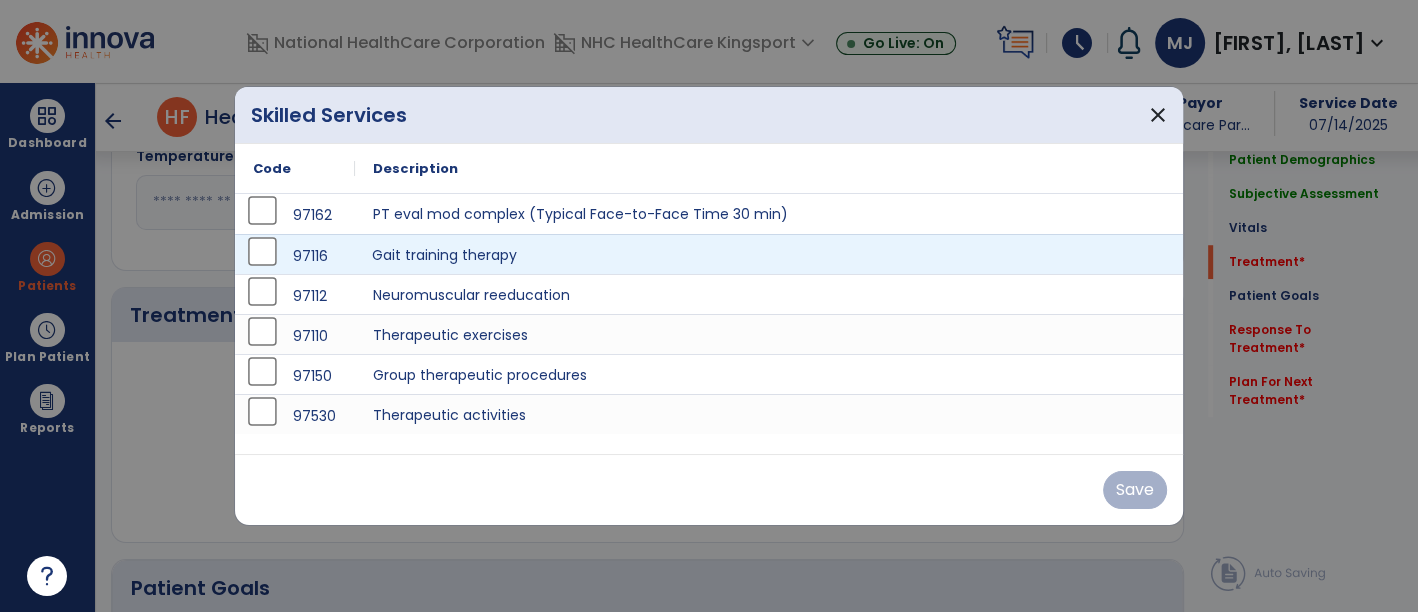 click on "Gait training therapy" at bounding box center [769, 254] 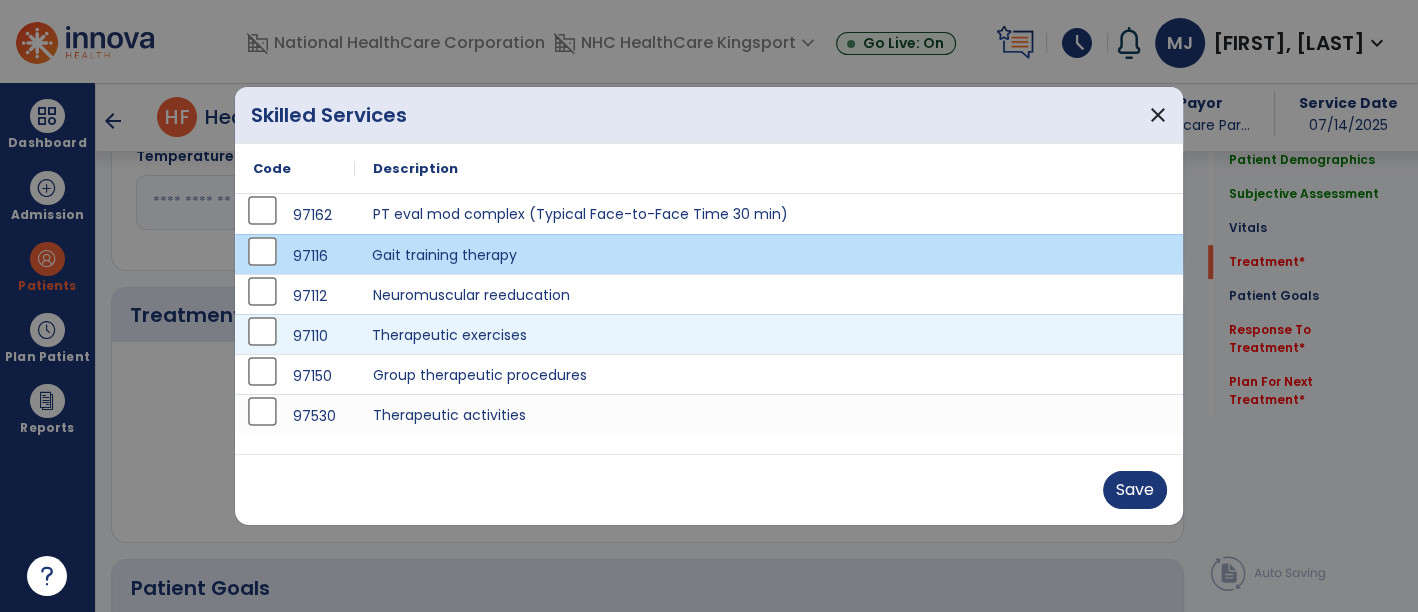 click on "Therapeutic exercises" at bounding box center [769, 334] 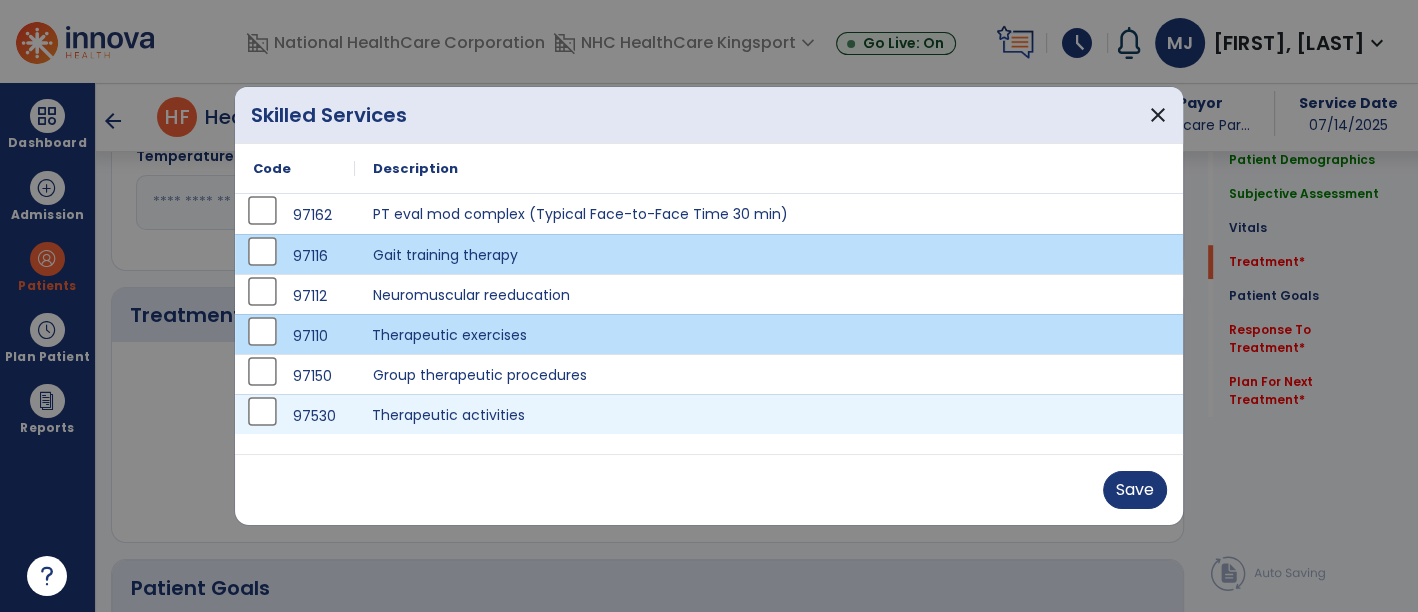 click on "Therapeutic activities" at bounding box center (769, 414) 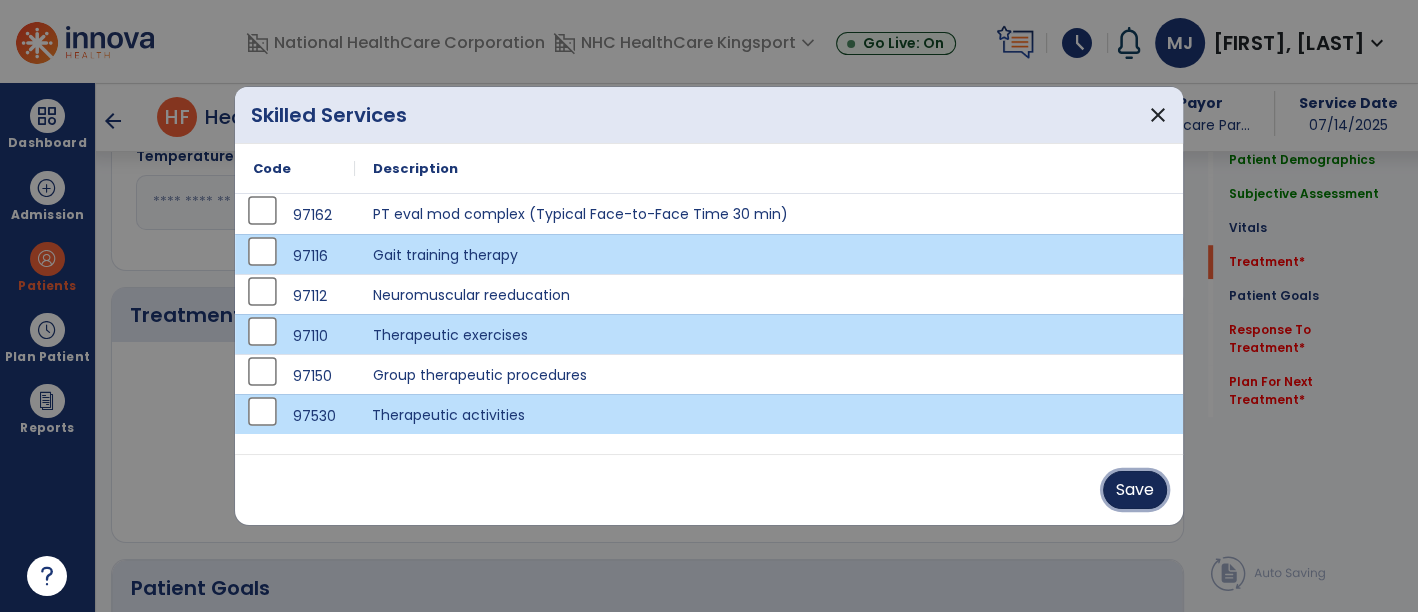 click on "Save" at bounding box center [1135, 490] 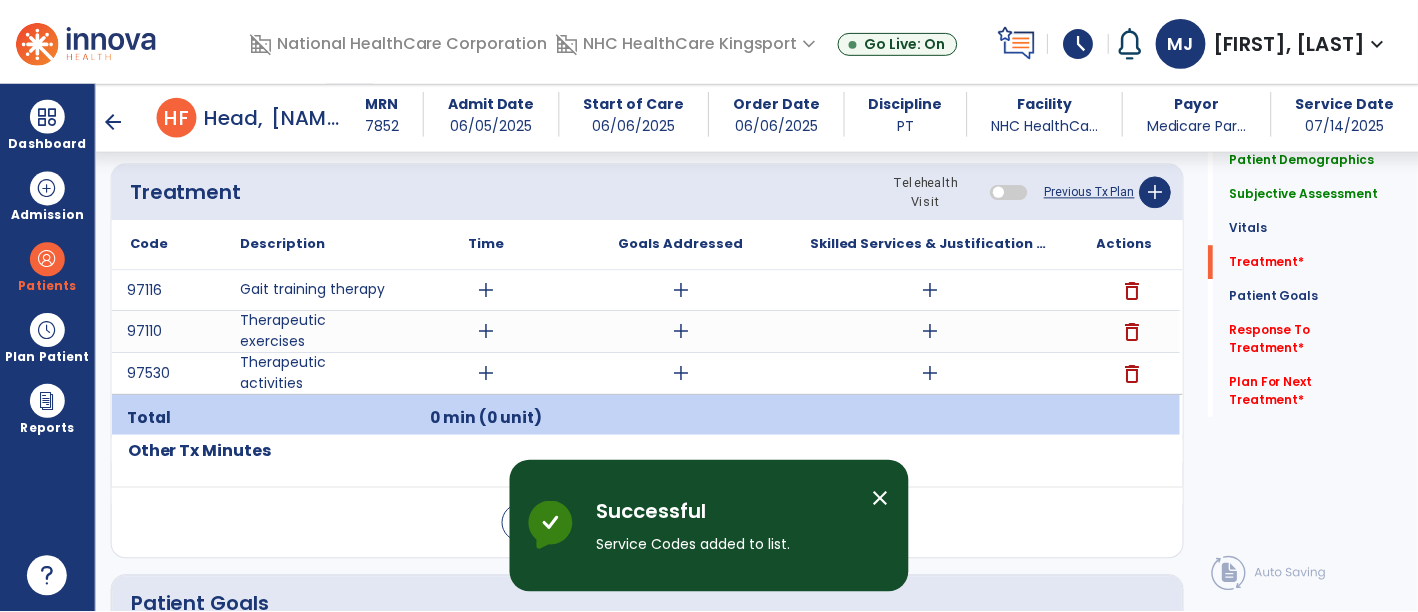 scroll, scrollTop: 1448, scrollLeft: 0, axis: vertical 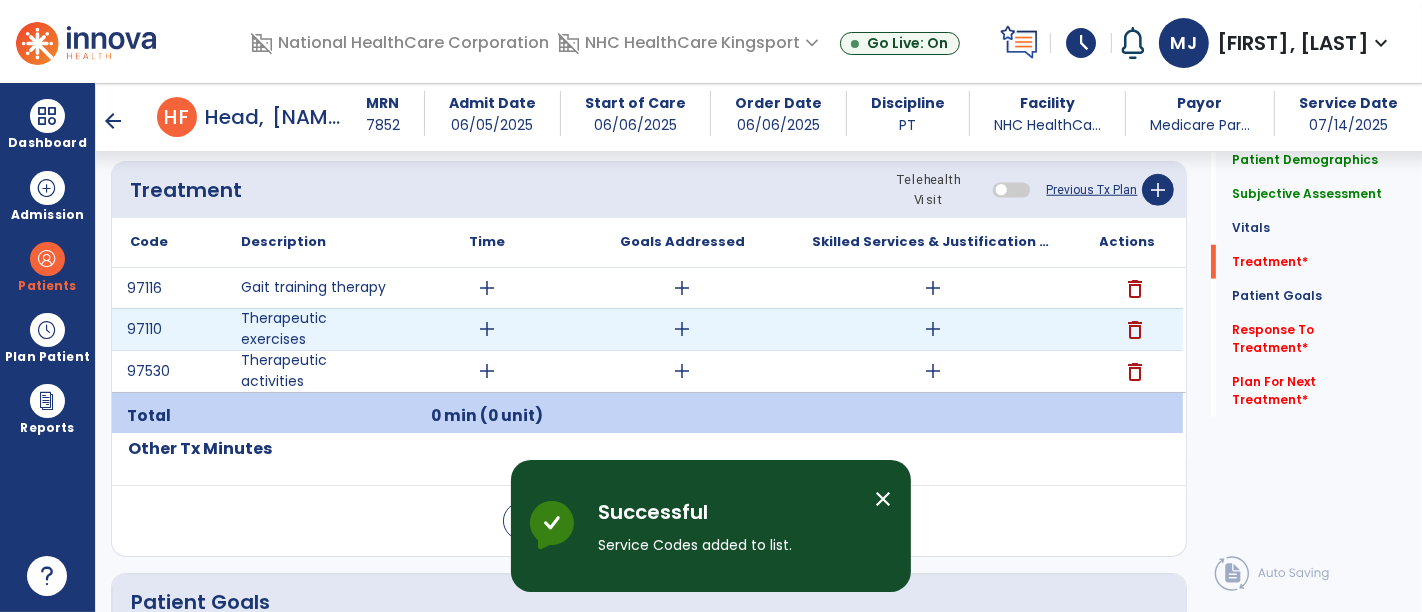 click on "add" at bounding box center [933, 329] 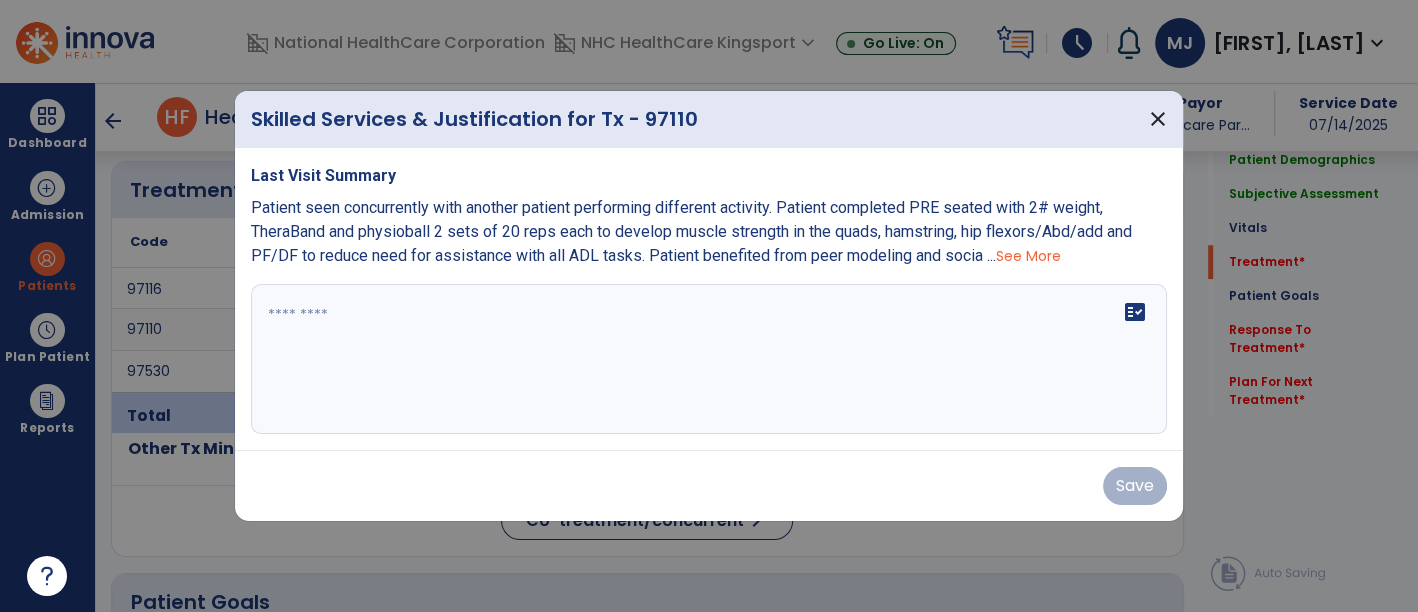 scroll, scrollTop: 1448, scrollLeft: 0, axis: vertical 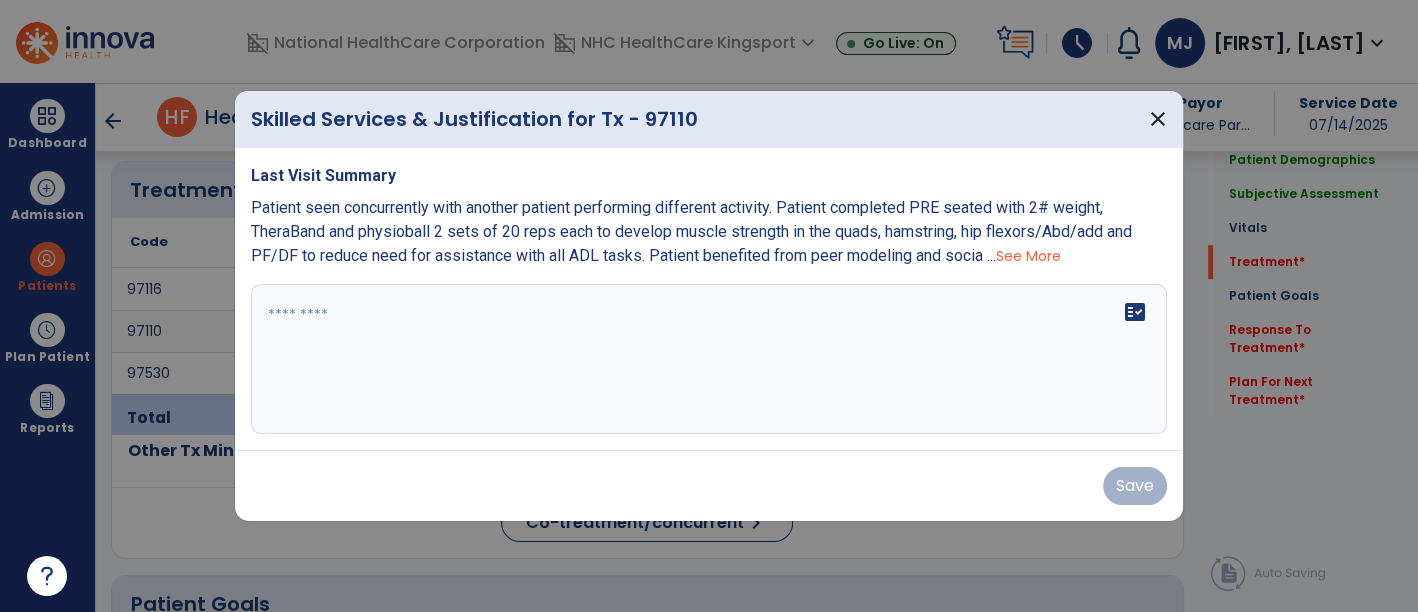 click at bounding box center (709, 359) 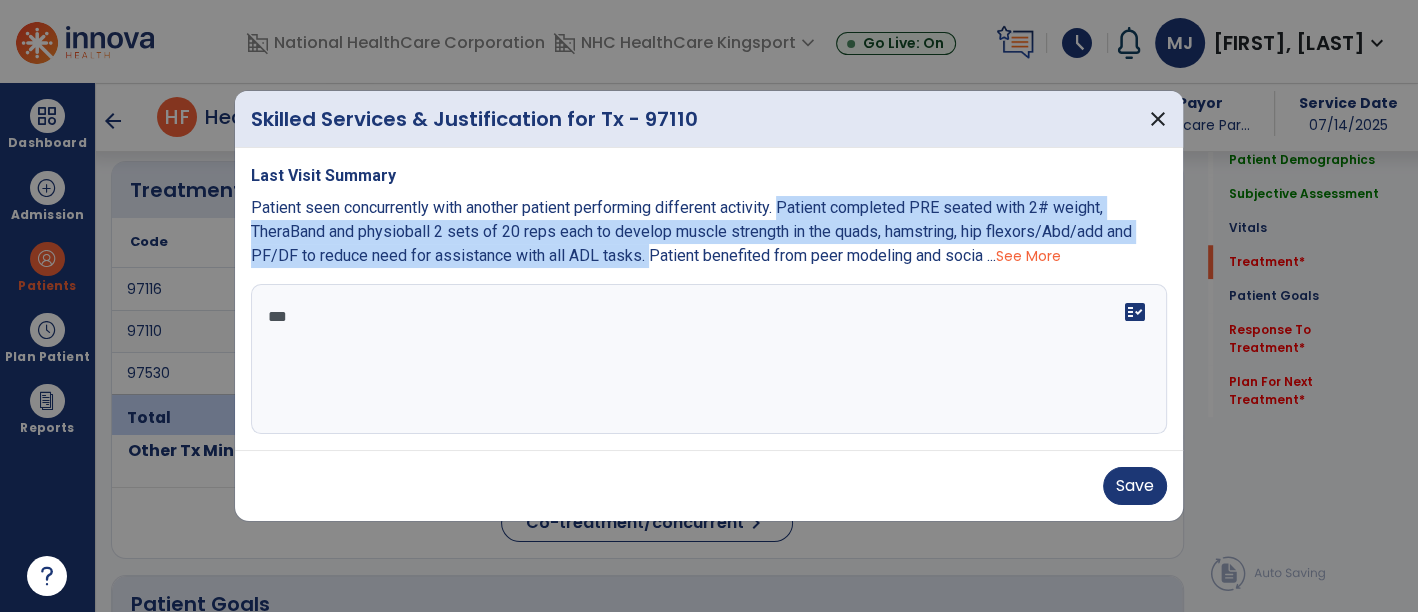 drag, startPoint x: 786, startPoint y: 203, endPoint x: 637, endPoint y: 256, distance: 158.14551 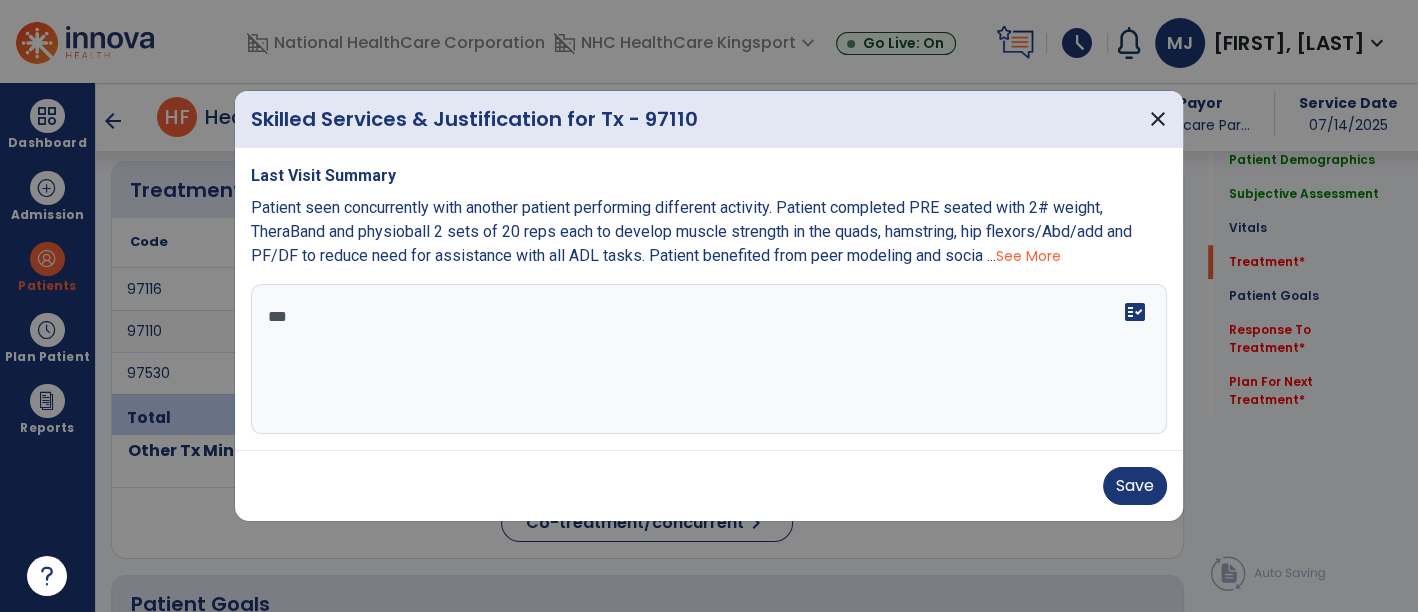 click on "**" at bounding box center [709, 359] 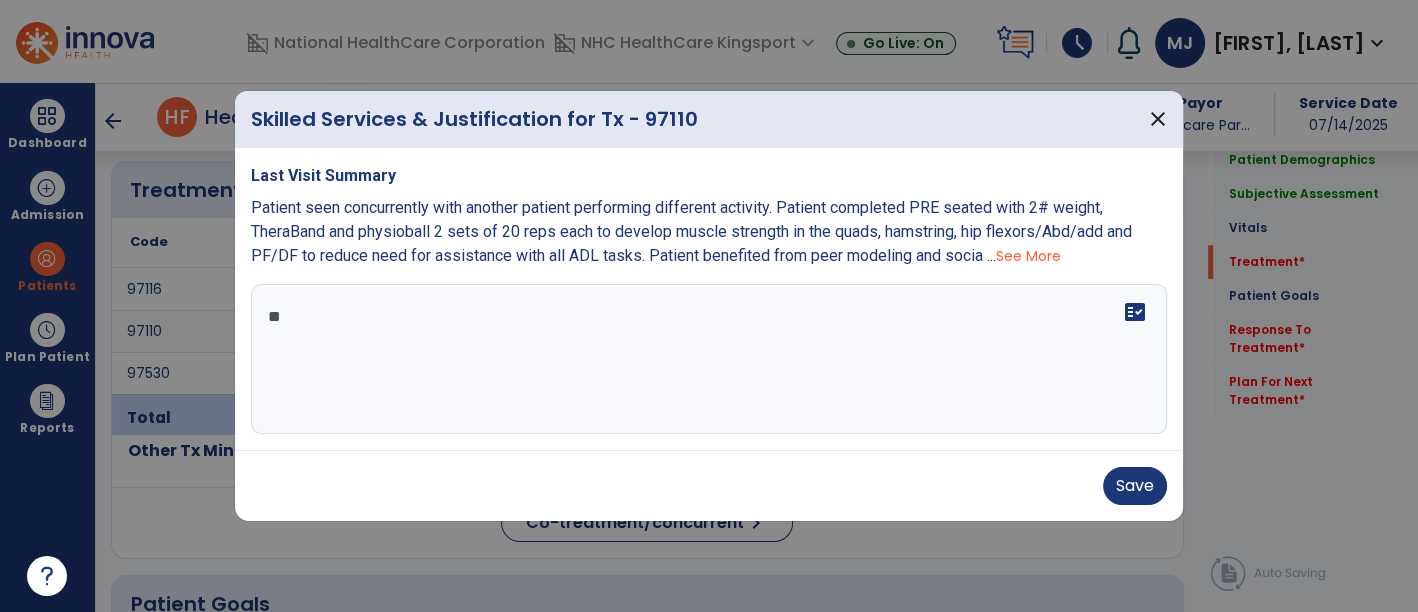 type on "*" 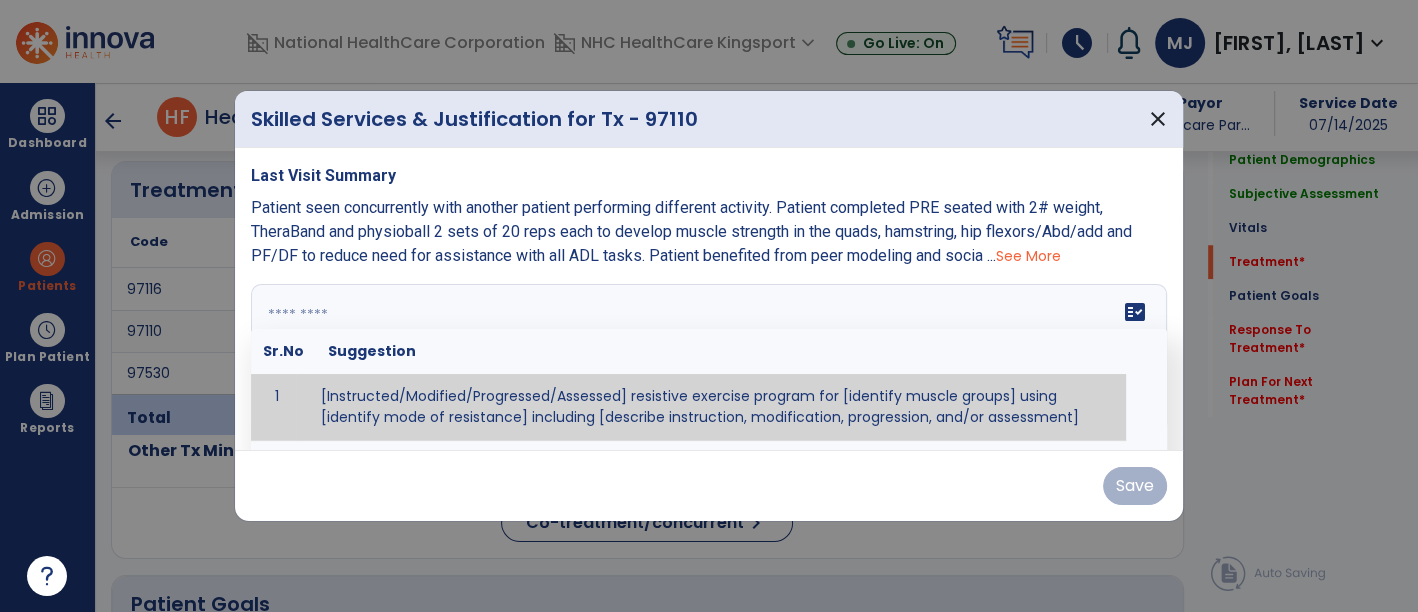 paste on "**********" 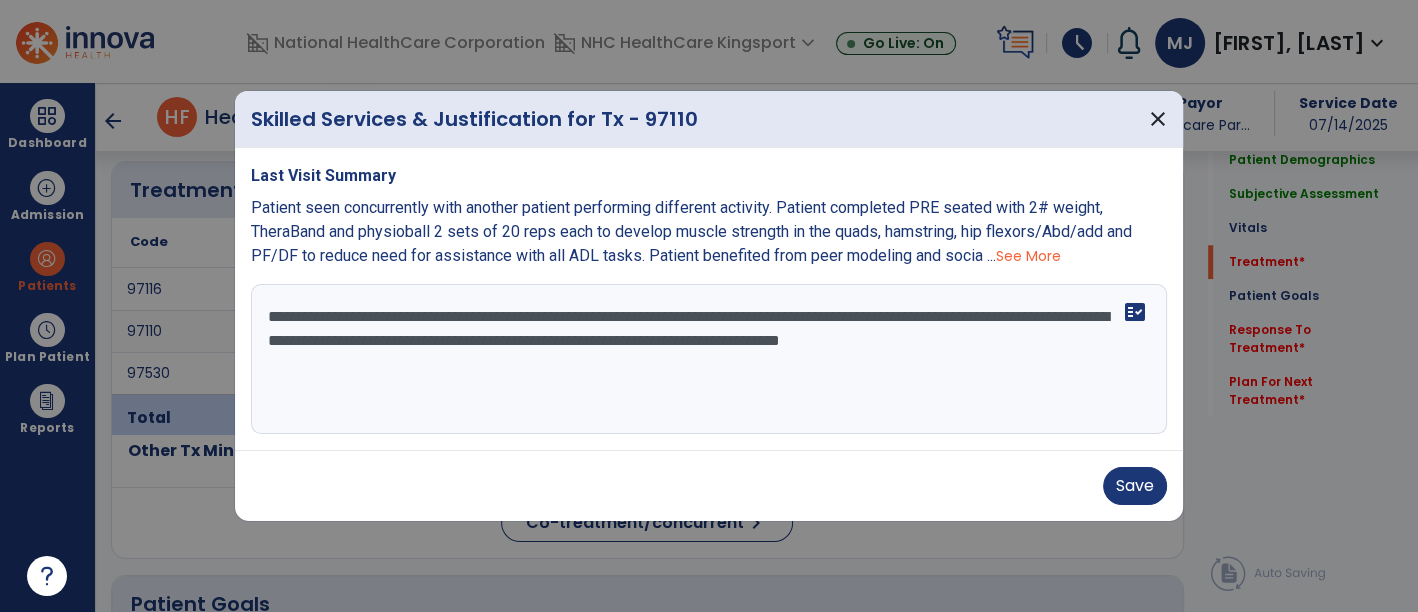 click on "**********" at bounding box center (709, 359) 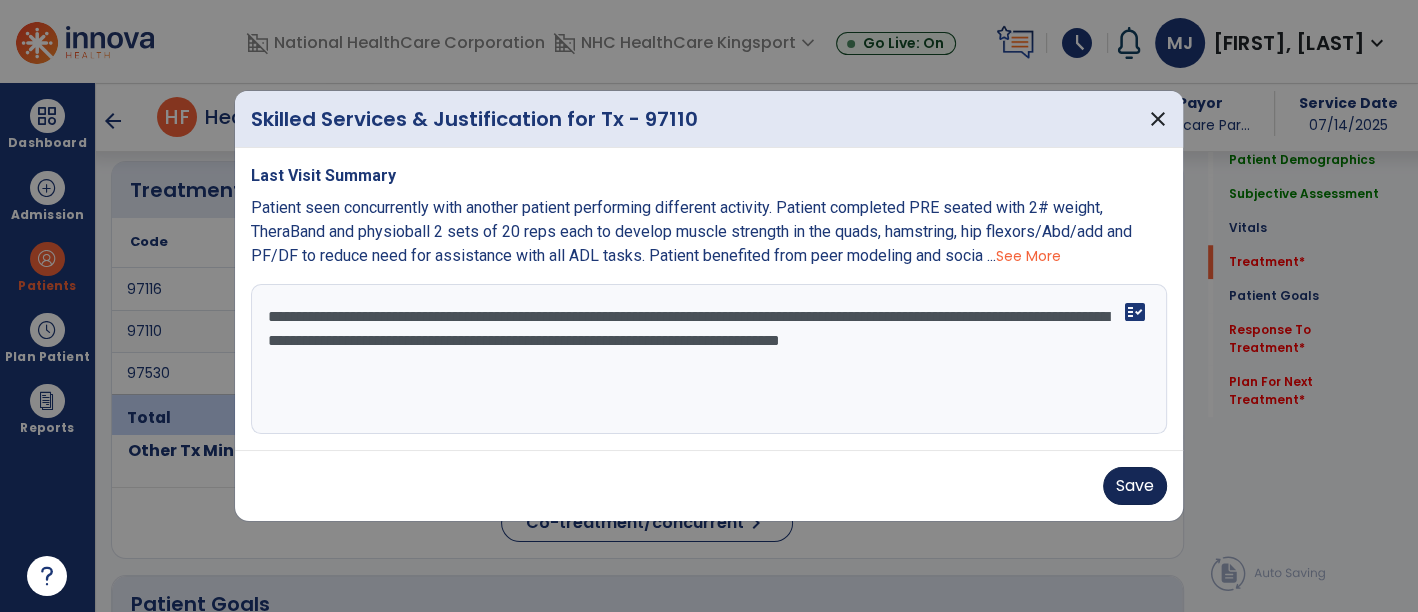 type on "**********" 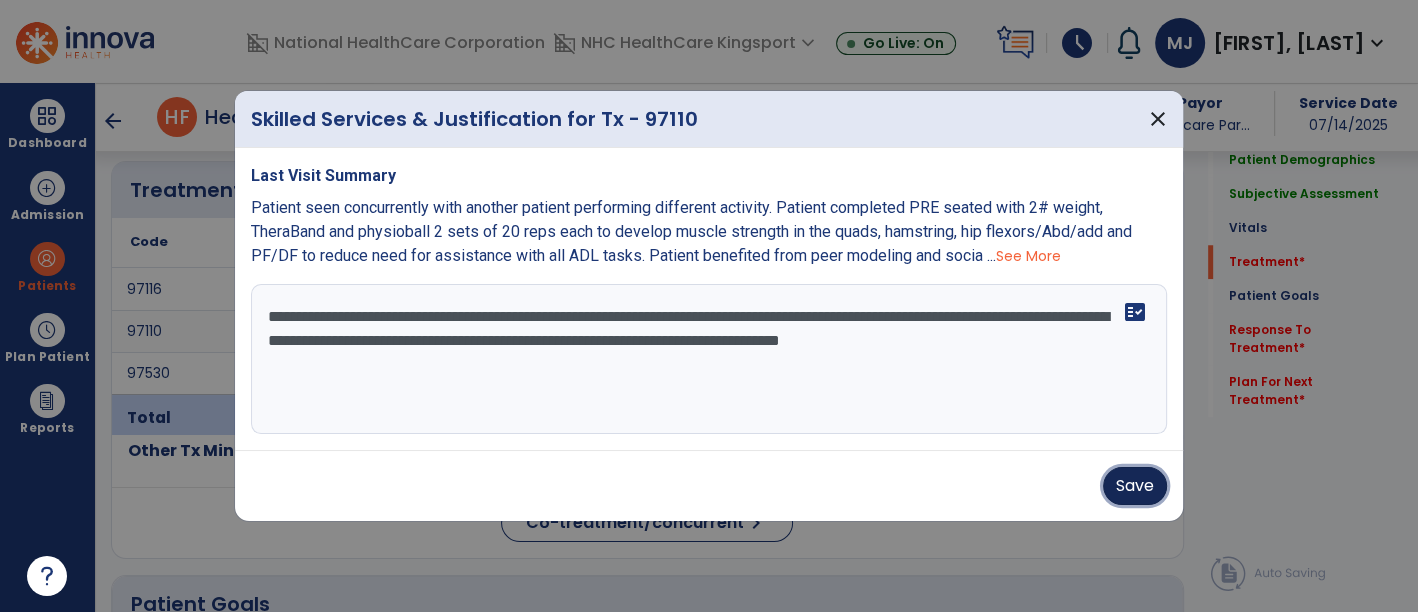 click on "Save" at bounding box center (1135, 486) 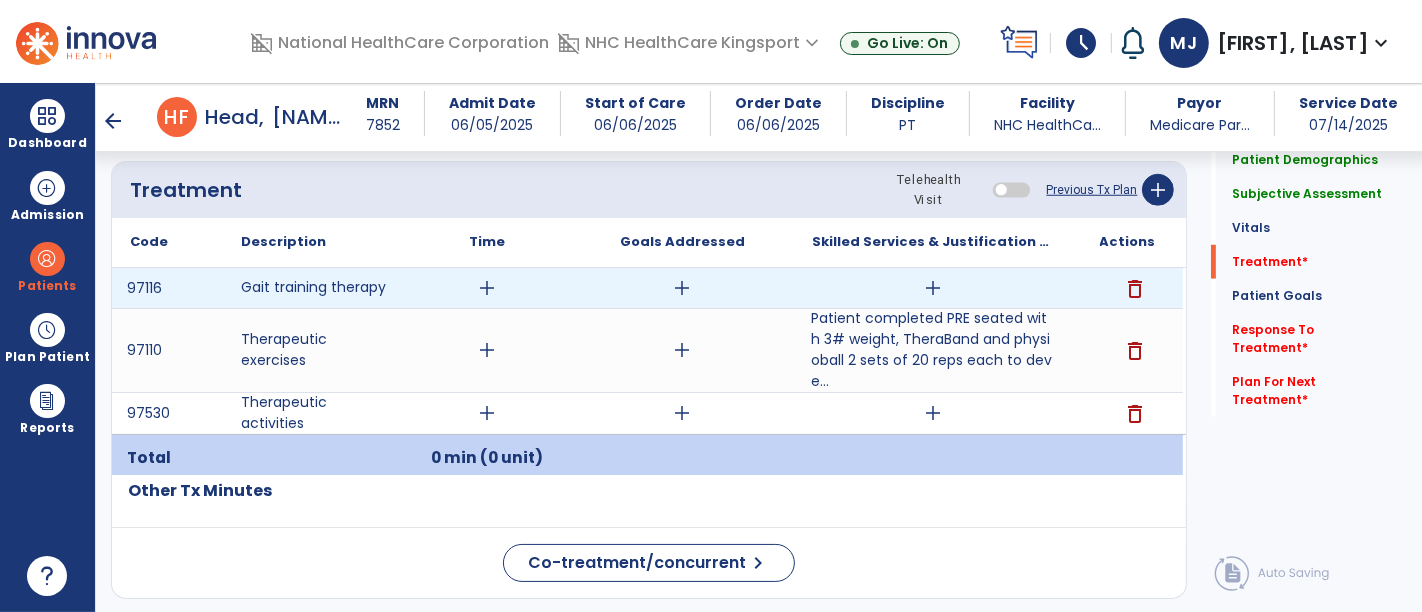 click on "add" at bounding box center (933, 288) 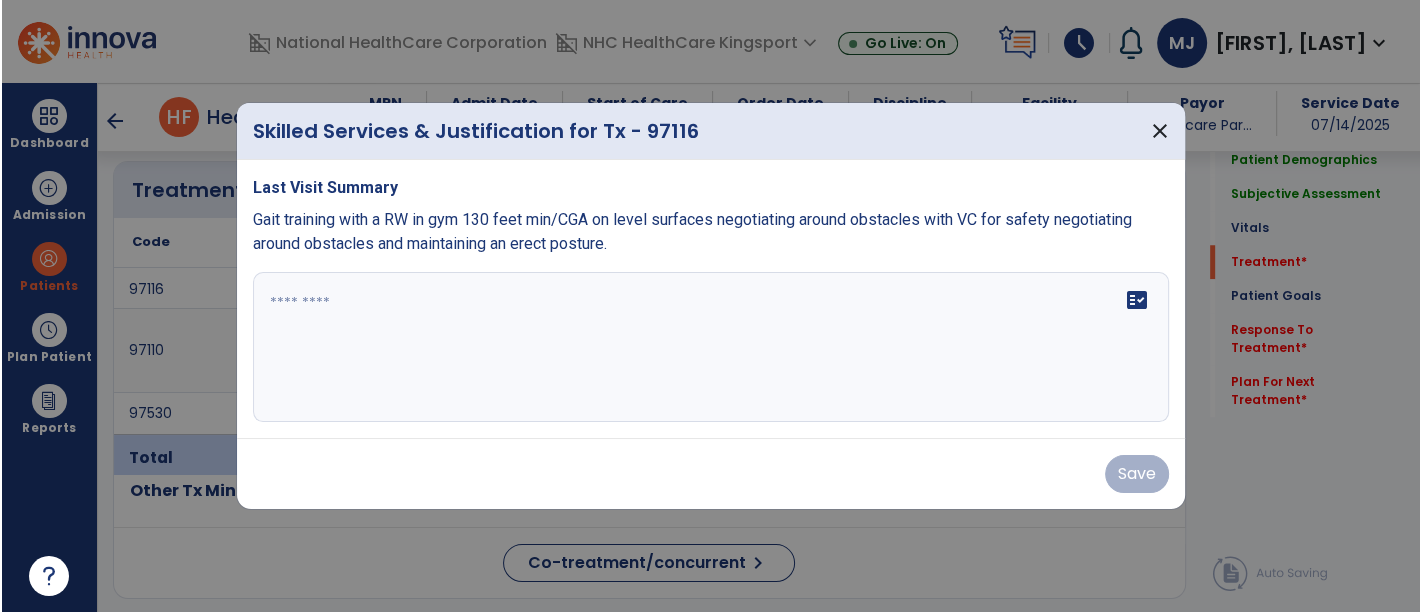 scroll, scrollTop: 1448, scrollLeft: 0, axis: vertical 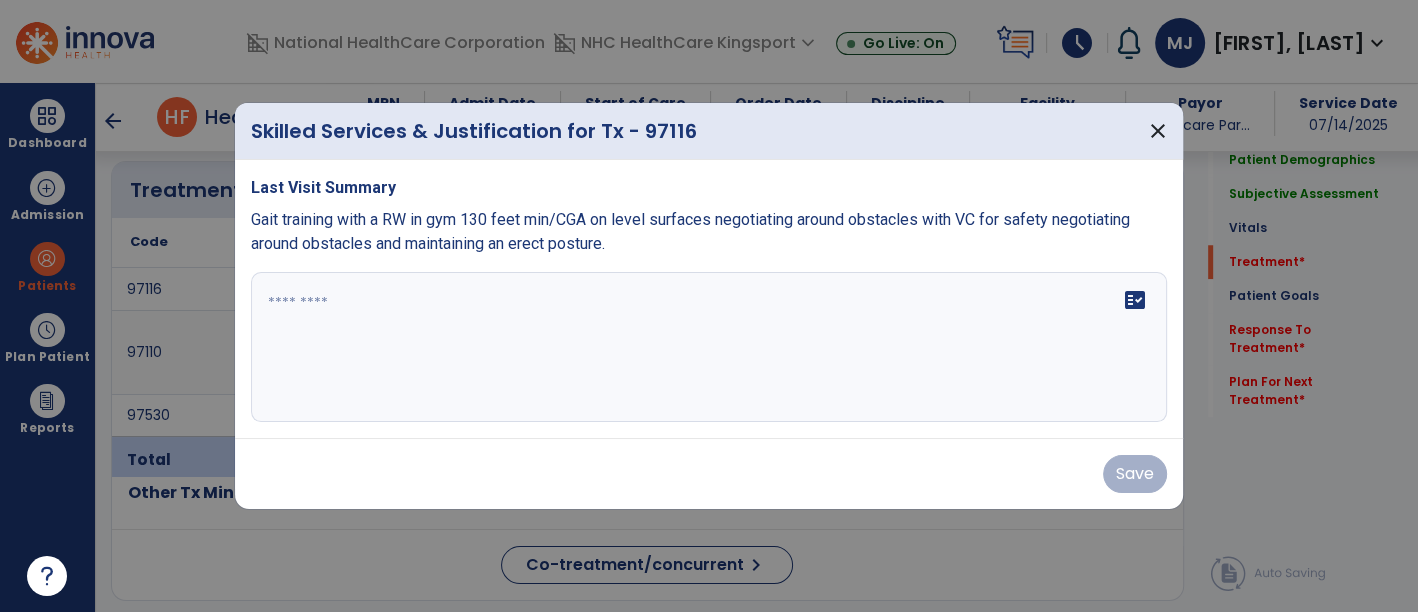 click at bounding box center (709, 347) 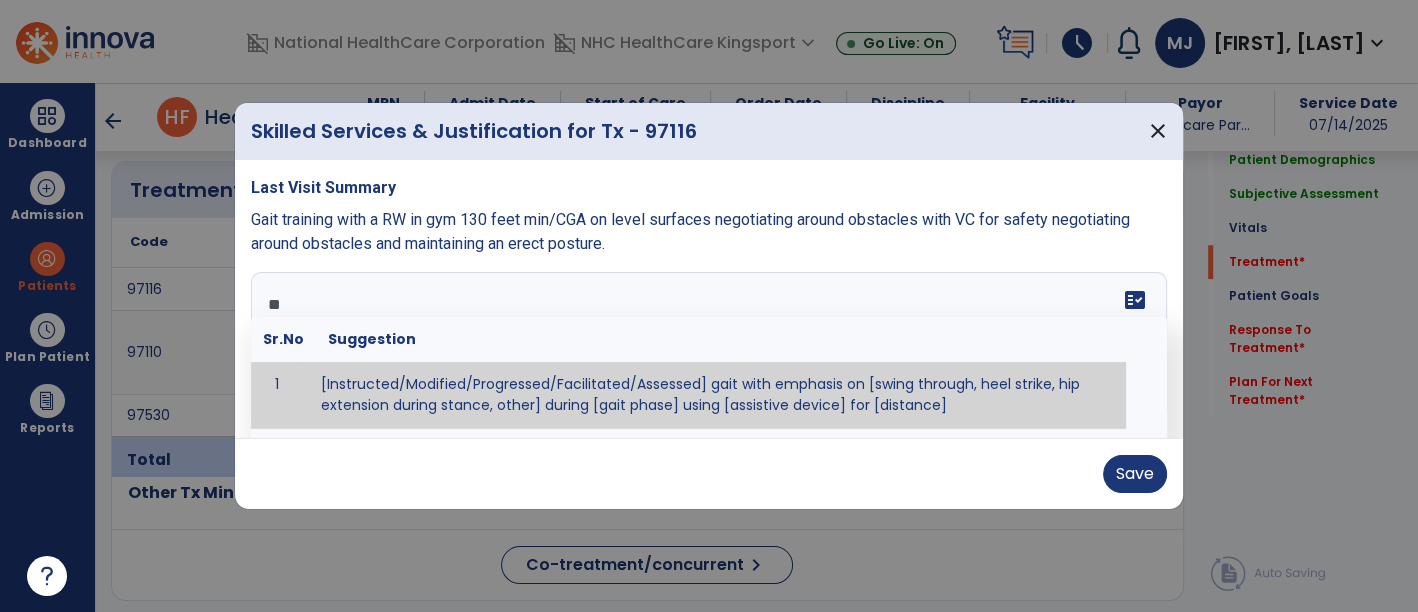 type on "*" 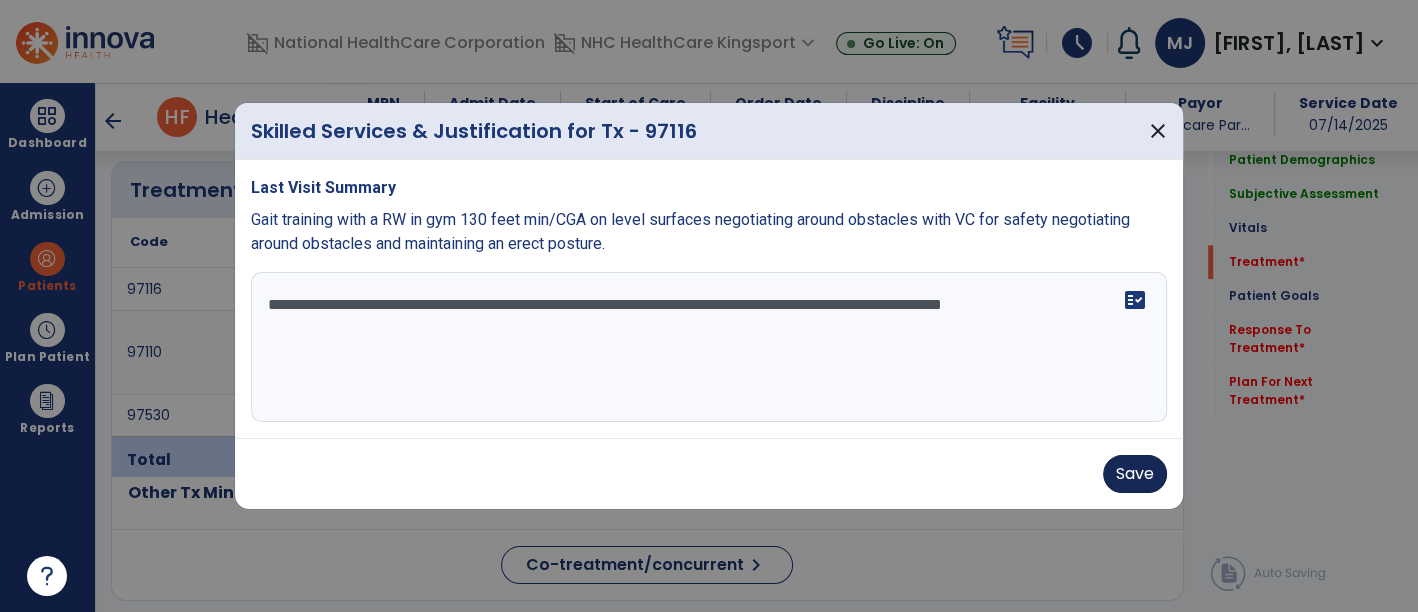 type on "**********" 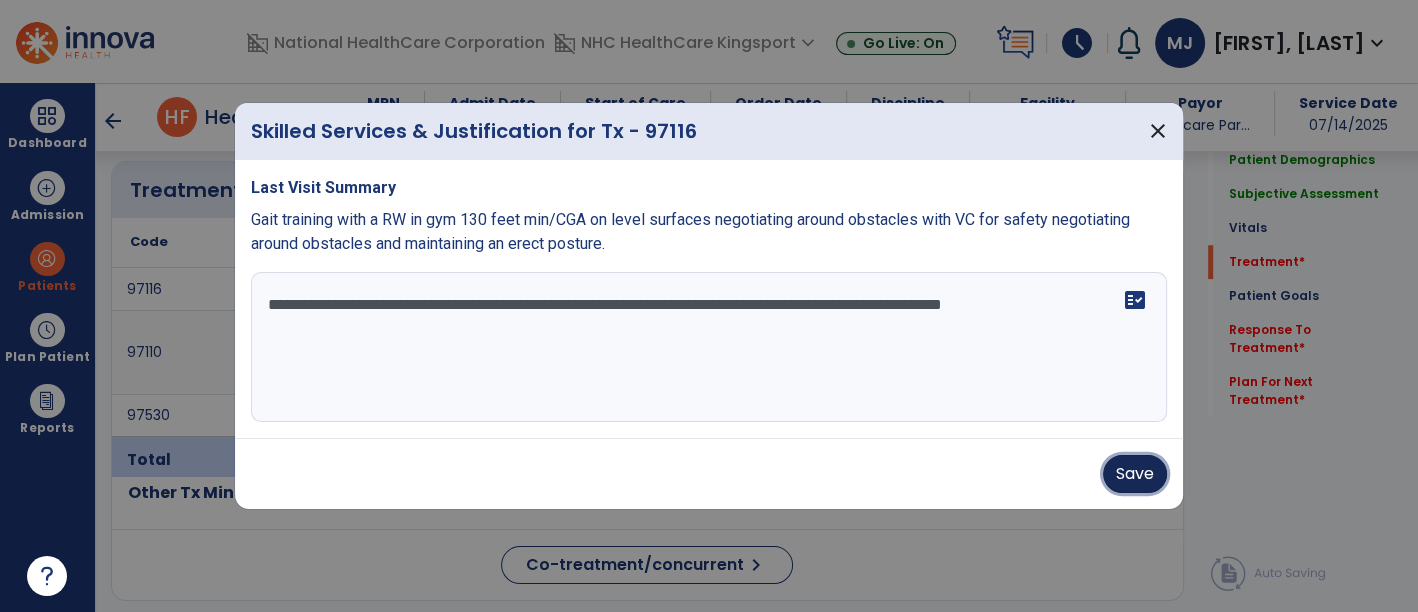click on "Save" at bounding box center [1135, 474] 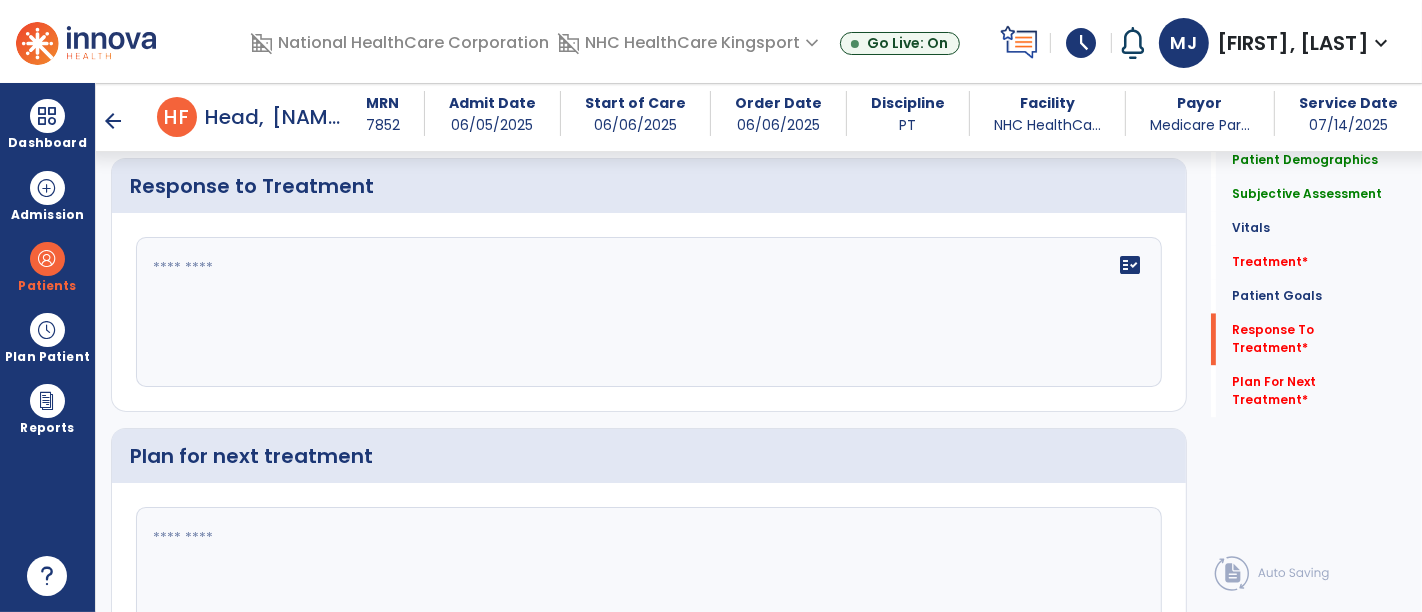scroll, scrollTop: 3394, scrollLeft: 0, axis: vertical 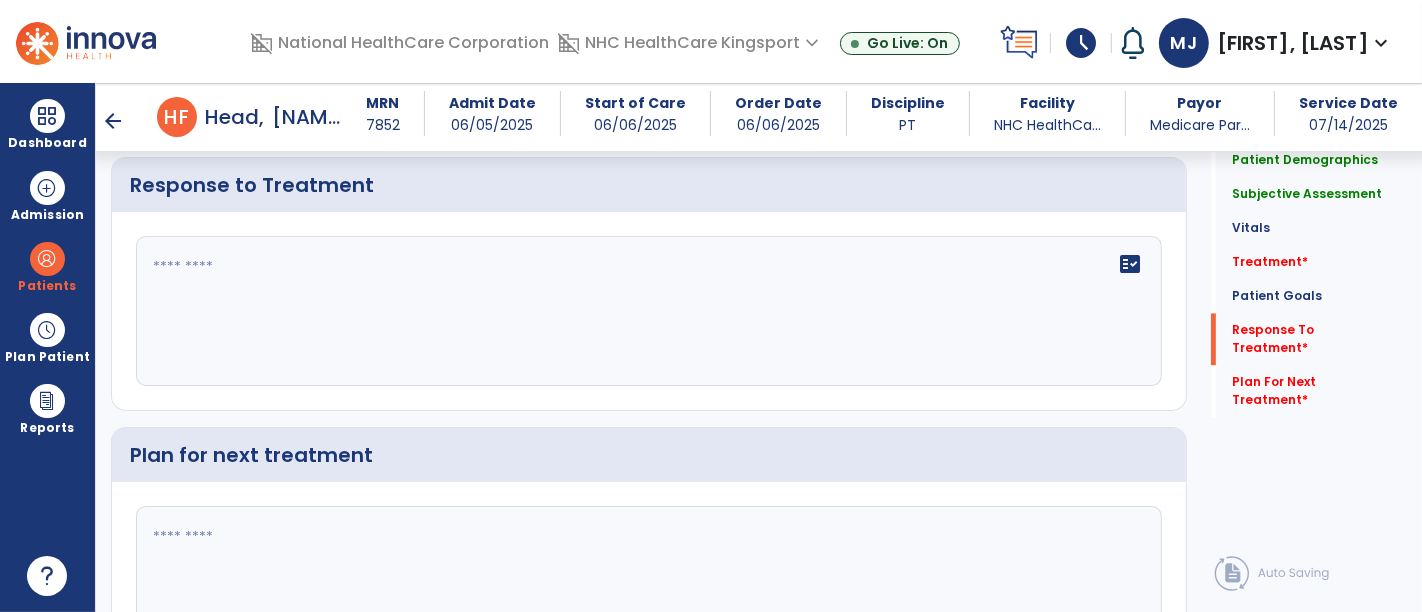 click on "fact_check" 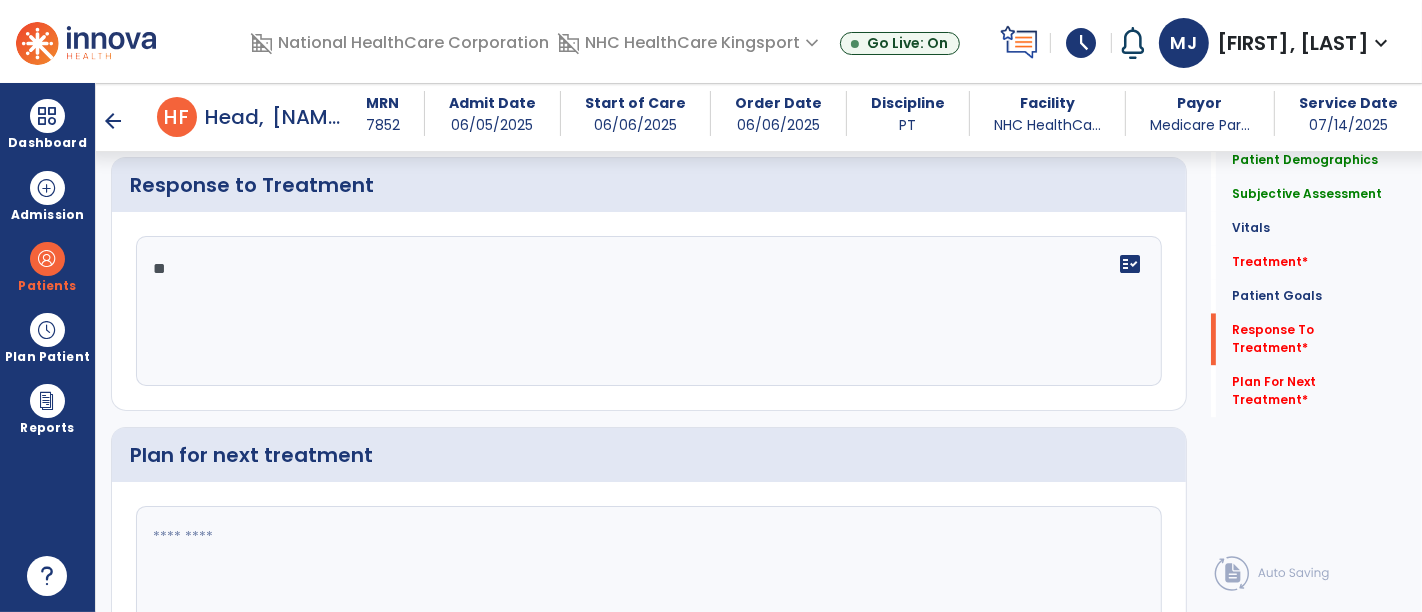 type on "*" 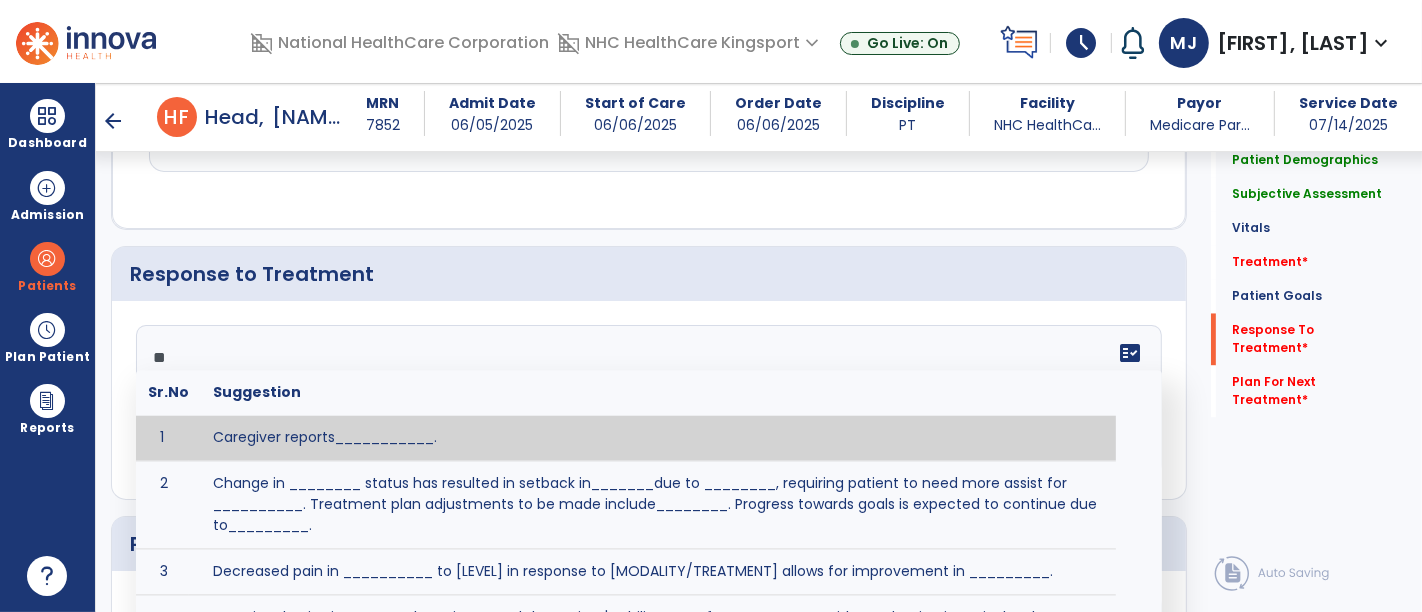 scroll, scrollTop: 3394, scrollLeft: 0, axis: vertical 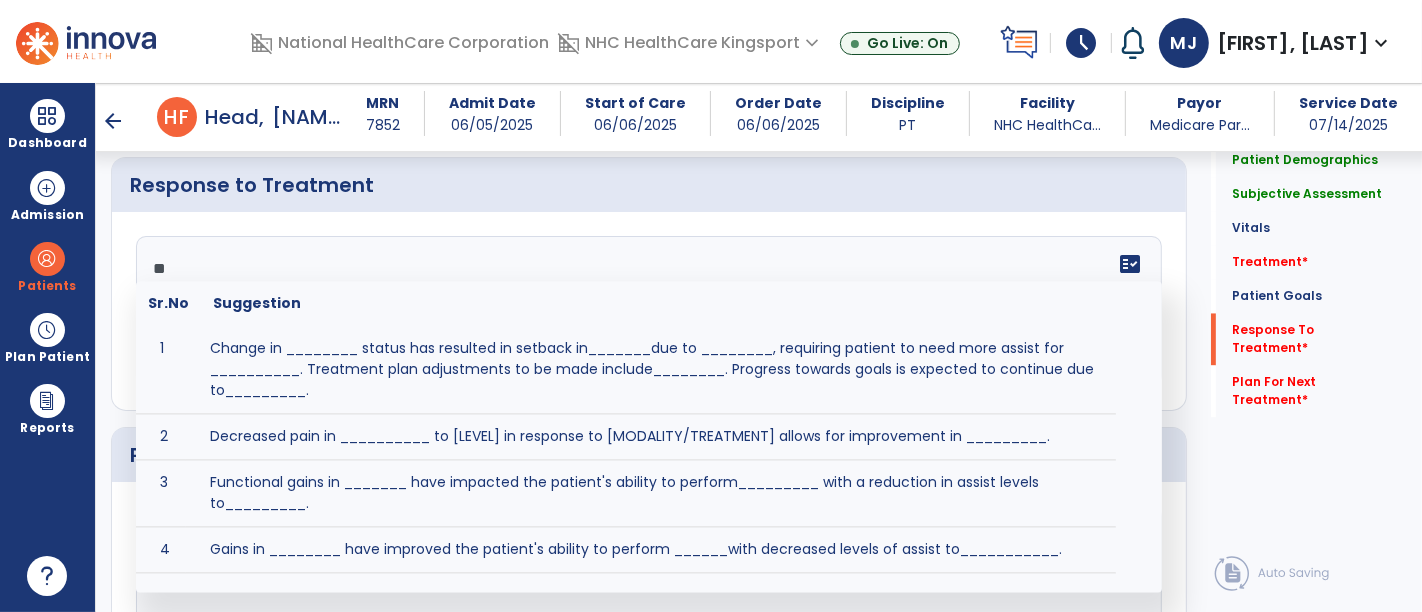 type on "*" 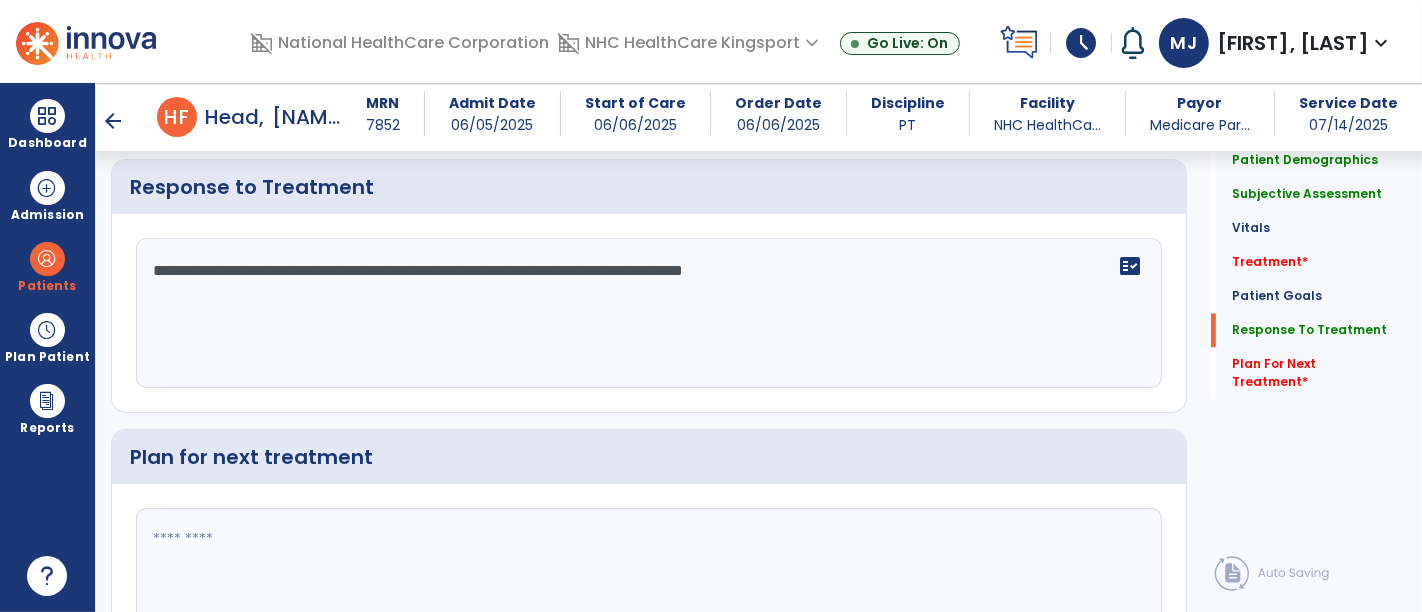 scroll, scrollTop: 3394, scrollLeft: 0, axis: vertical 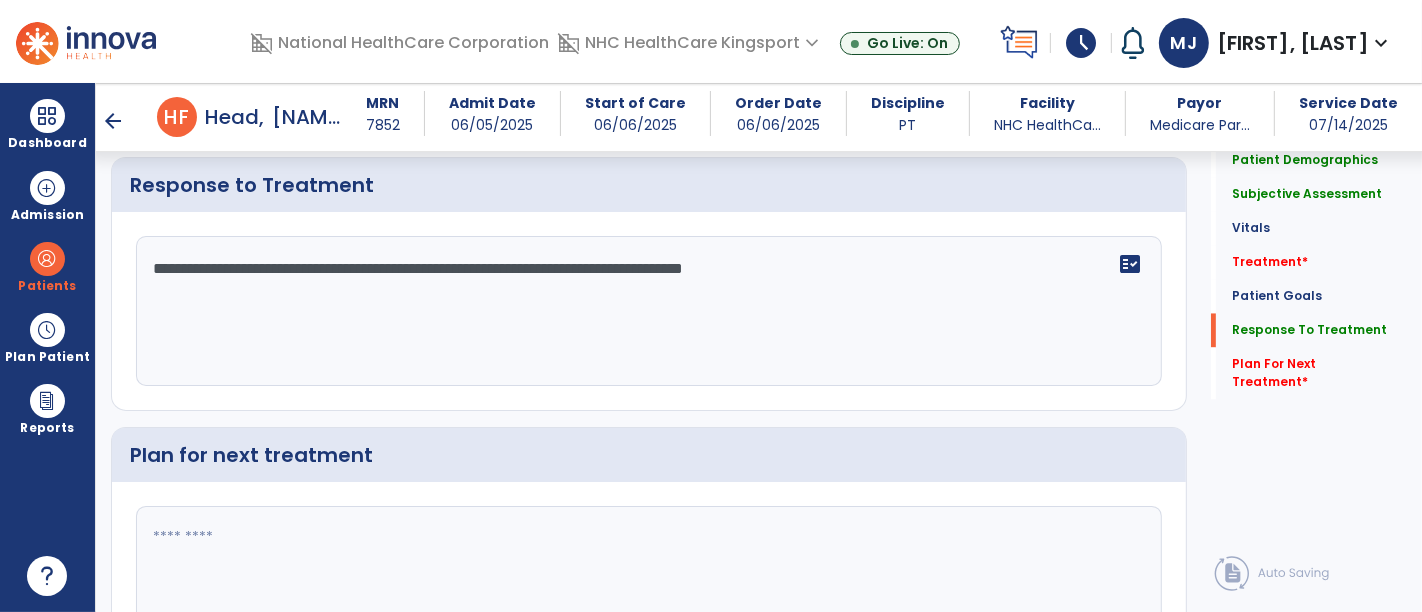 click on "**********" 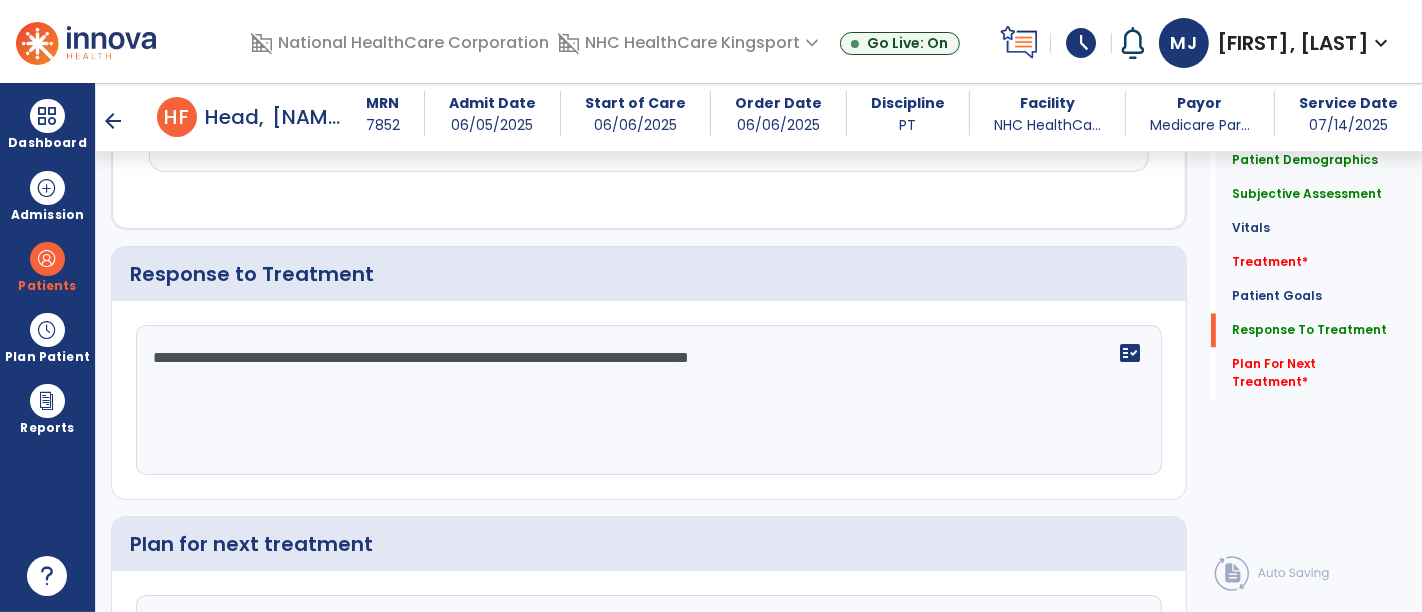 scroll, scrollTop: 3394, scrollLeft: 0, axis: vertical 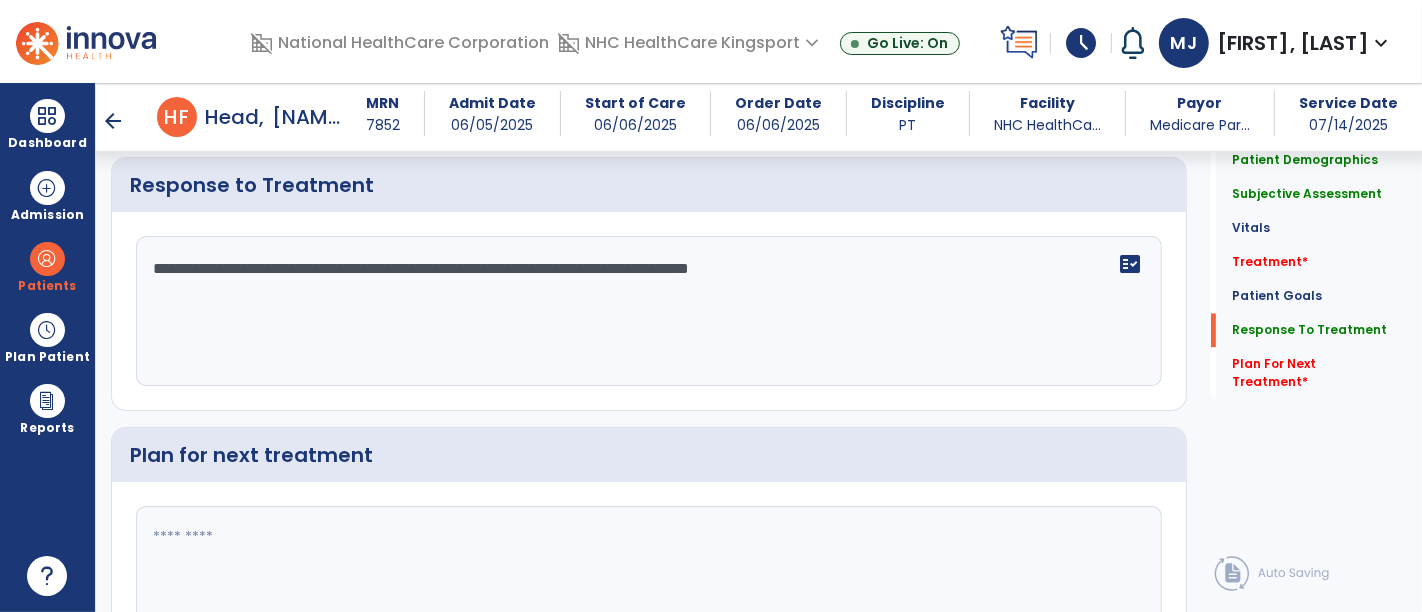 click on "**********" 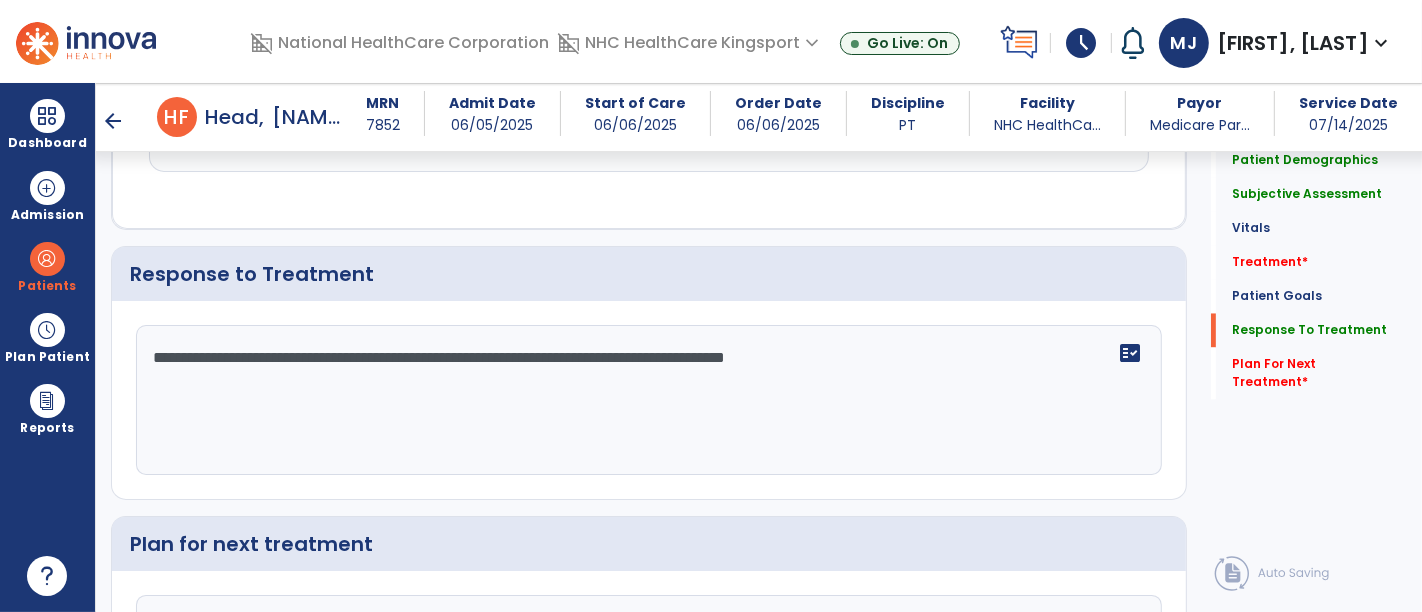 scroll, scrollTop: 3394, scrollLeft: 0, axis: vertical 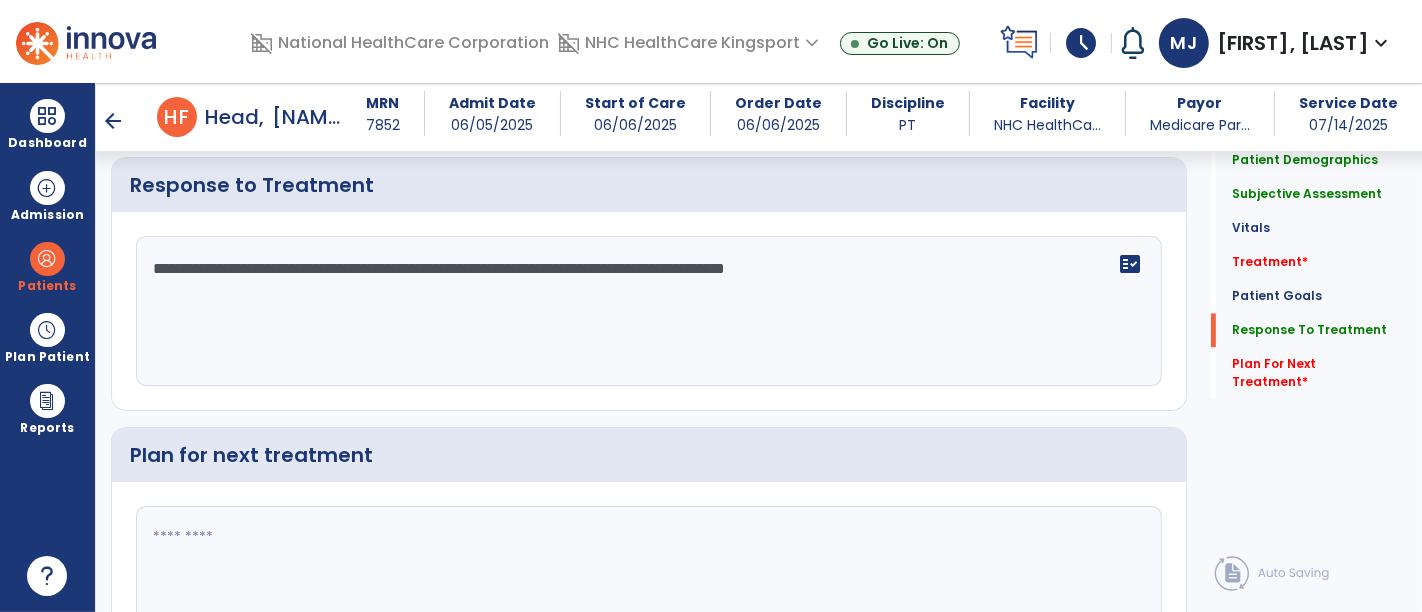 click on "**********" 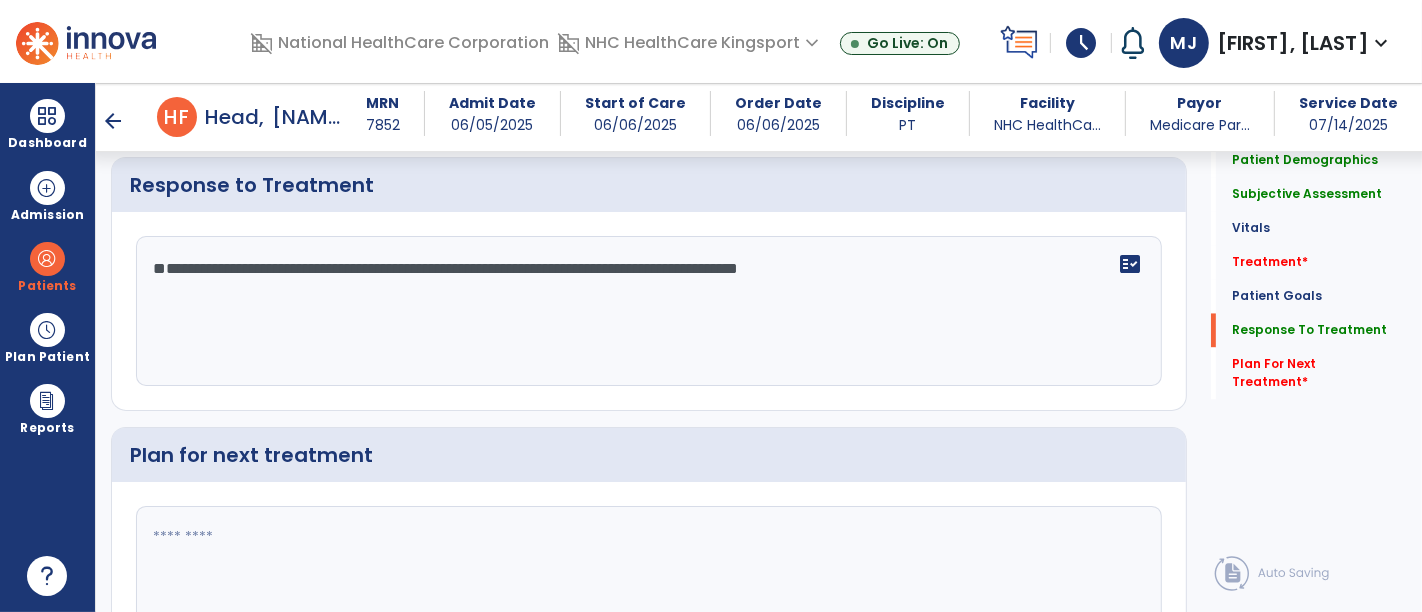 click on "**********" 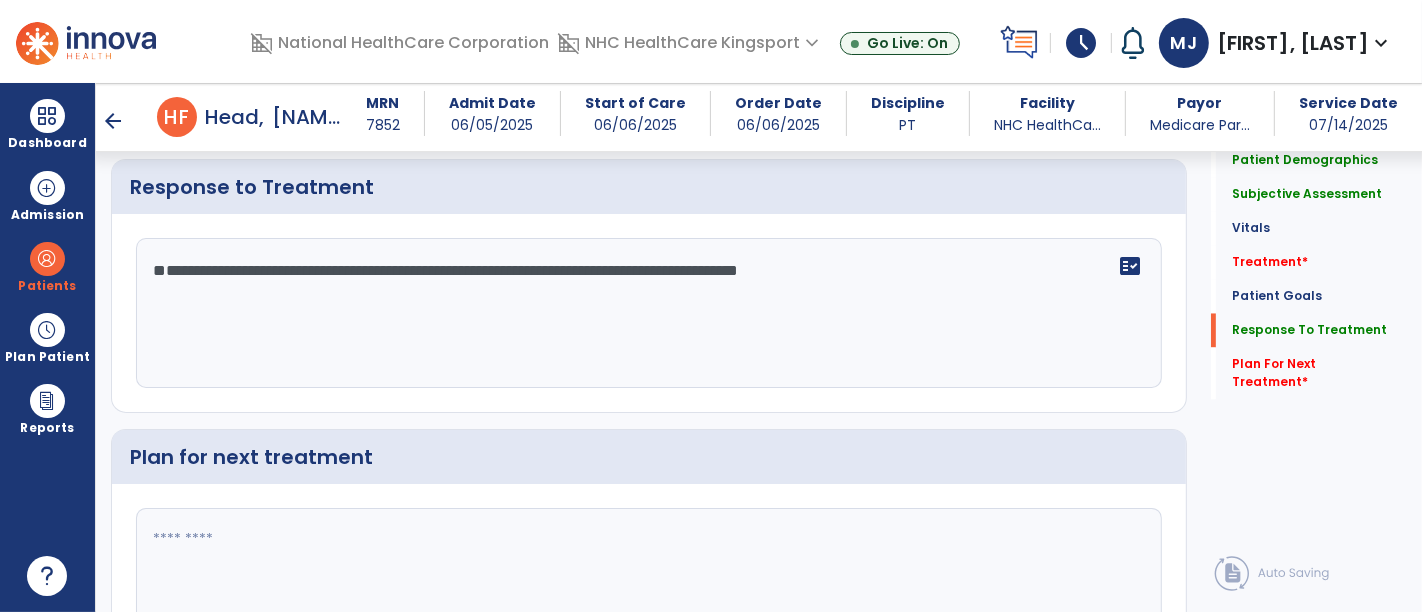 scroll, scrollTop: 3394, scrollLeft: 0, axis: vertical 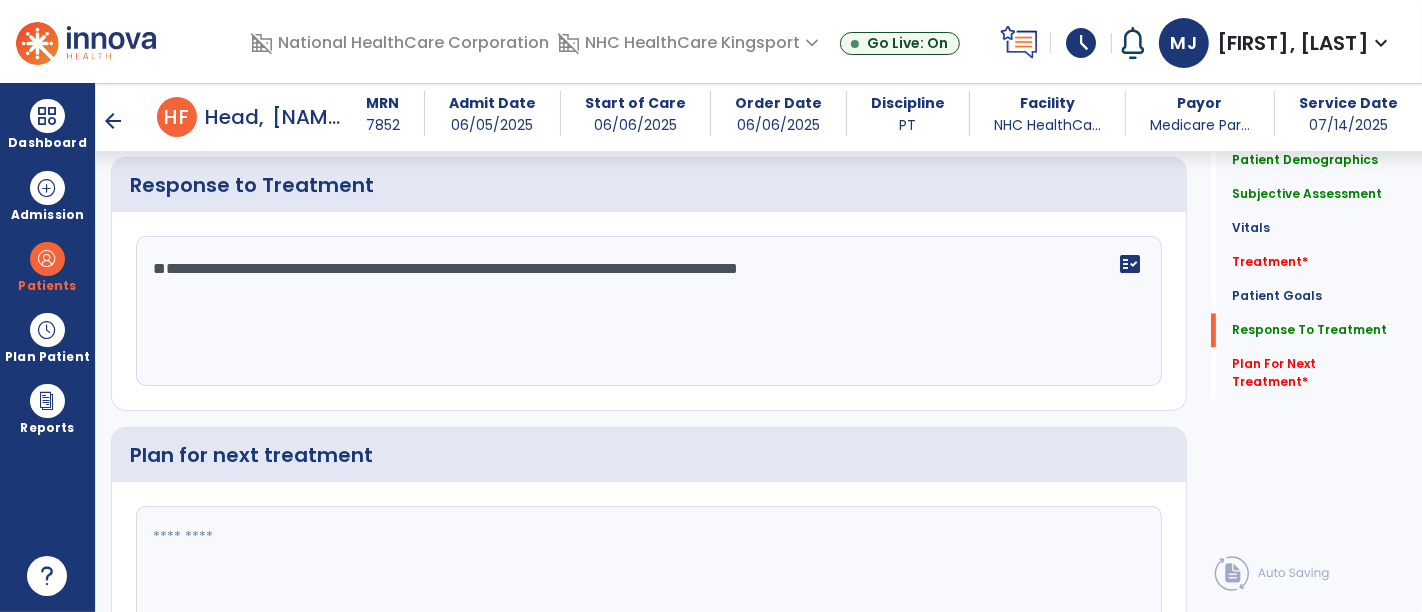 click on "**********" 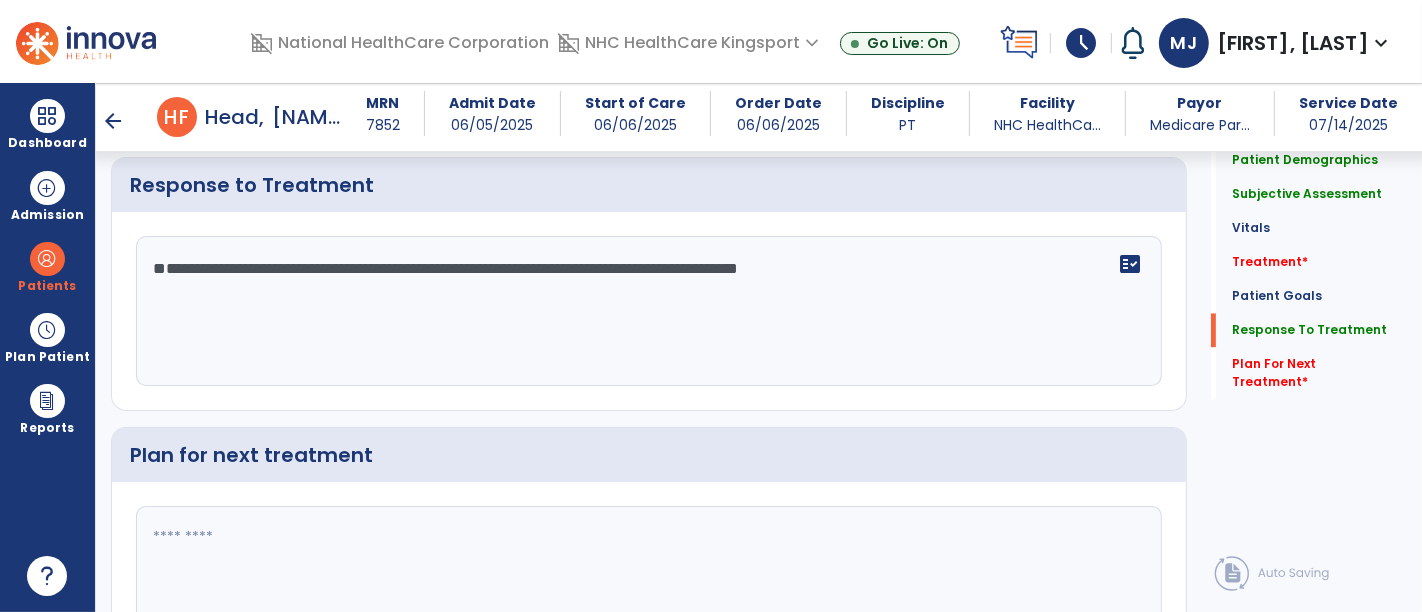 click on "**********" 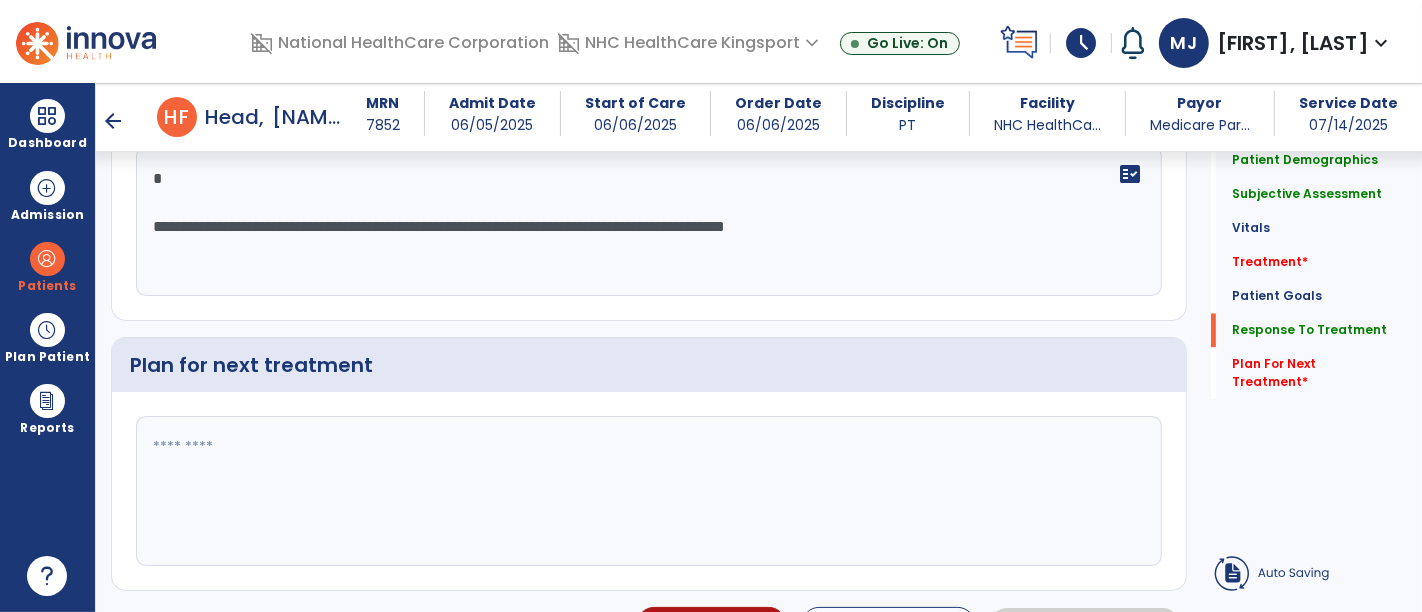 click on "**********" 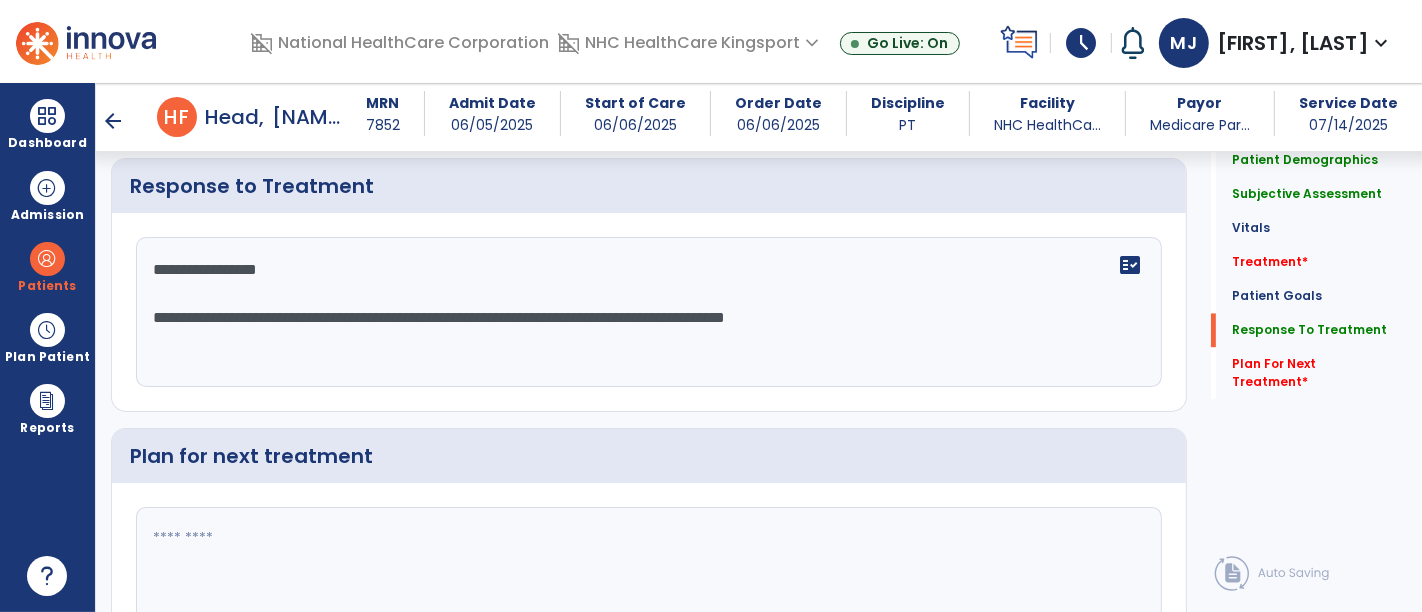 scroll, scrollTop: 3394, scrollLeft: 0, axis: vertical 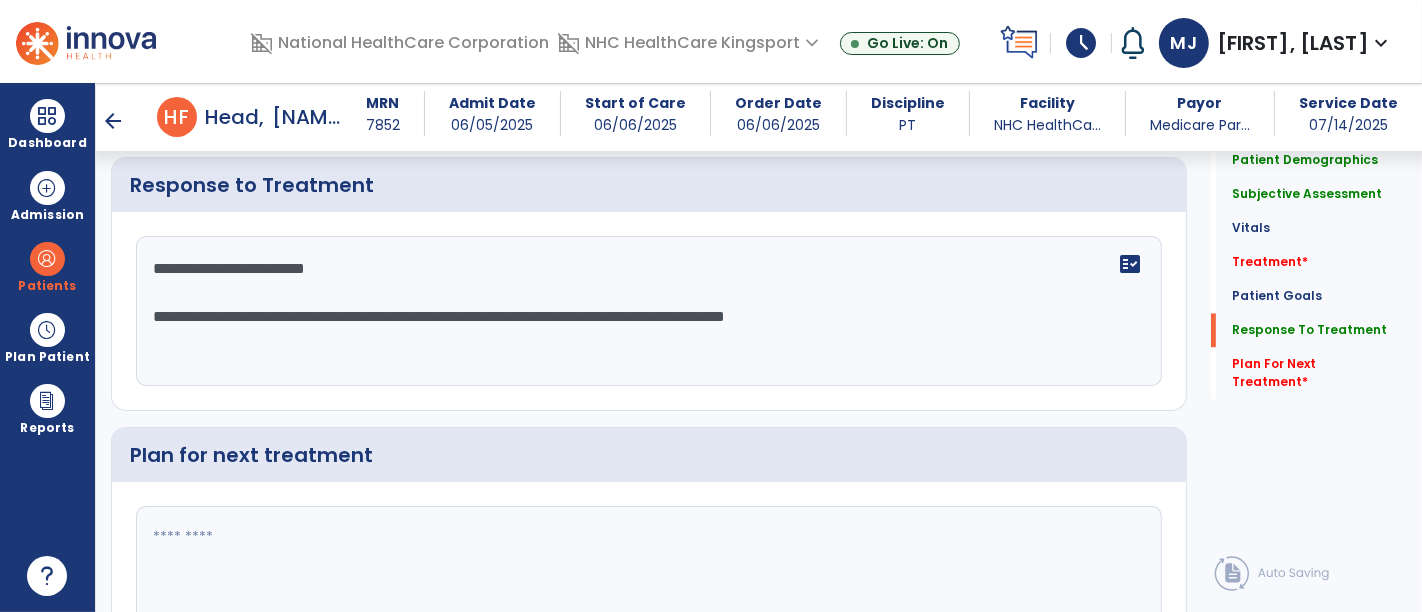 click on "**********" 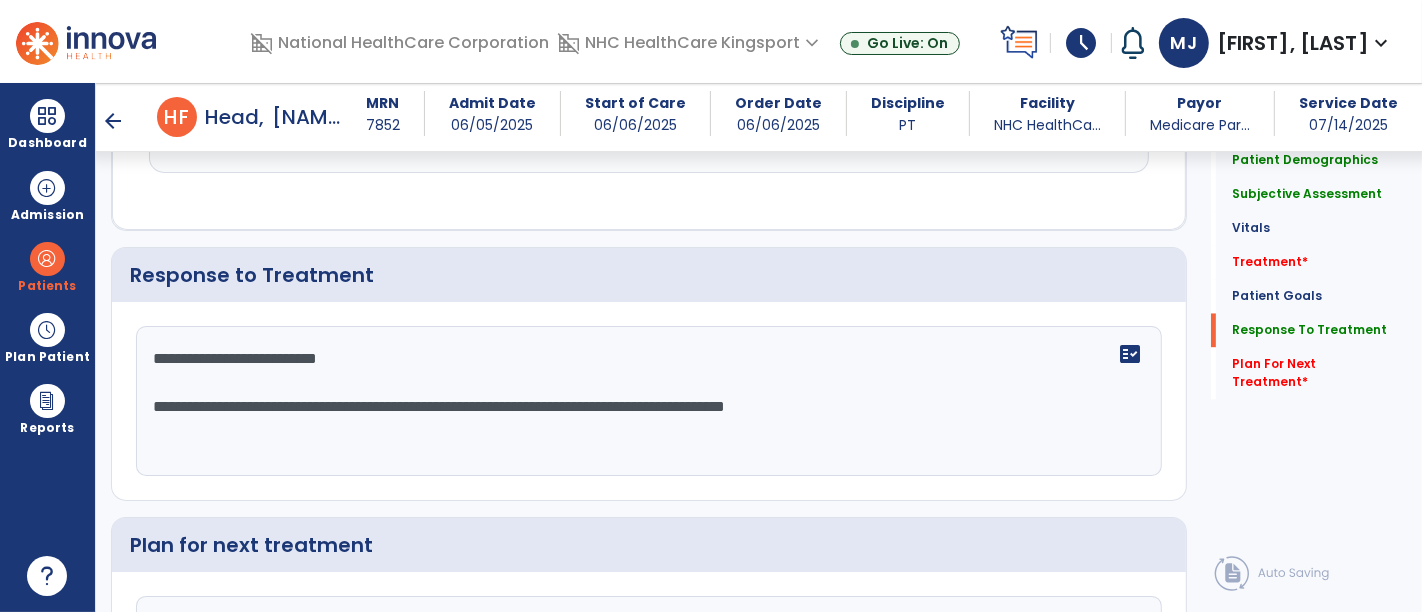 scroll, scrollTop: 3394, scrollLeft: 0, axis: vertical 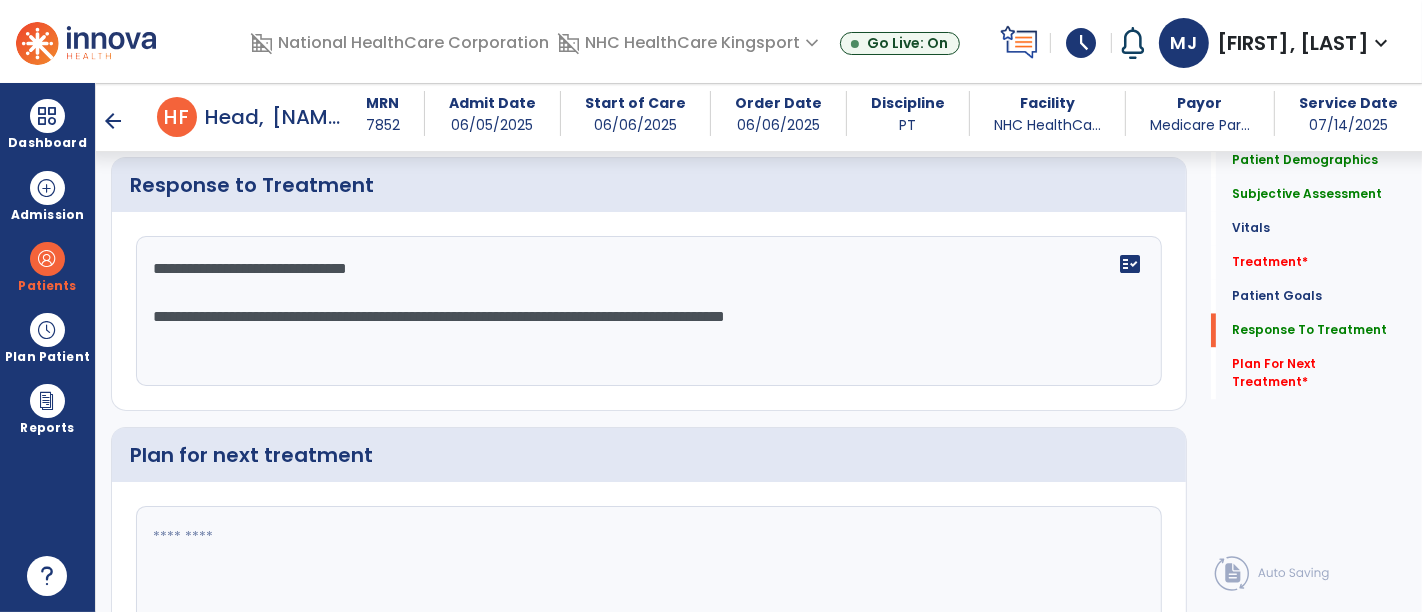 click on "**********" 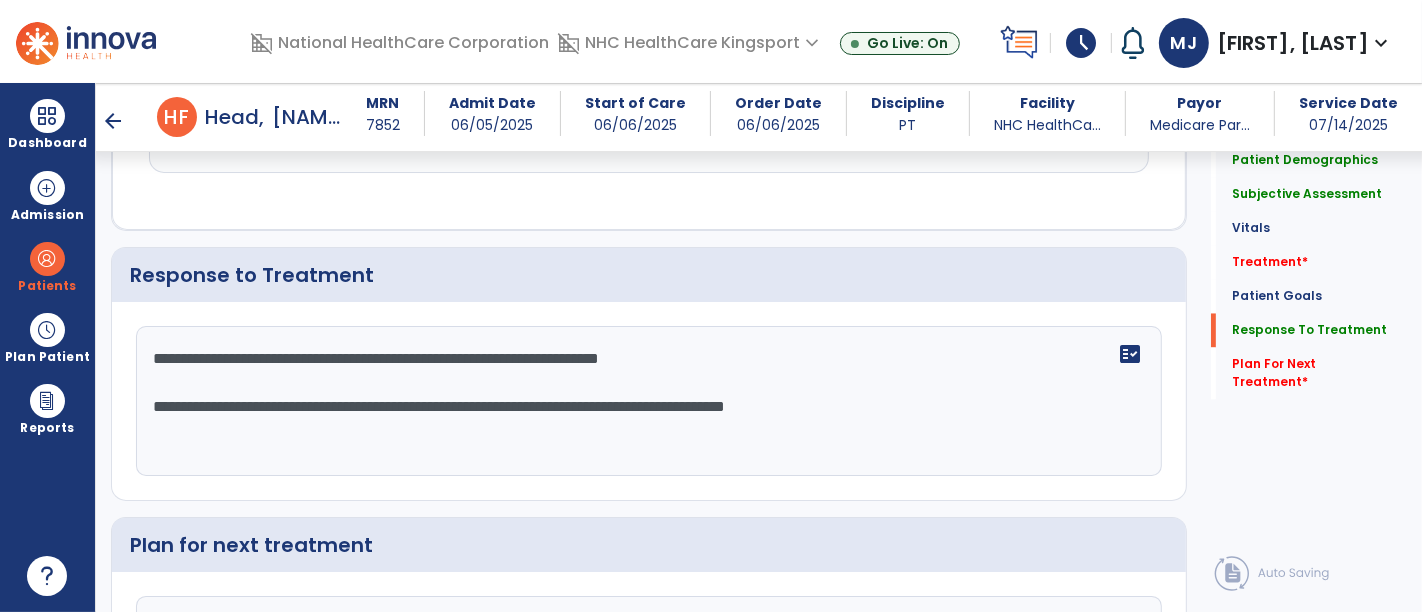 scroll, scrollTop: 3394, scrollLeft: 0, axis: vertical 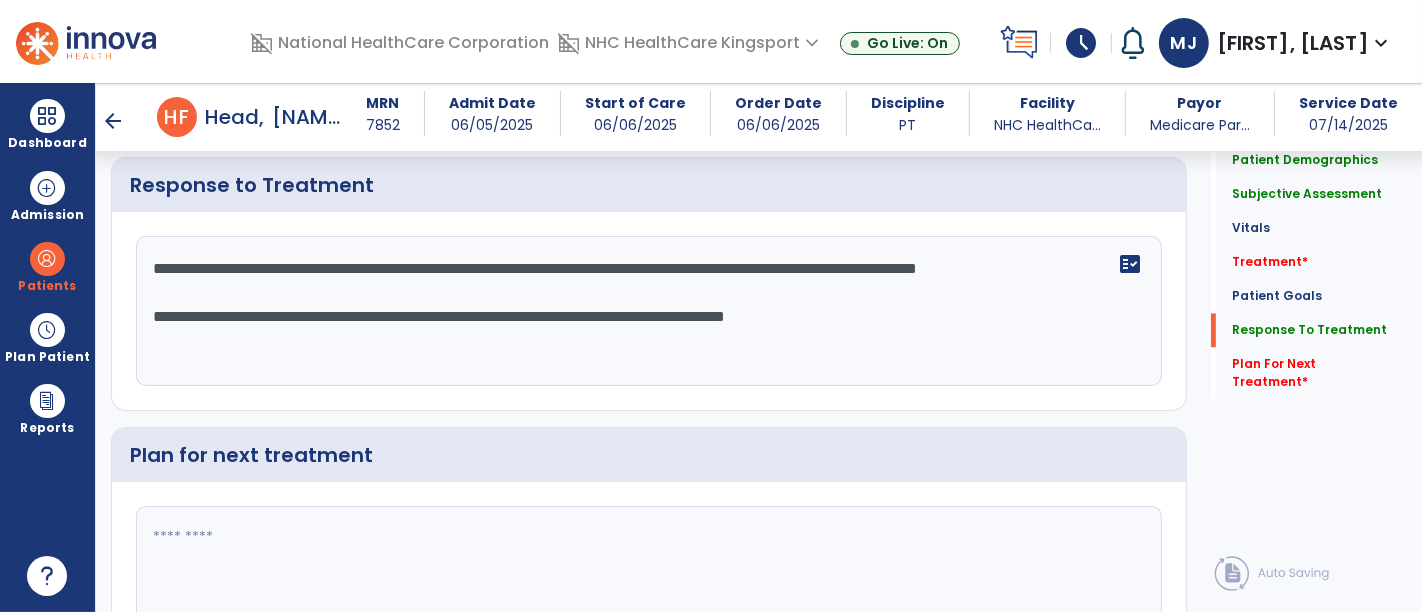 click on "**********" 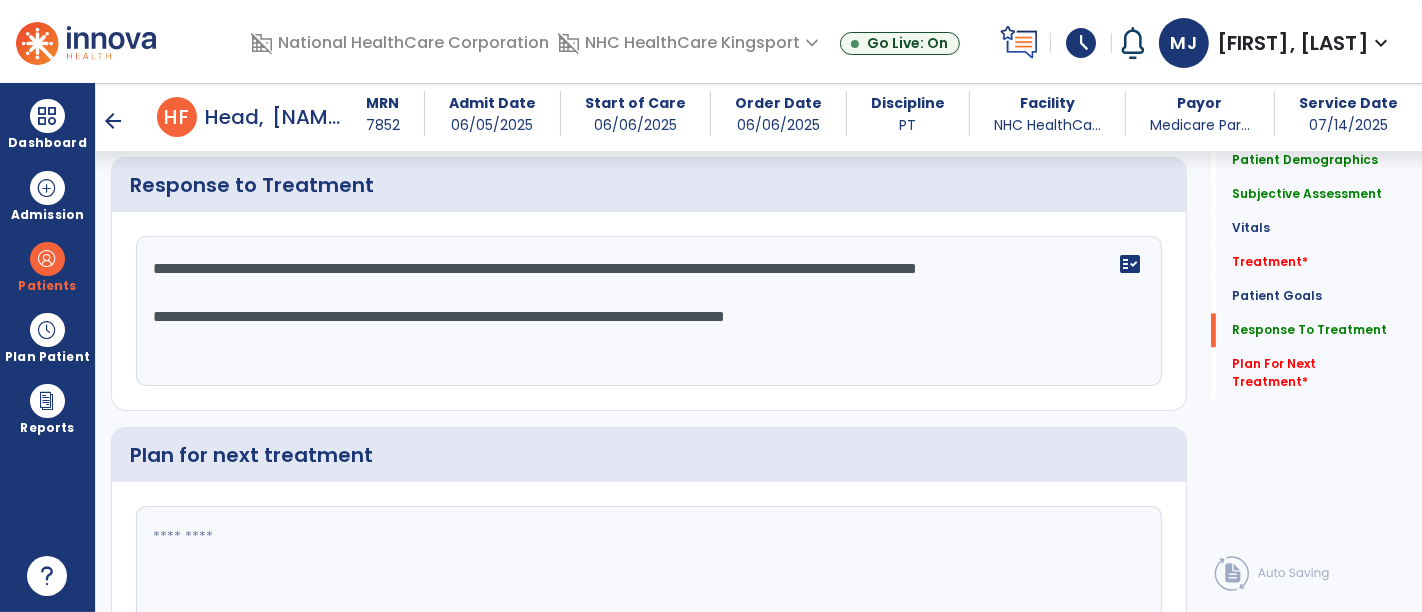 drag, startPoint x: 905, startPoint y: 333, endPoint x: 131, endPoint y: 328, distance: 774.0162 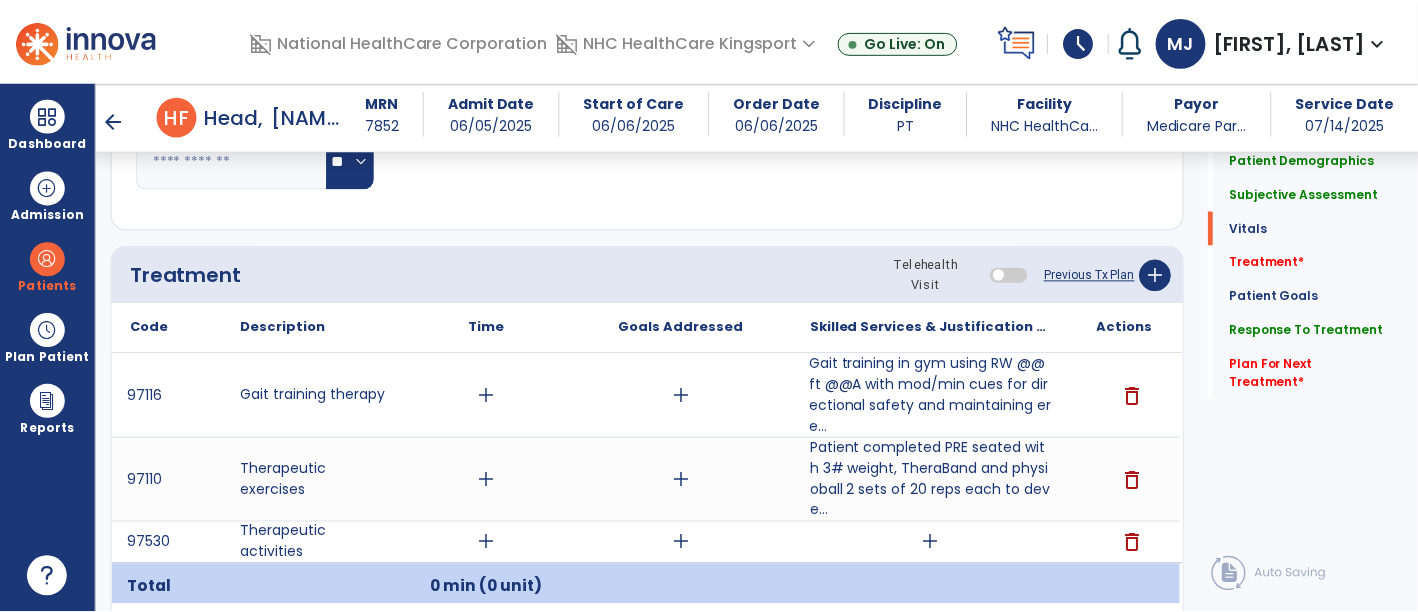 scroll, scrollTop: 1365, scrollLeft: 0, axis: vertical 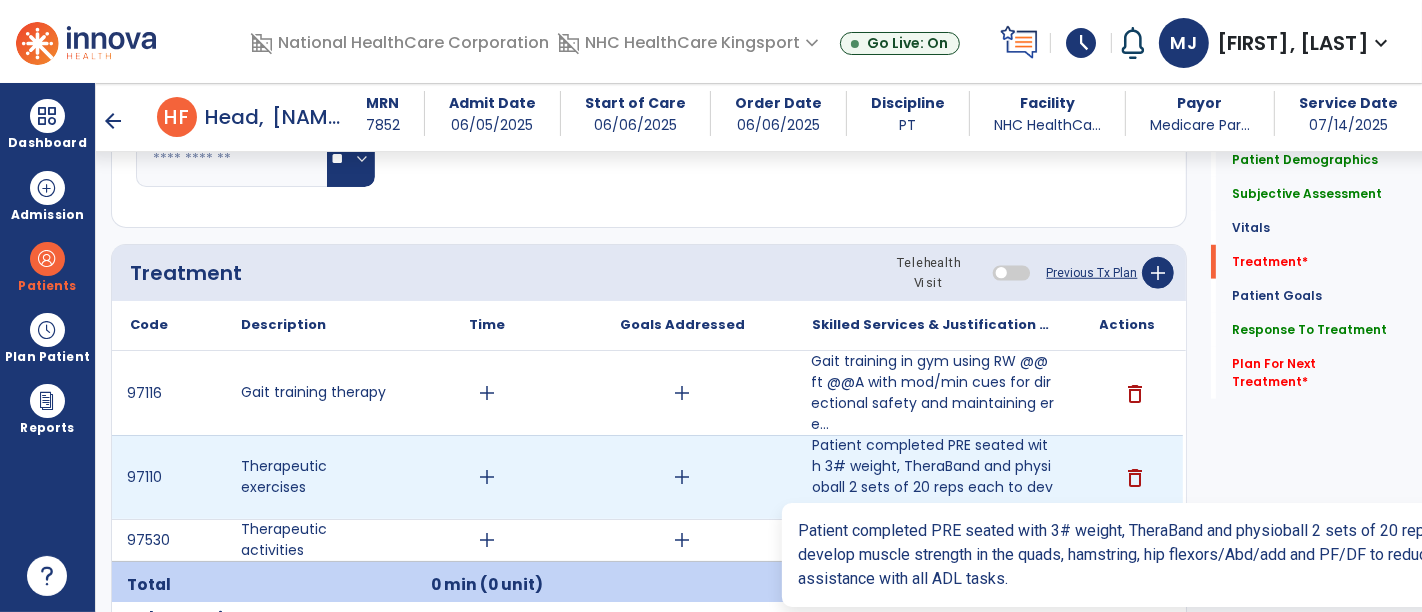 type on "**********" 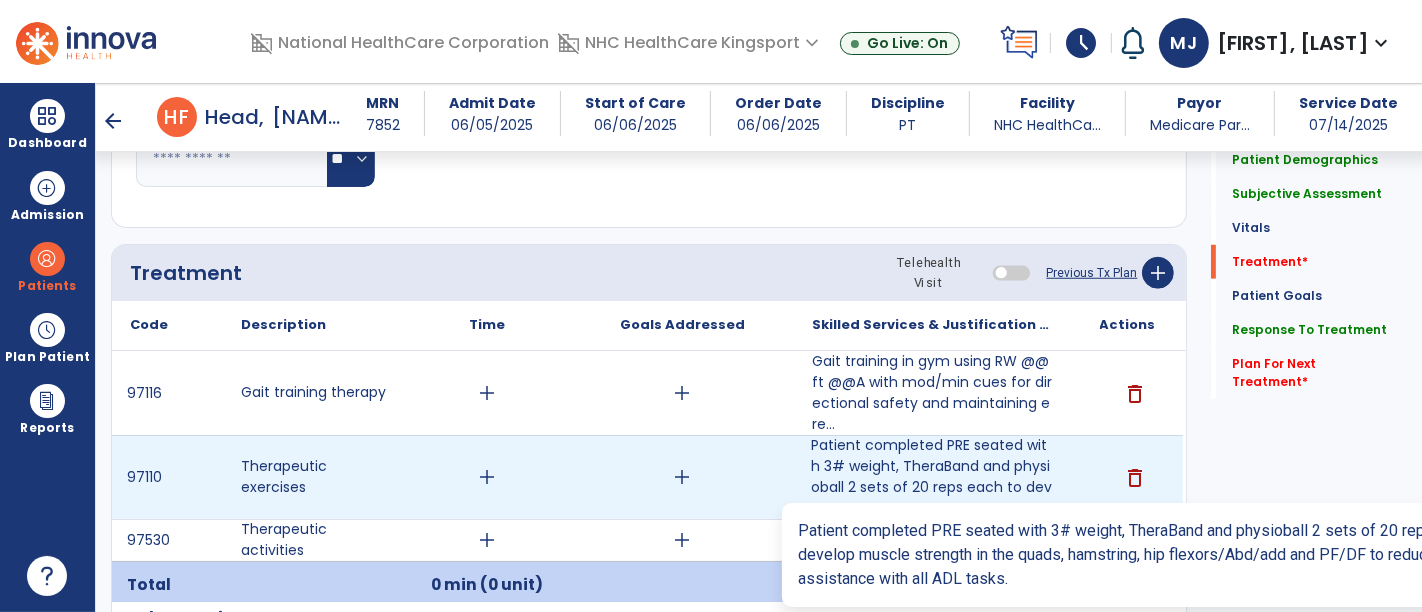 click on "Patient completed PRE seated with 3# weight, TheraBand and physioball 2 sets of 20 reps each to deve..." at bounding box center [933, 477] 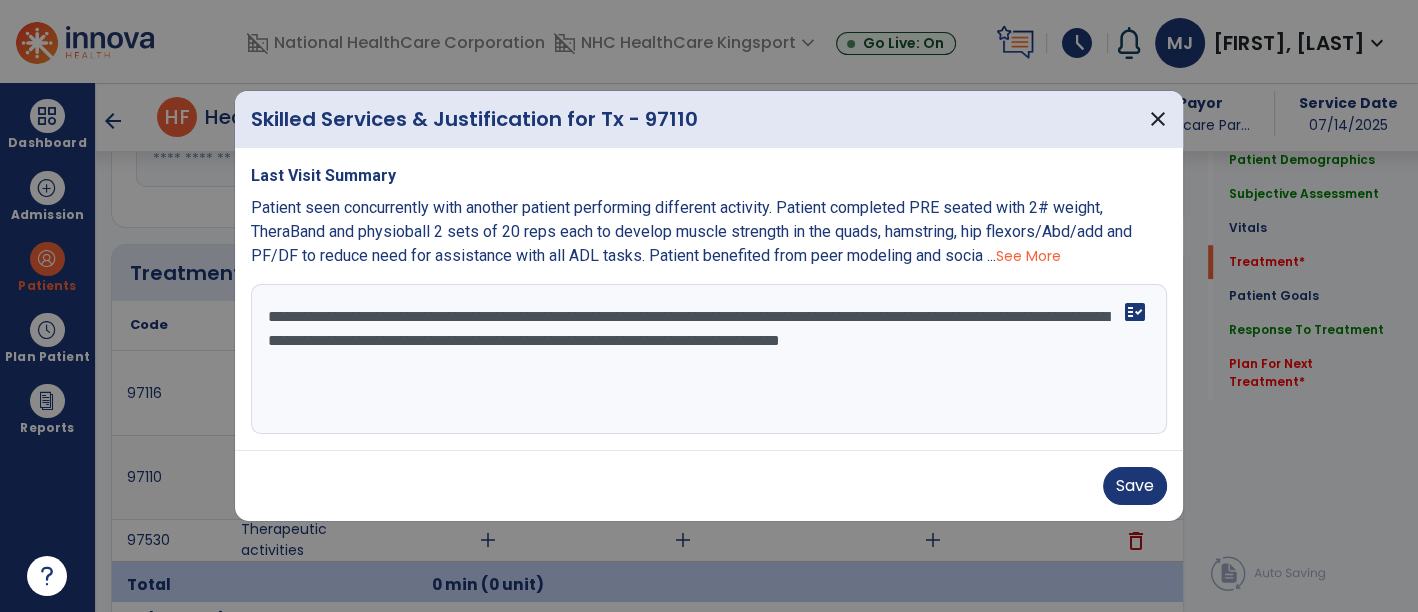 scroll, scrollTop: 1365, scrollLeft: 0, axis: vertical 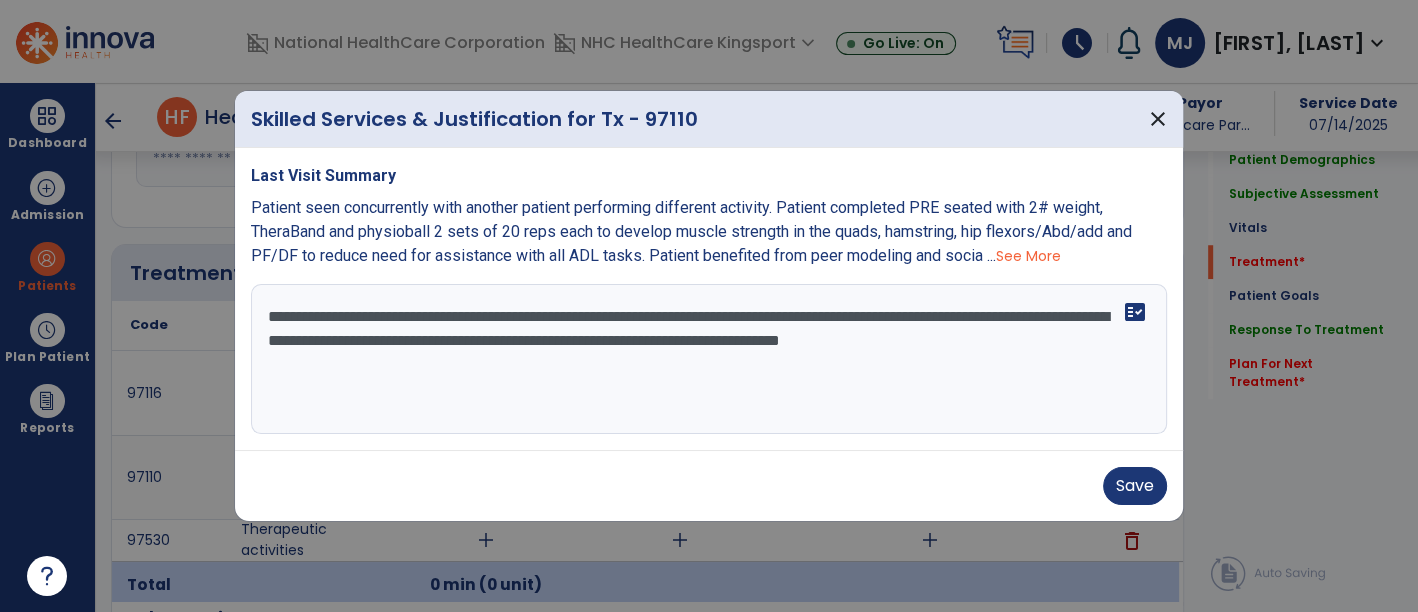 click on "**********" at bounding box center [709, 359] 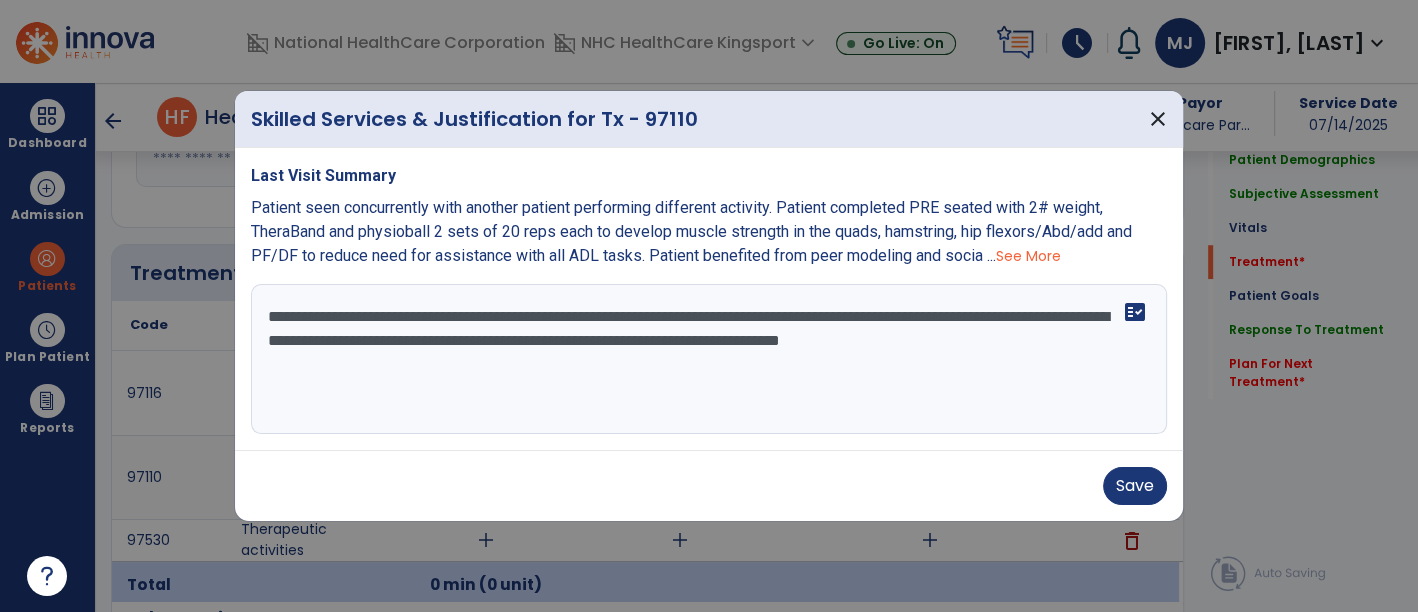 click on "**********" at bounding box center [709, 359] 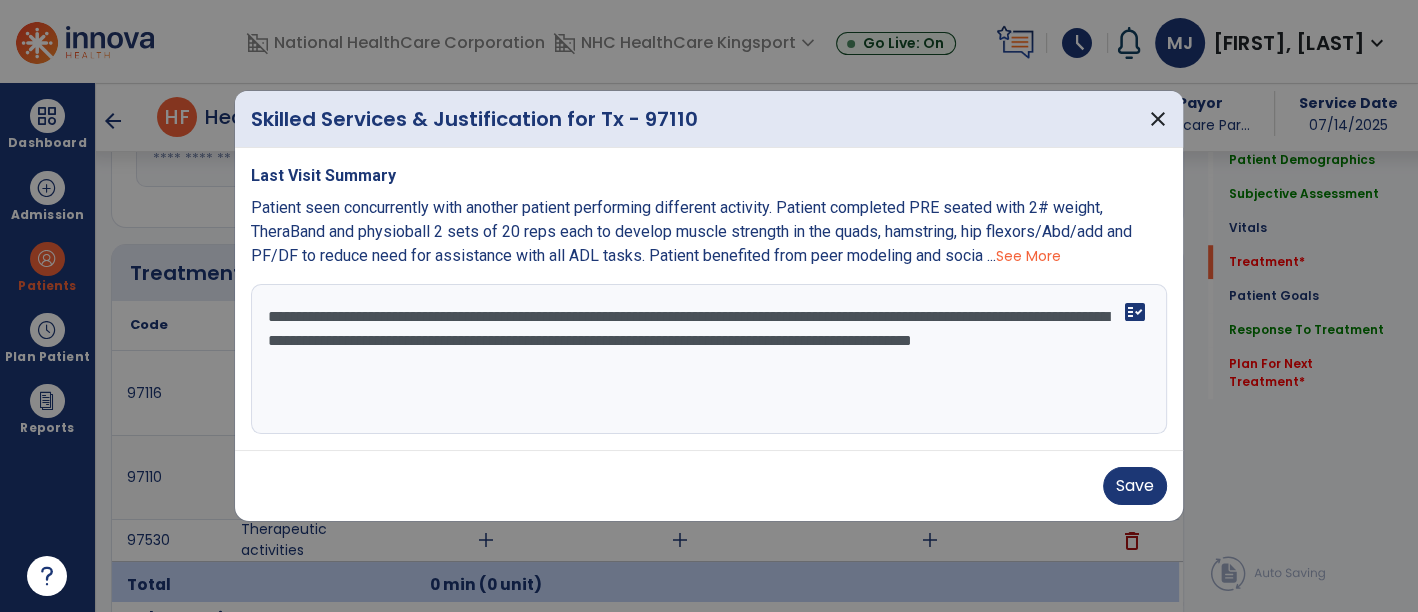 click on "**********" at bounding box center (709, 359) 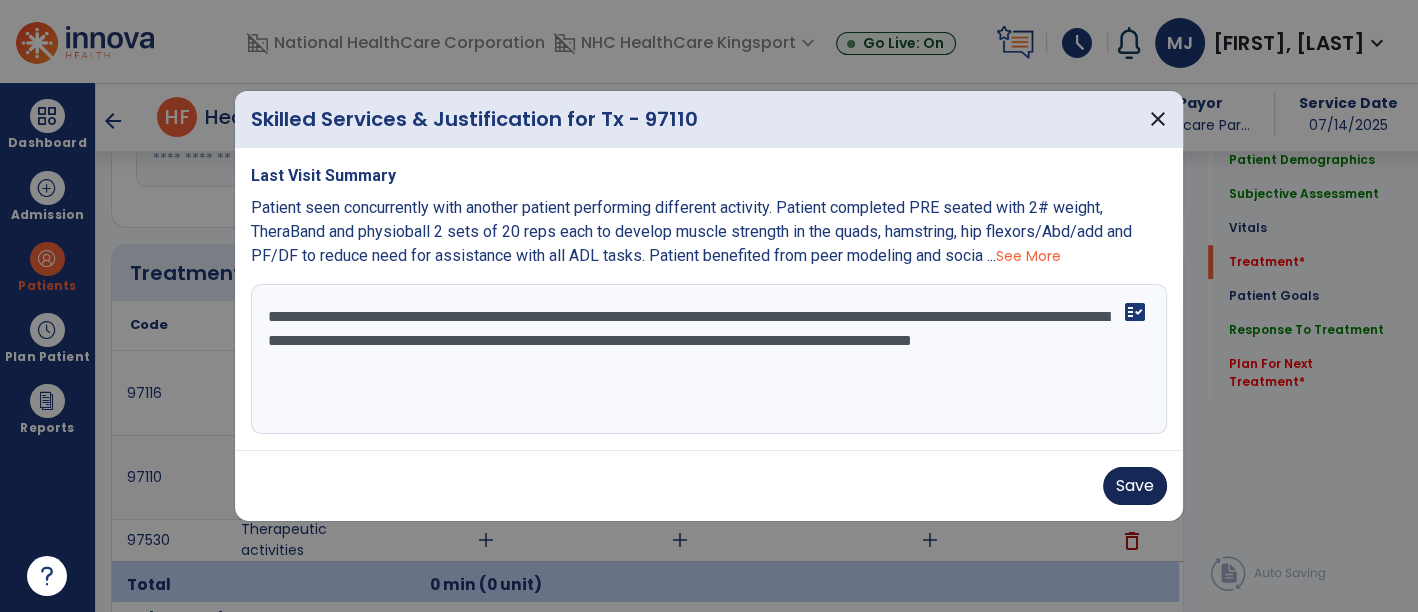 type on "**********" 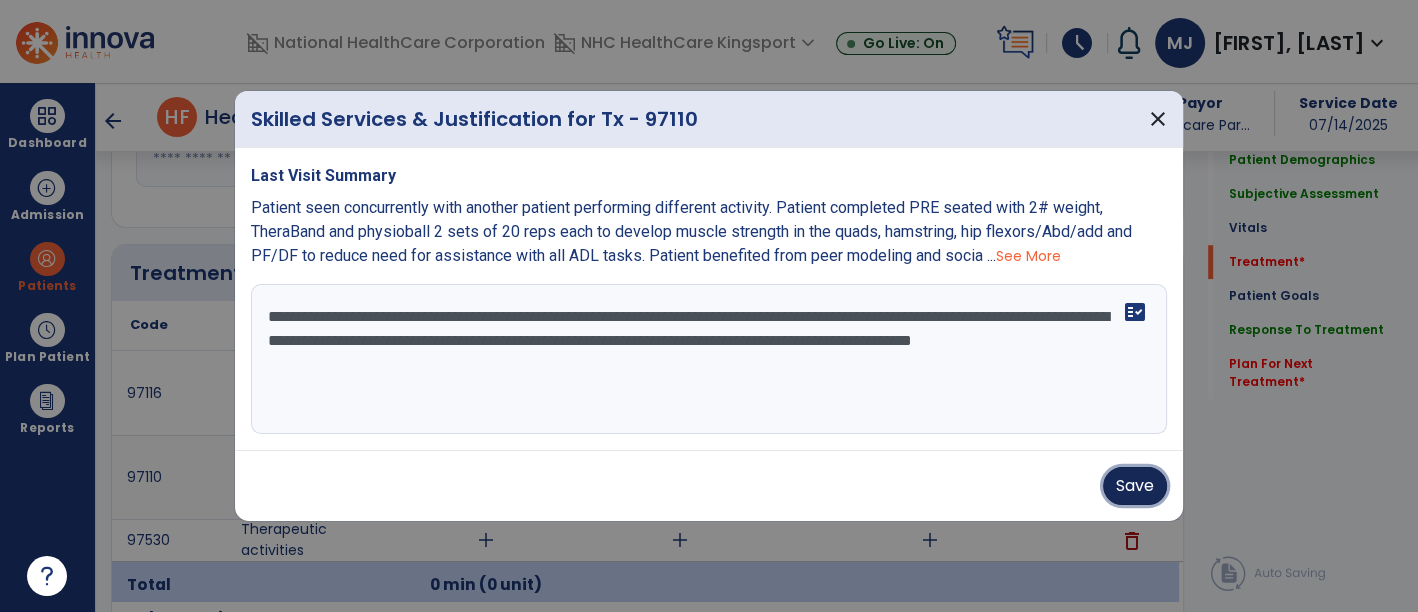 click on "Save" at bounding box center (1135, 486) 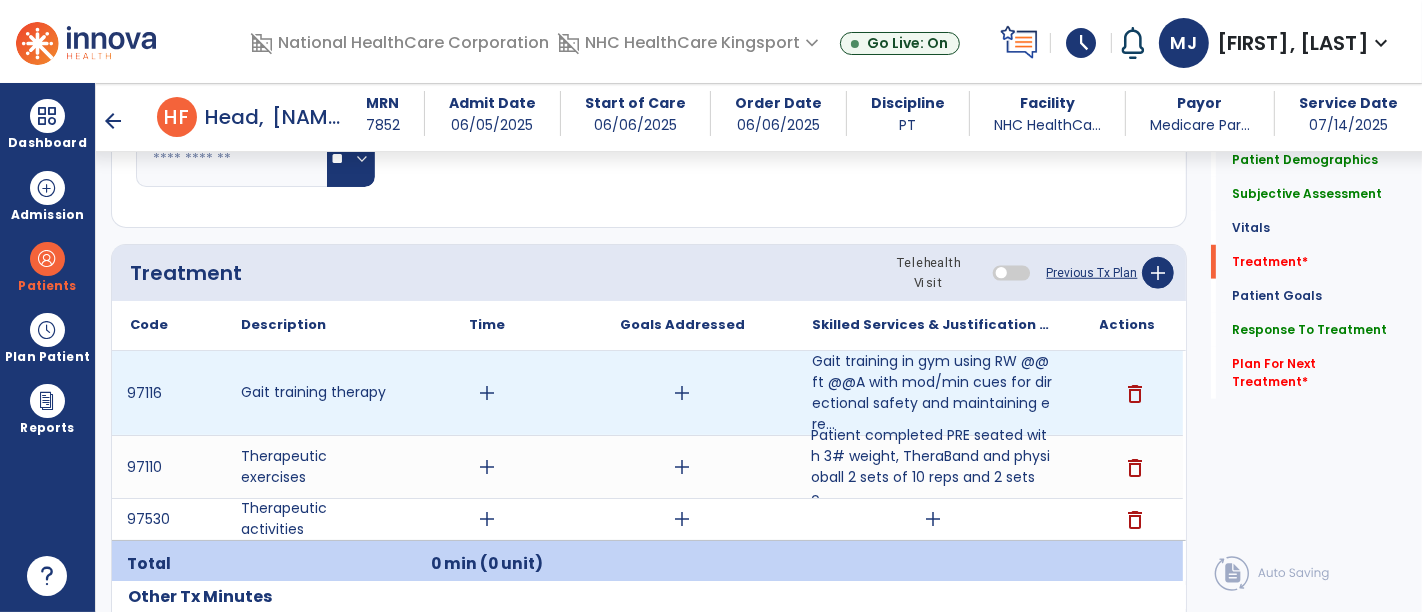 click on "add" at bounding box center (683, 393) 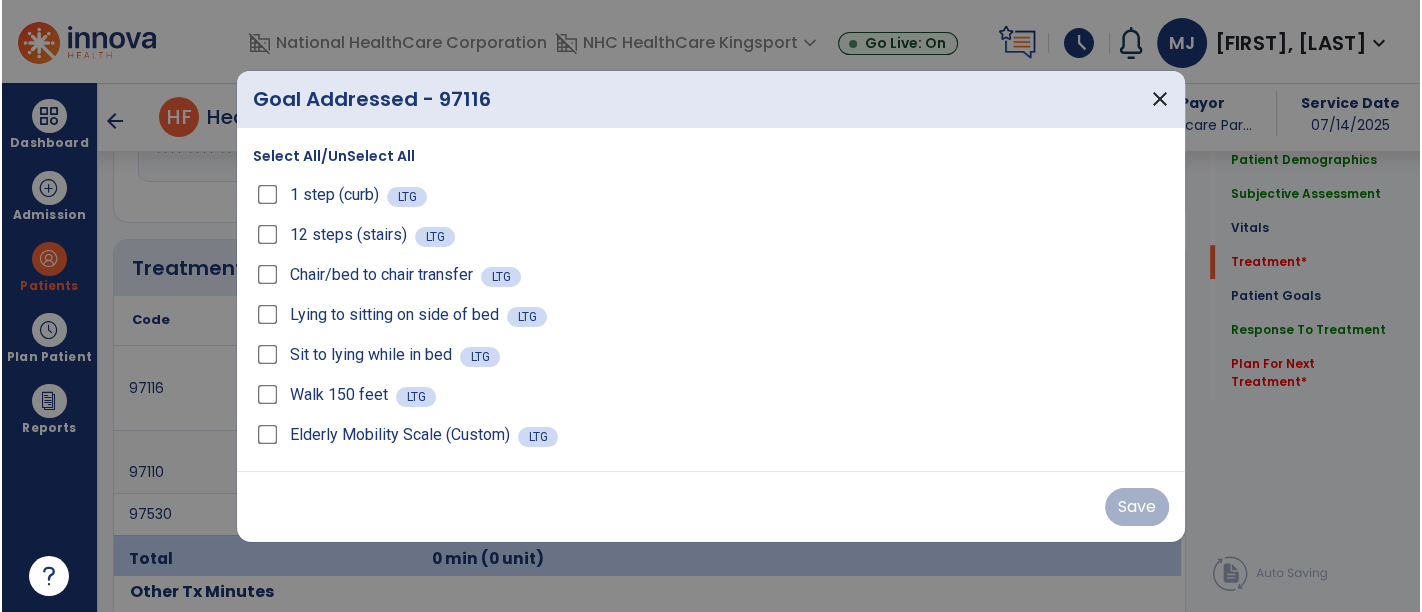 scroll, scrollTop: 1365, scrollLeft: 0, axis: vertical 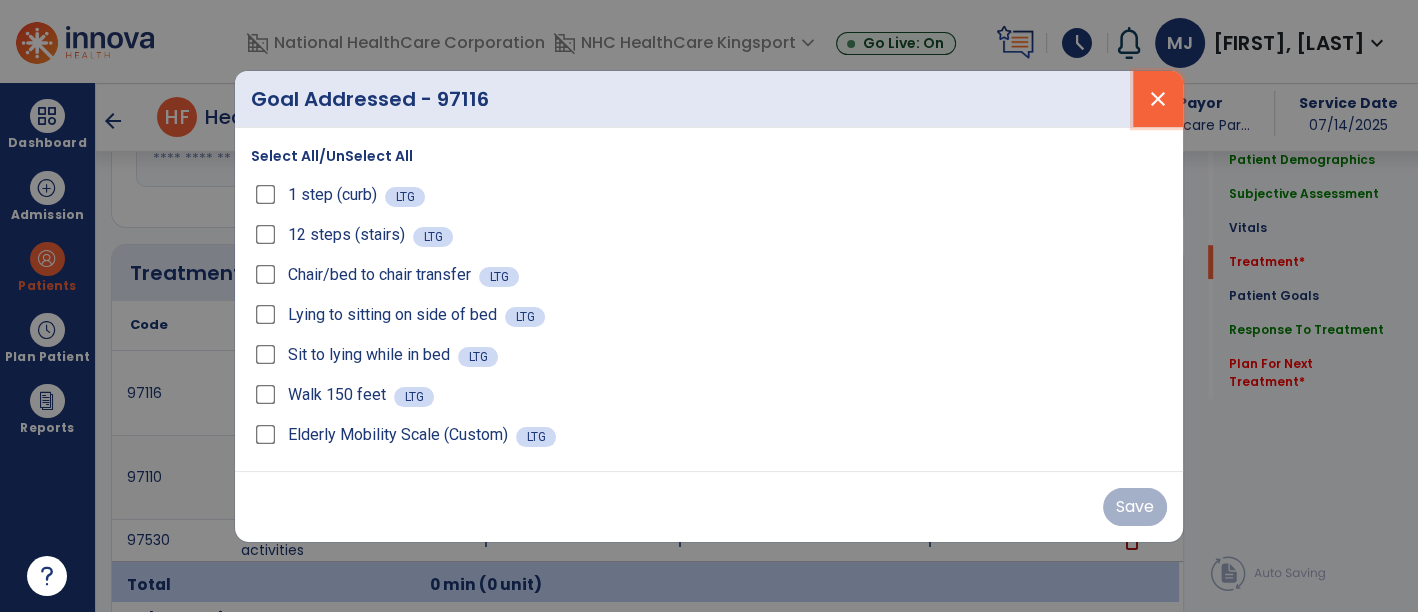 click on "close" at bounding box center (1158, 99) 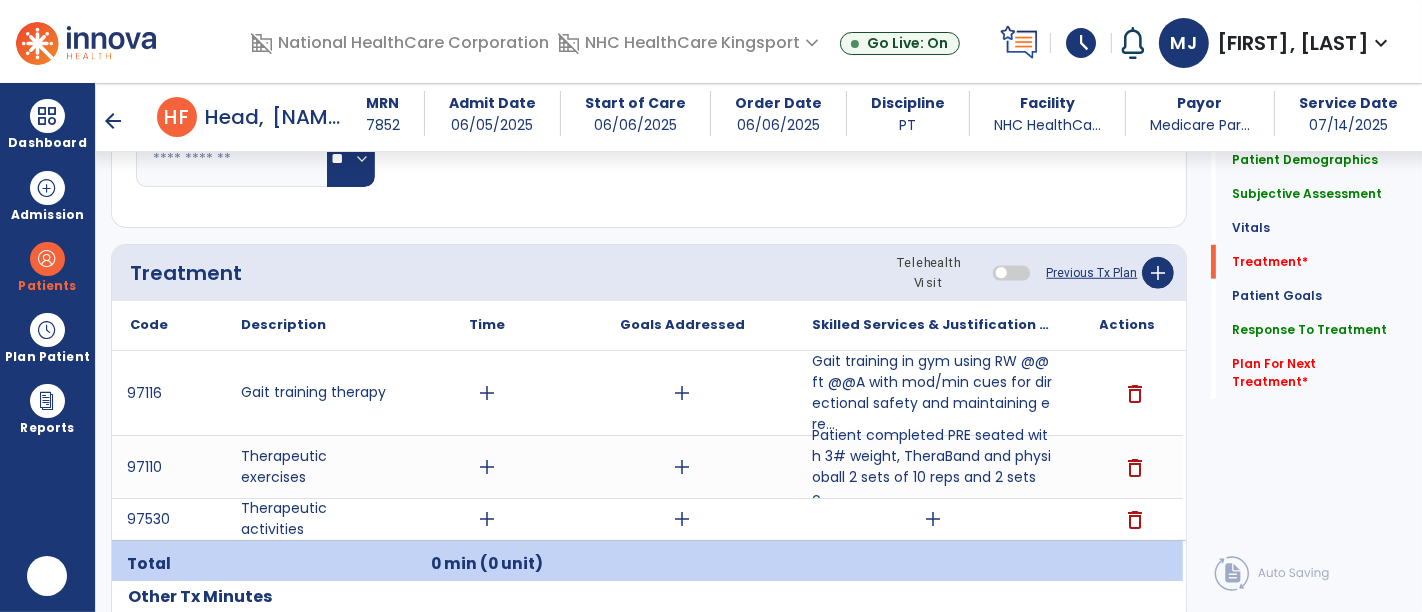 scroll, scrollTop: 0, scrollLeft: 0, axis: both 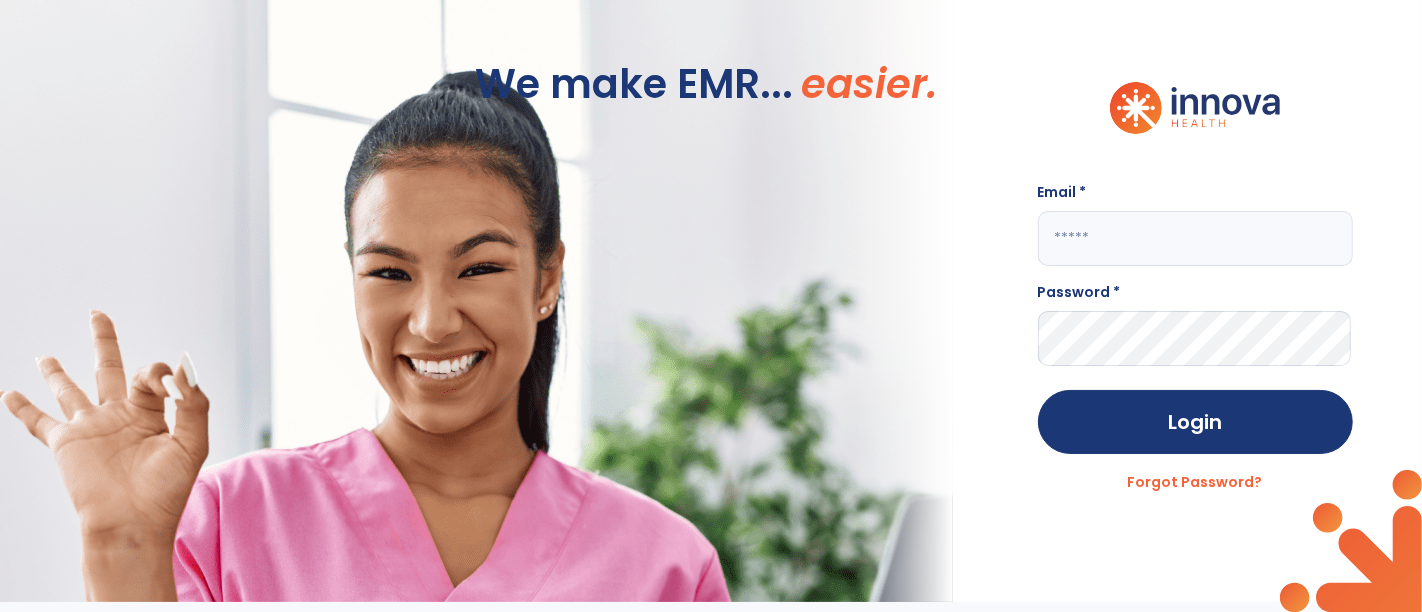 click 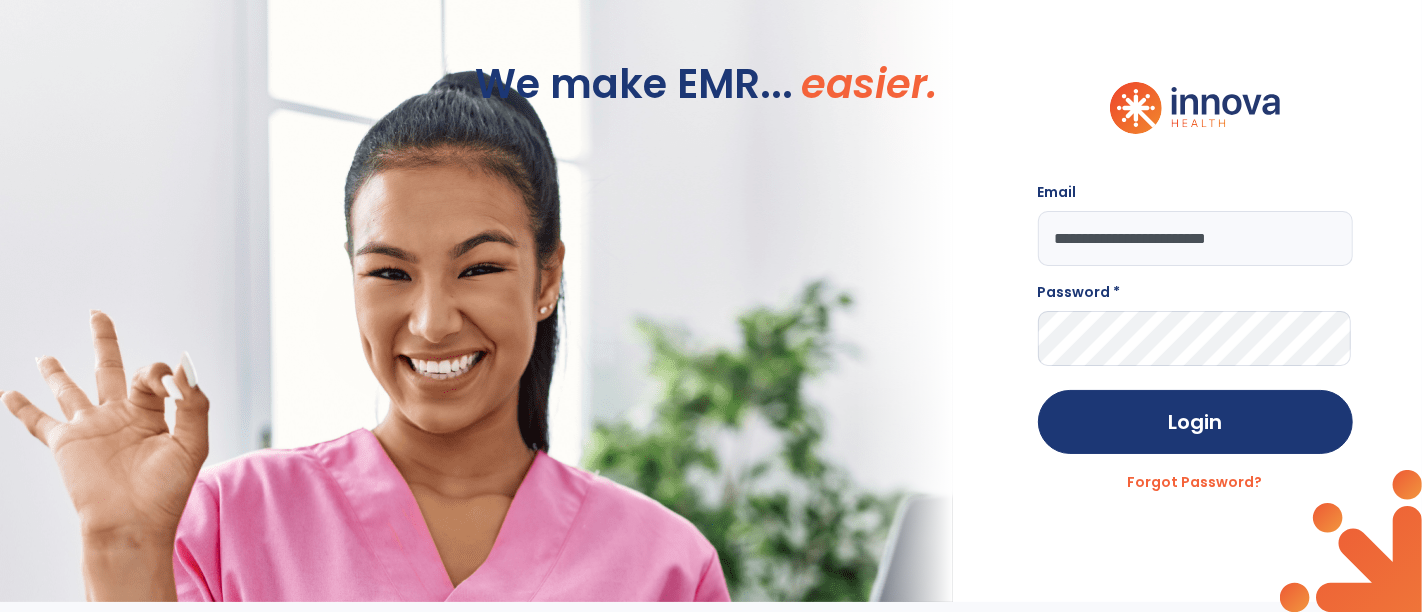 type on "**********" 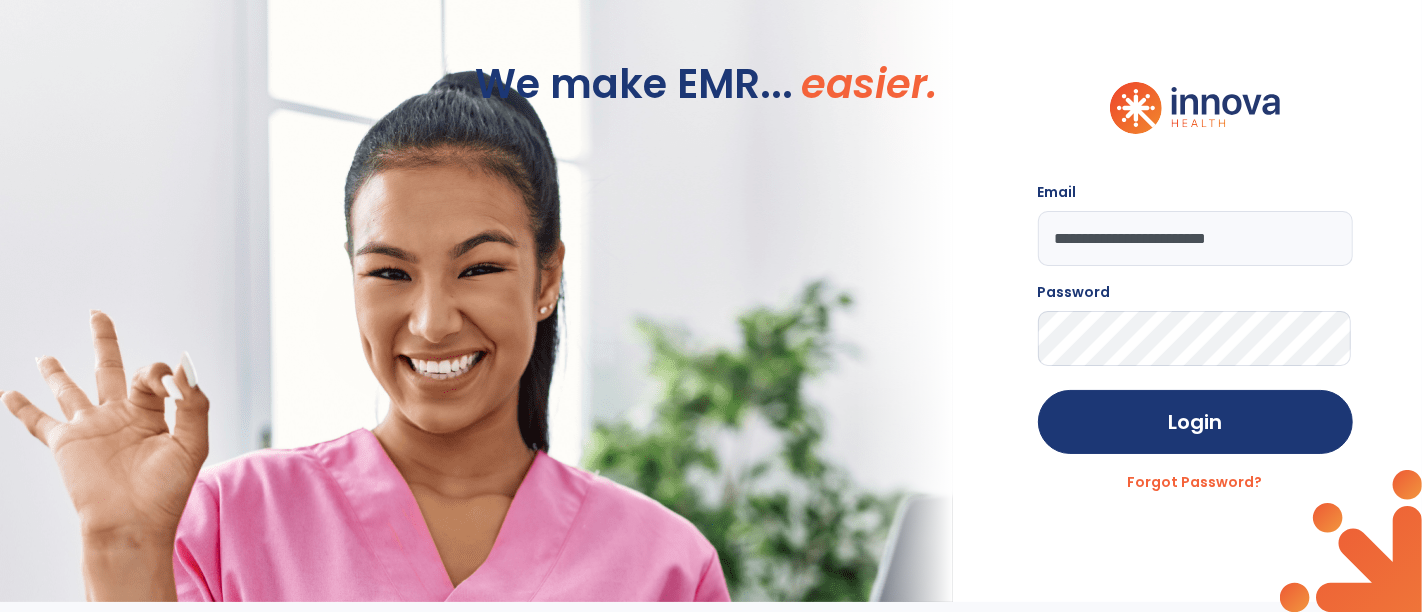 click on "Login" 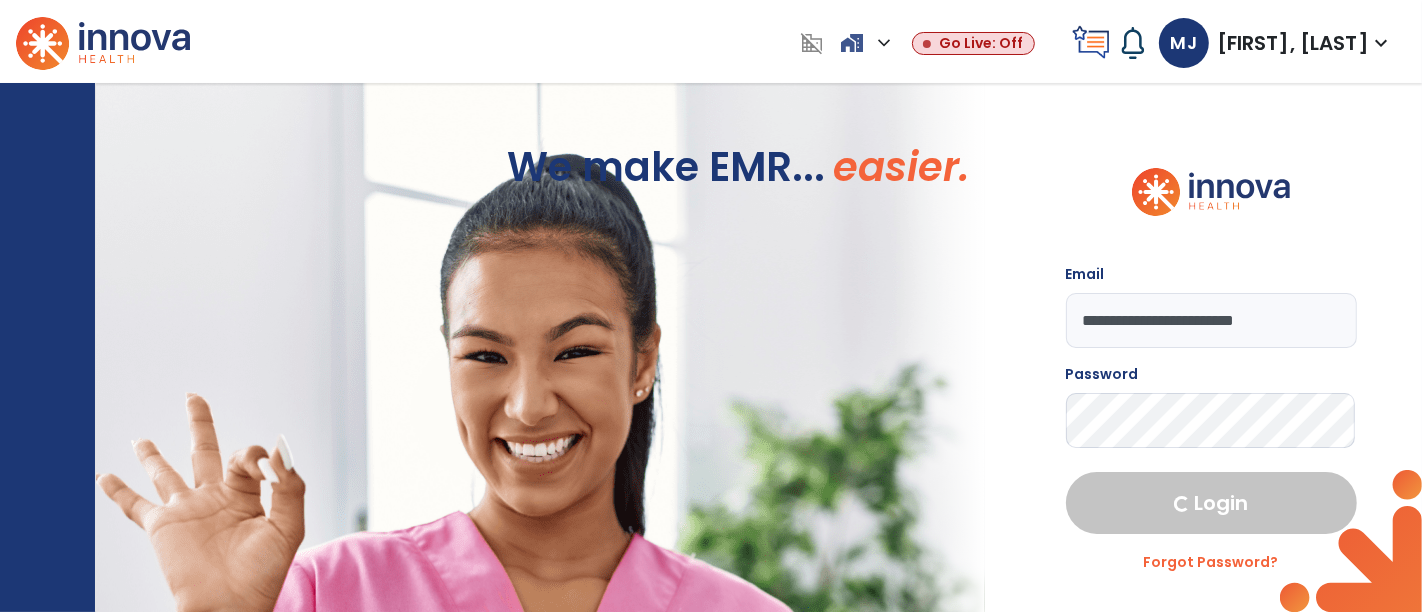 select on "****" 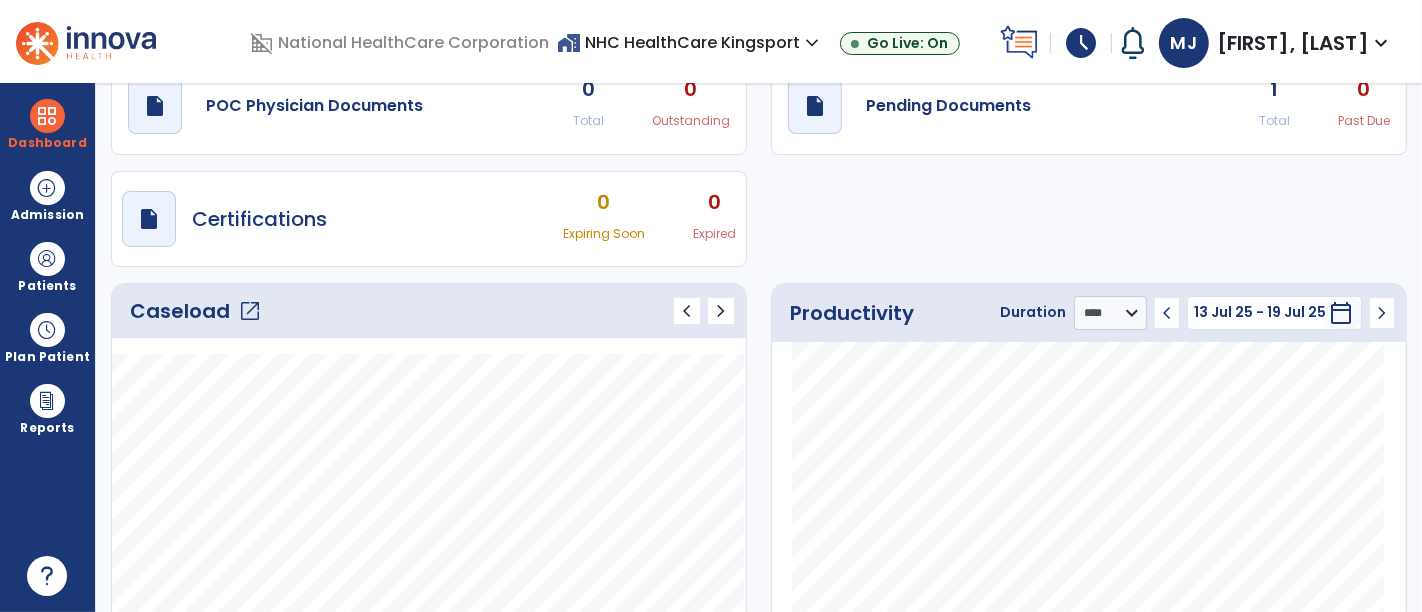 click on "open_in_new" 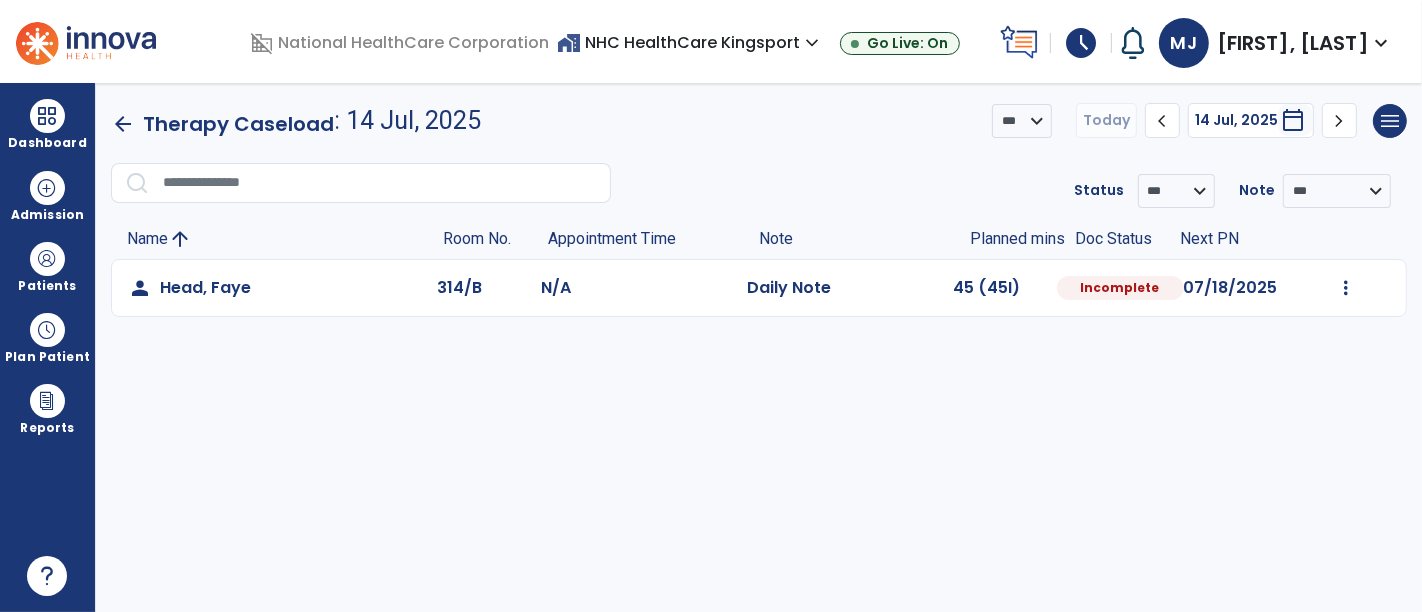 scroll, scrollTop: 0, scrollLeft: 0, axis: both 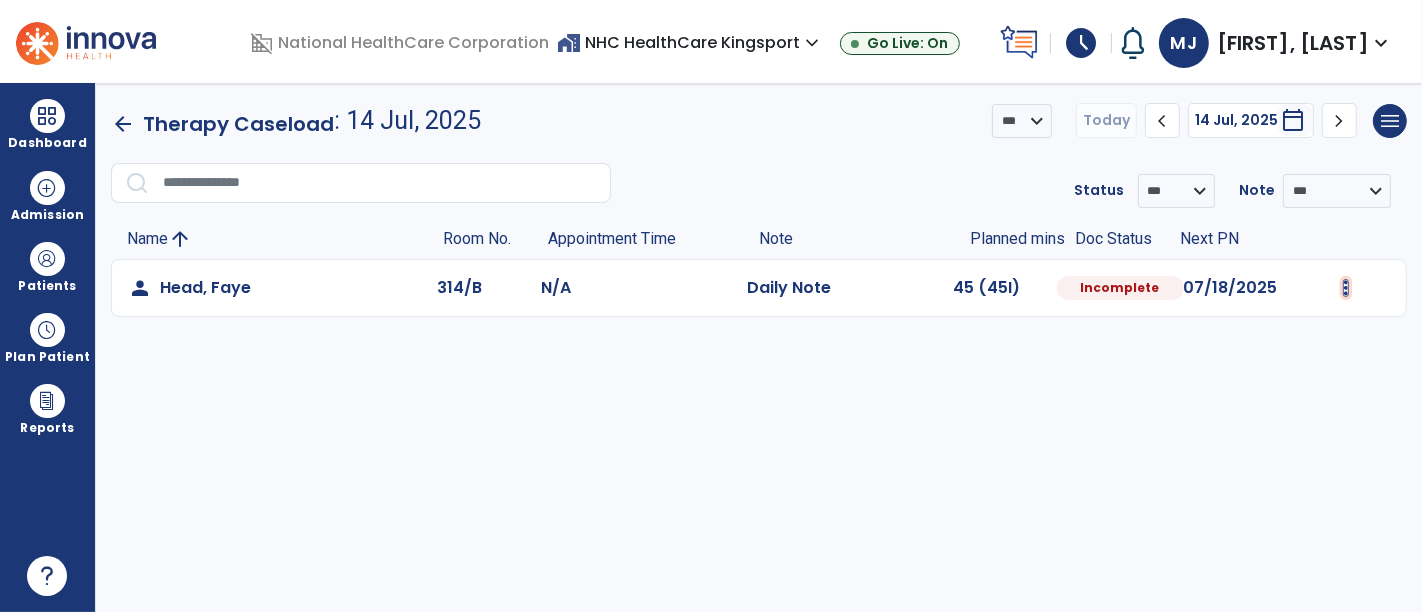 click at bounding box center (1346, 288) 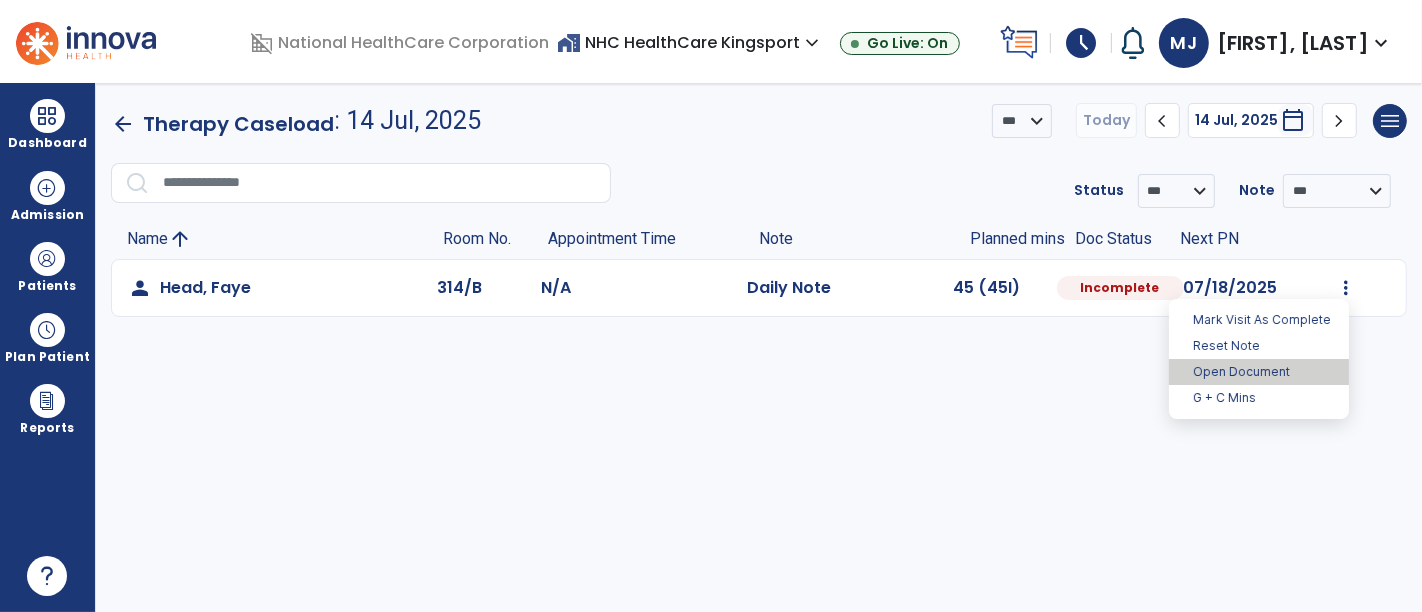 click on "Open Document" at bounding box center (1259, 372) 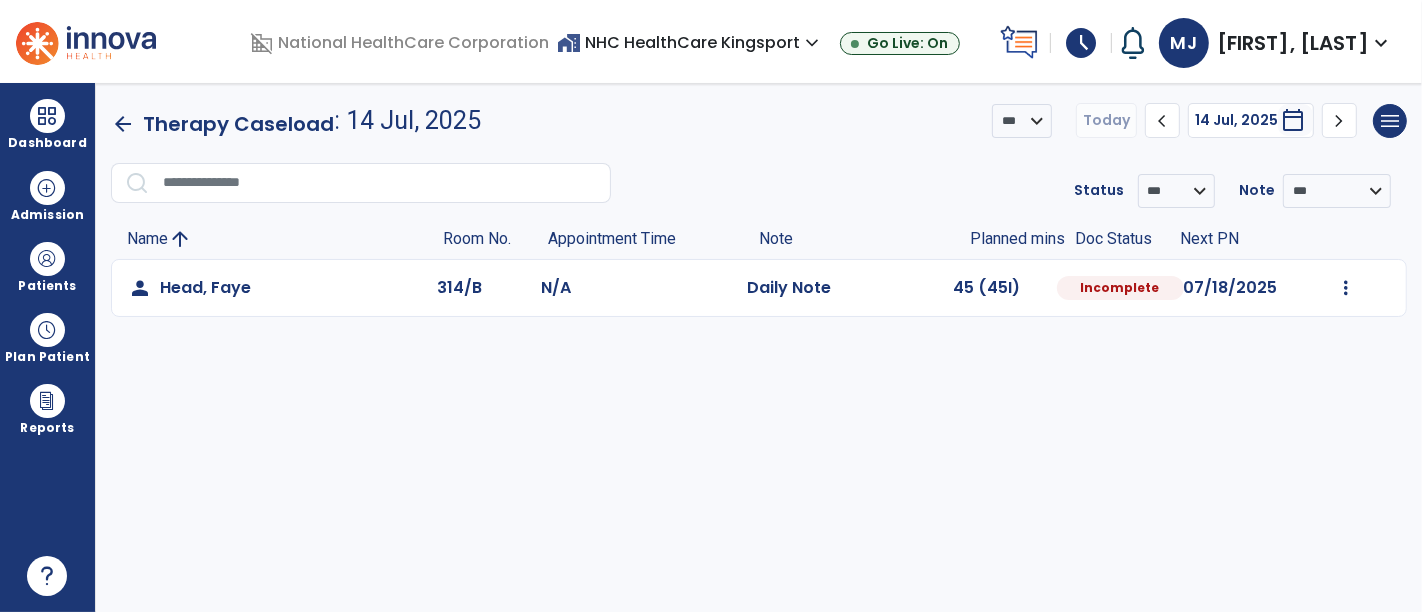 select on "*" 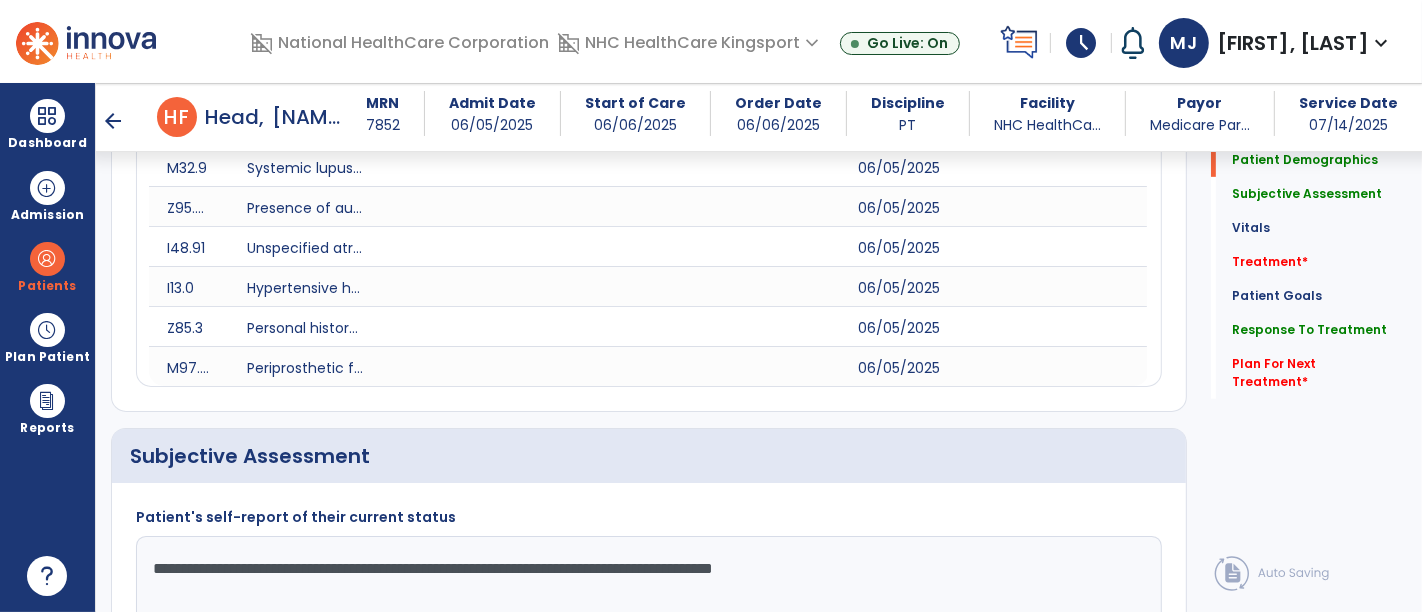 scroll, scrollTop: 529, scrollLeft: 0, axis: vertical 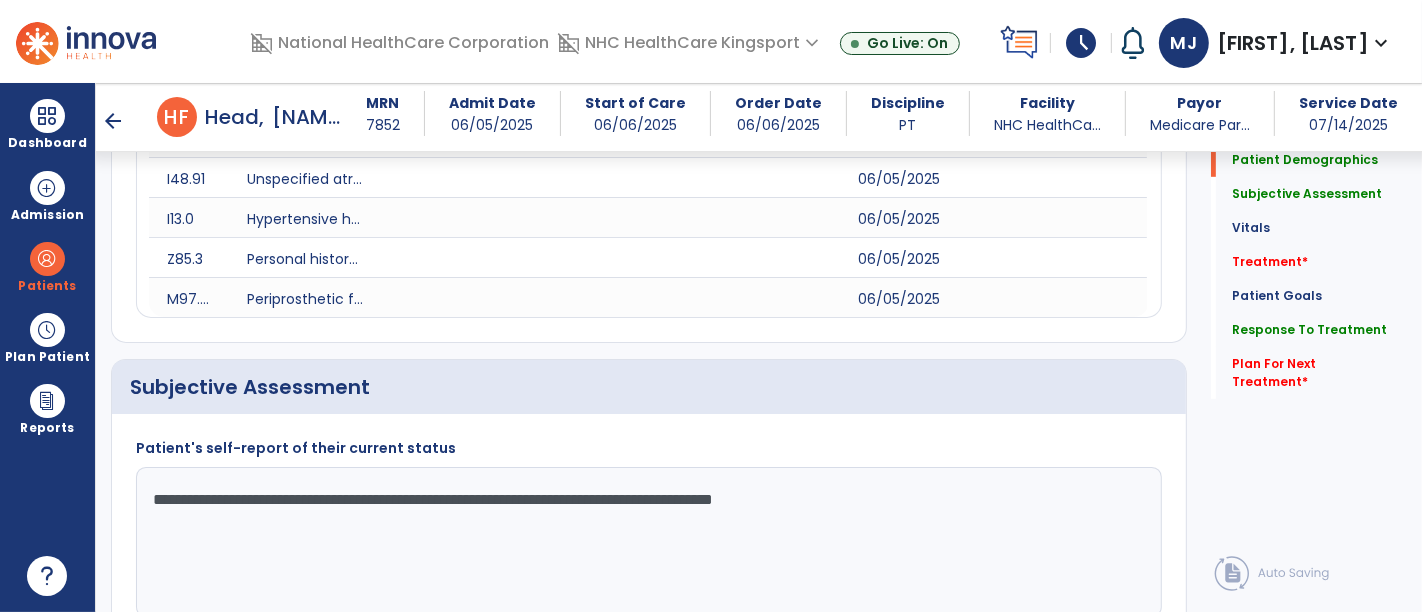 click on "**********" 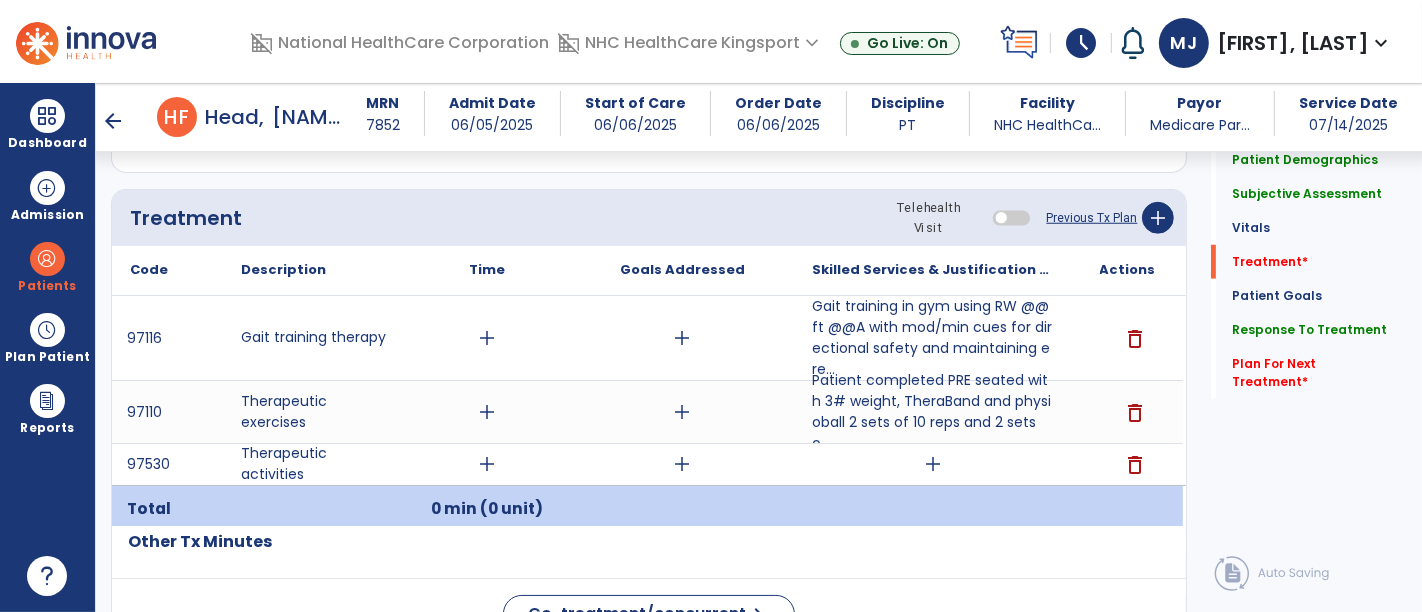 scroll, scrollTop: 1417, scrollLeft: 0, axis: vertical 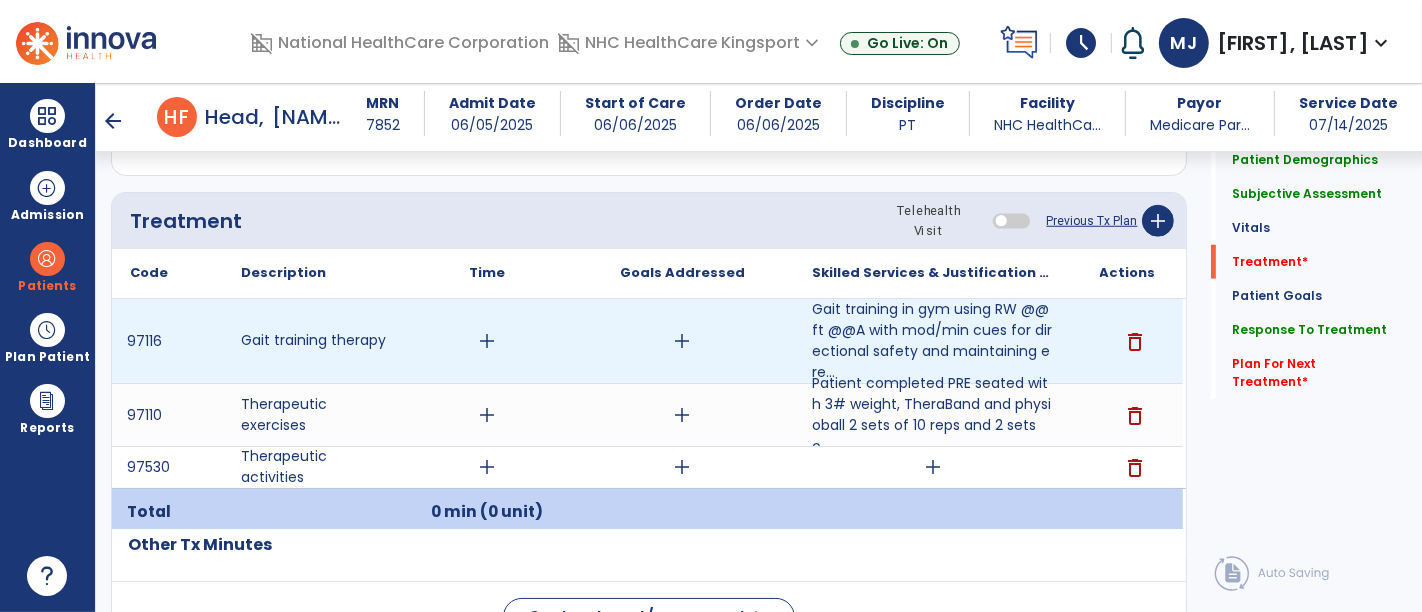 click on "add" at bounding box center (683, 341) 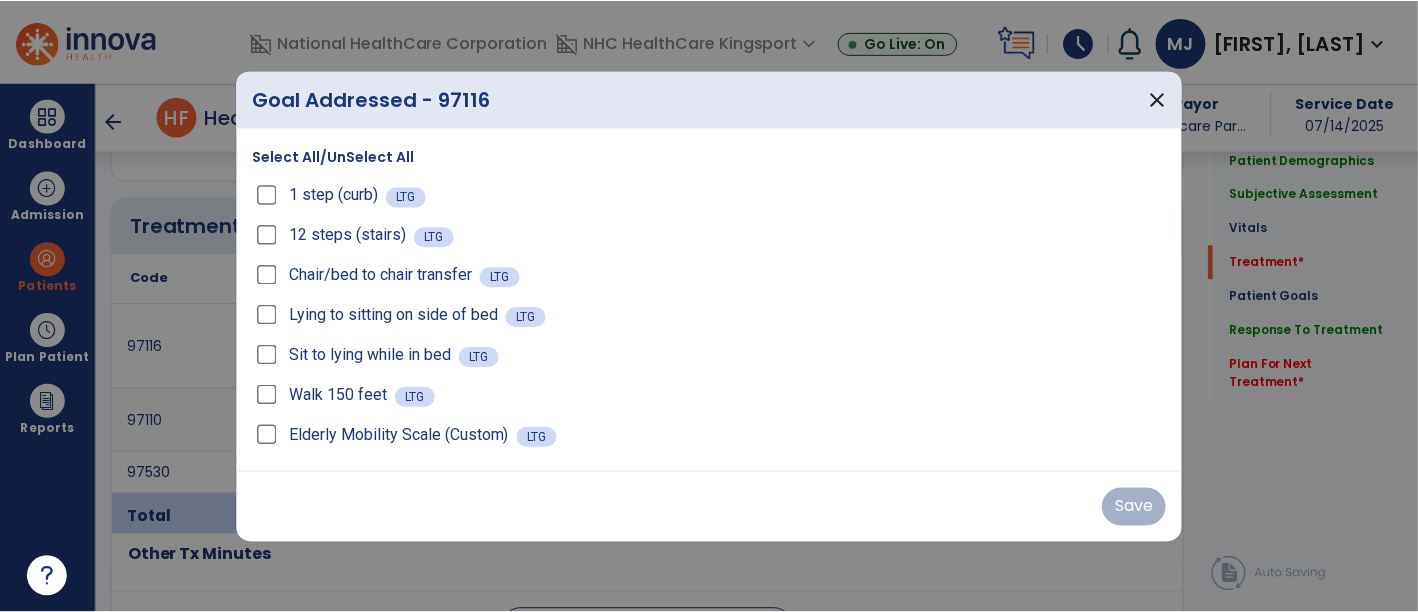 scroll, scrollTop: 1417, scrollLeft: 0, axis: vertical 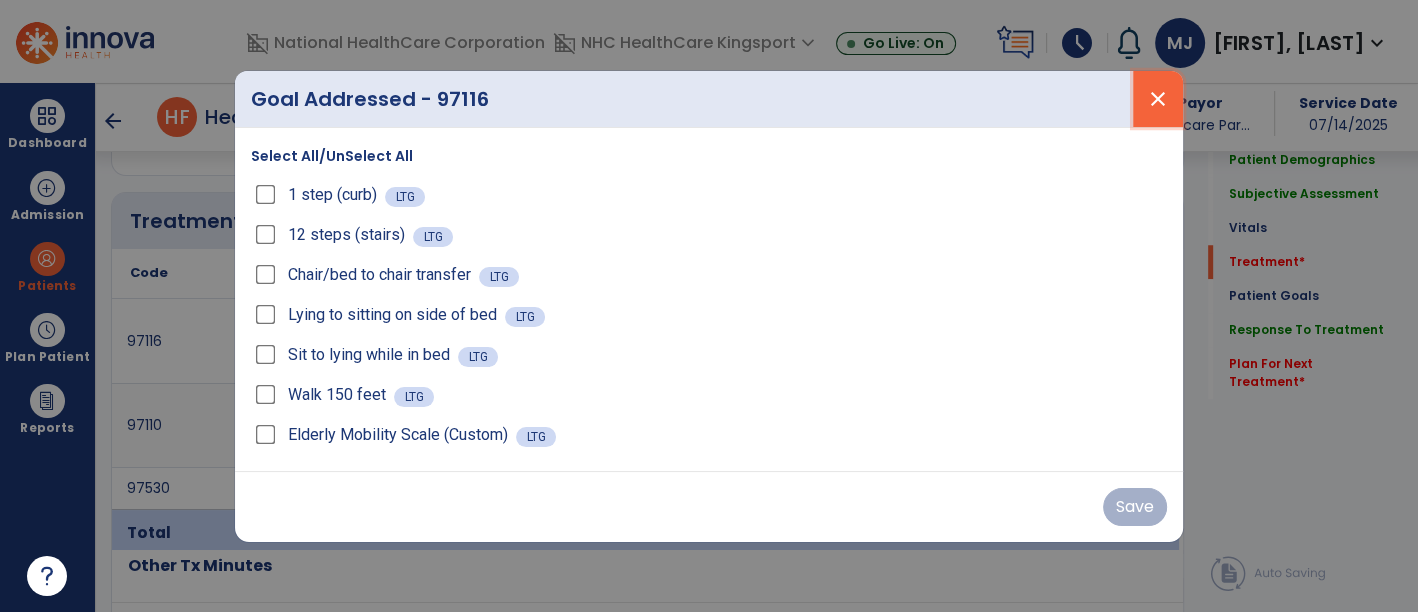click on "close" at bounding box center (1158, 99) 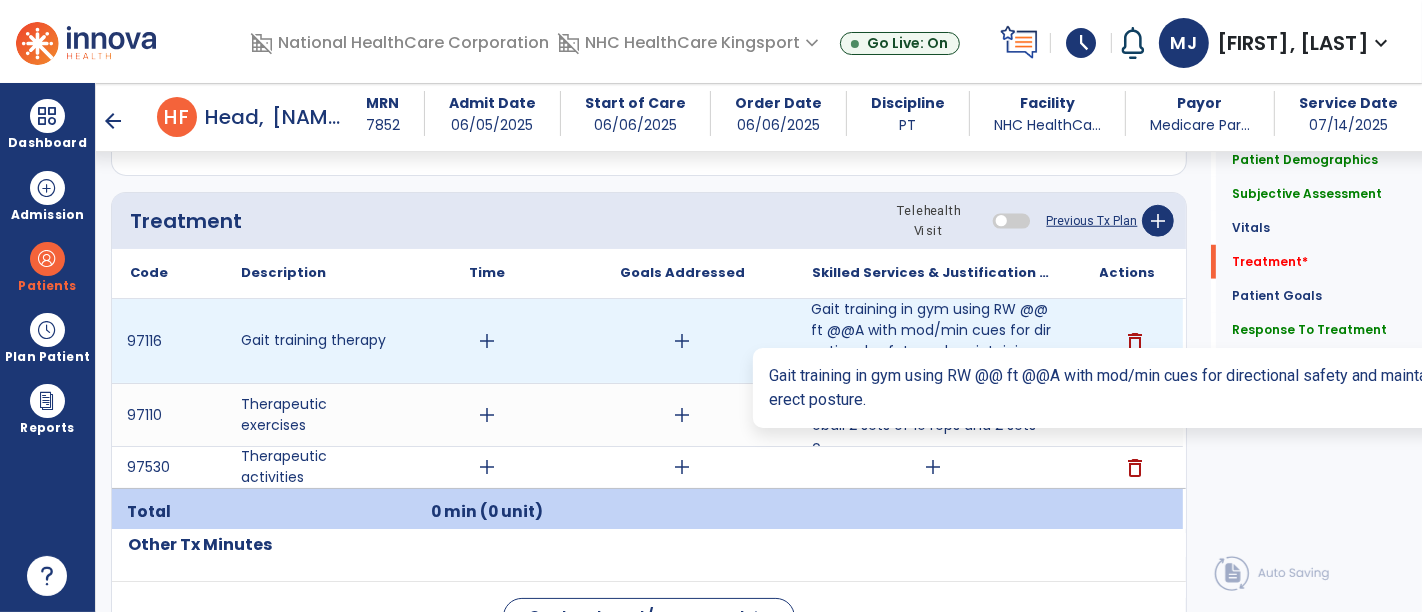click on "Gait training in gym using RW @@ ft @@A with mod/min cues for directional safety and maintaining ere..." at bounding box center [933, 341] 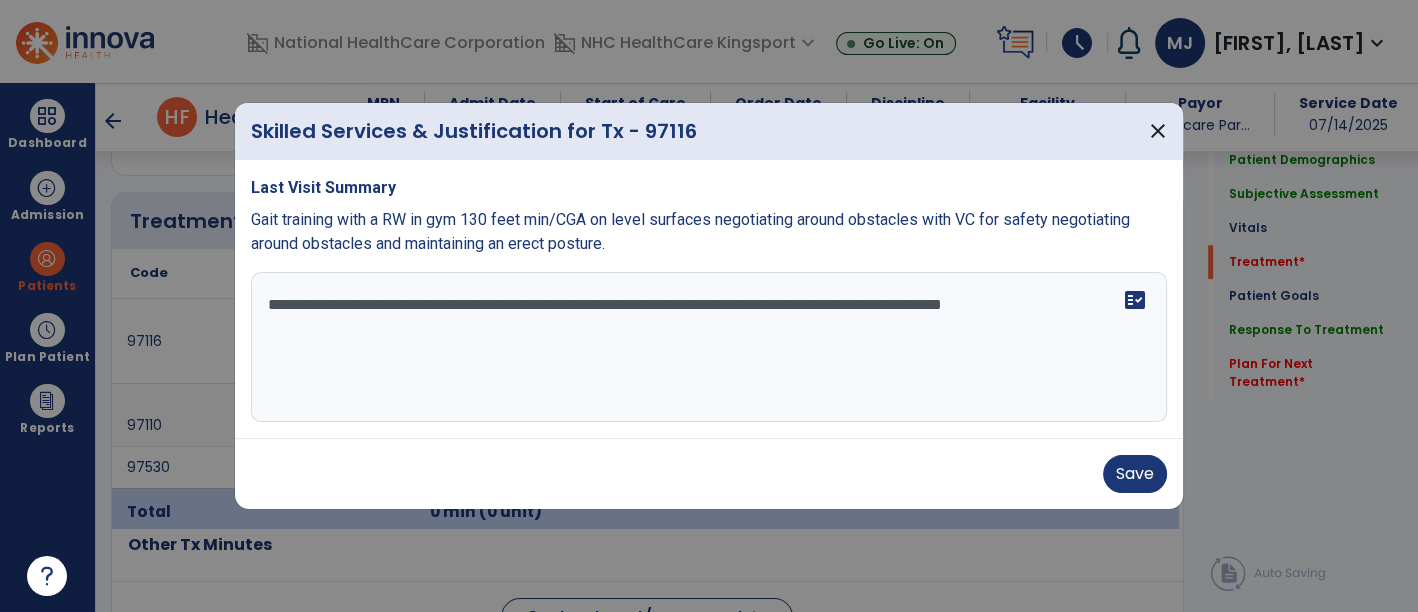 scroll, scrollTop: 1417, scrollLeft: 0, axis: vertical 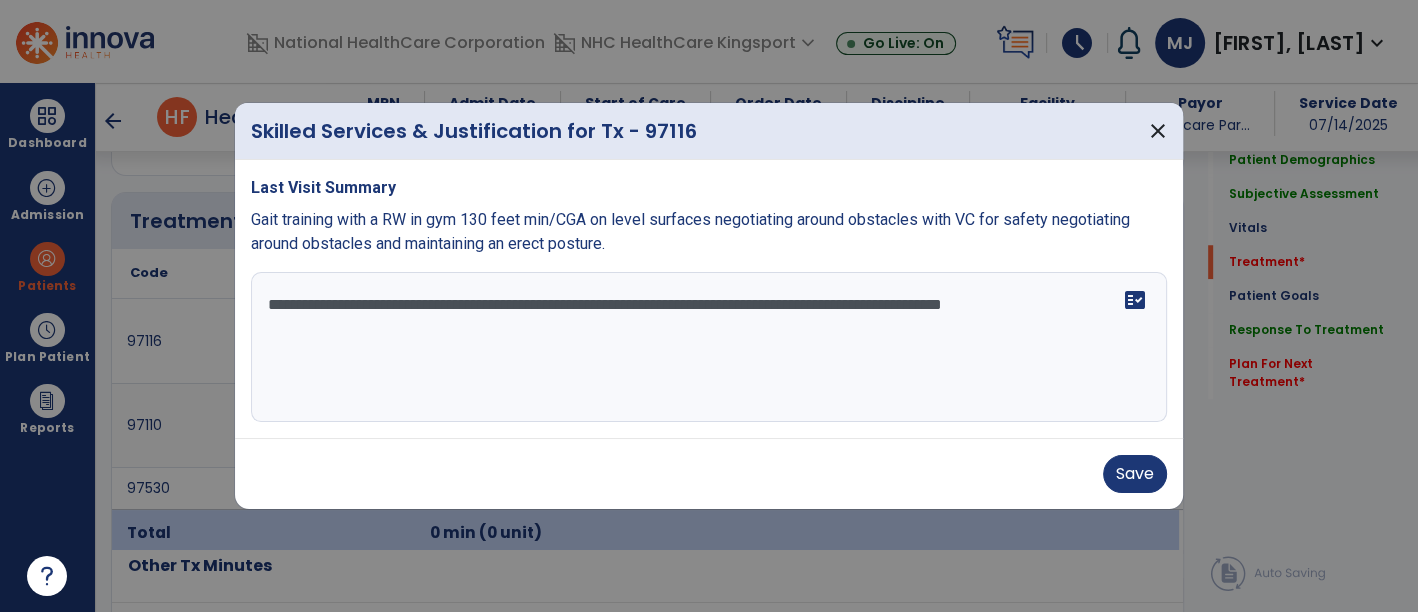 click on "**********" at bounding box center (709, 347) 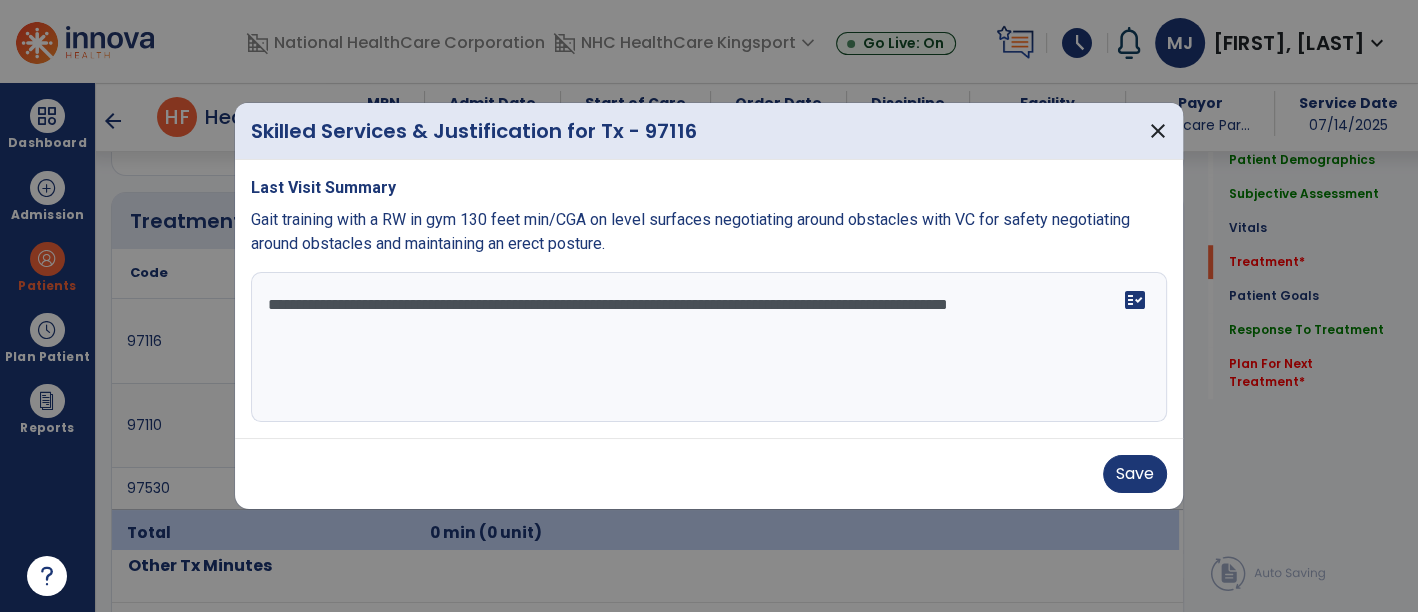 click on "**********" at bounding box center (709, 347) 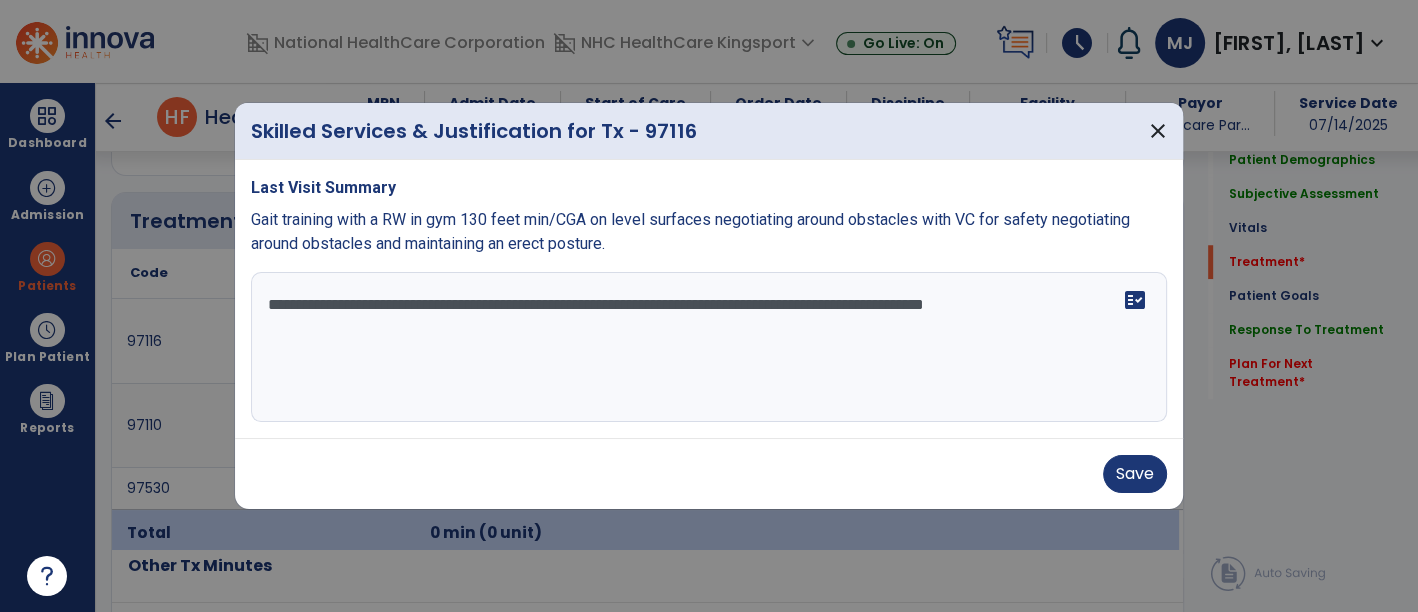 click on "**********" at bounding box center (709, 347) 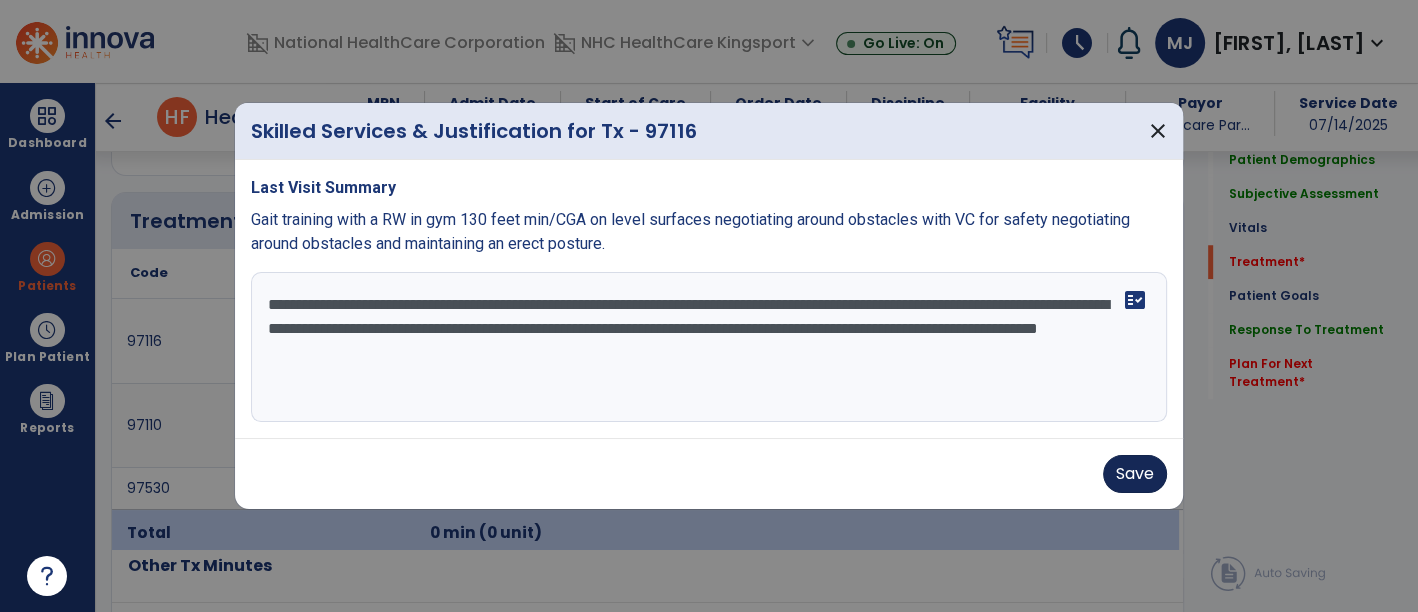 type on "**********" 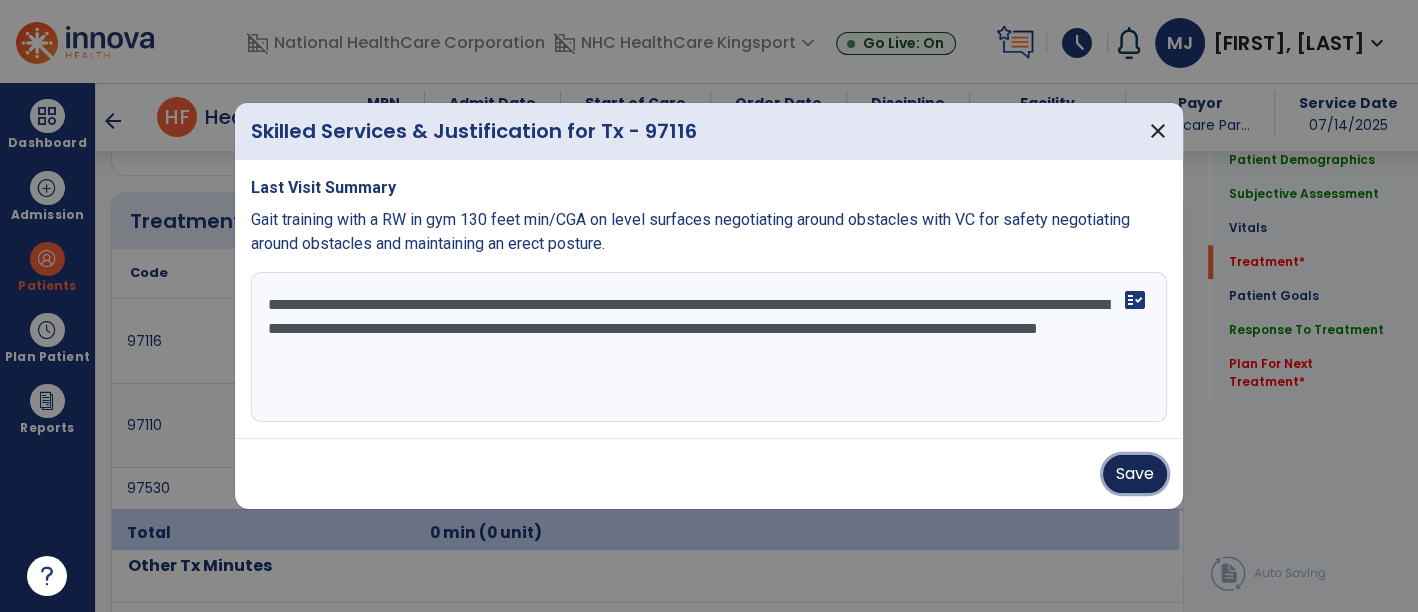 click on "Save" at bounding box center [1135, 474] 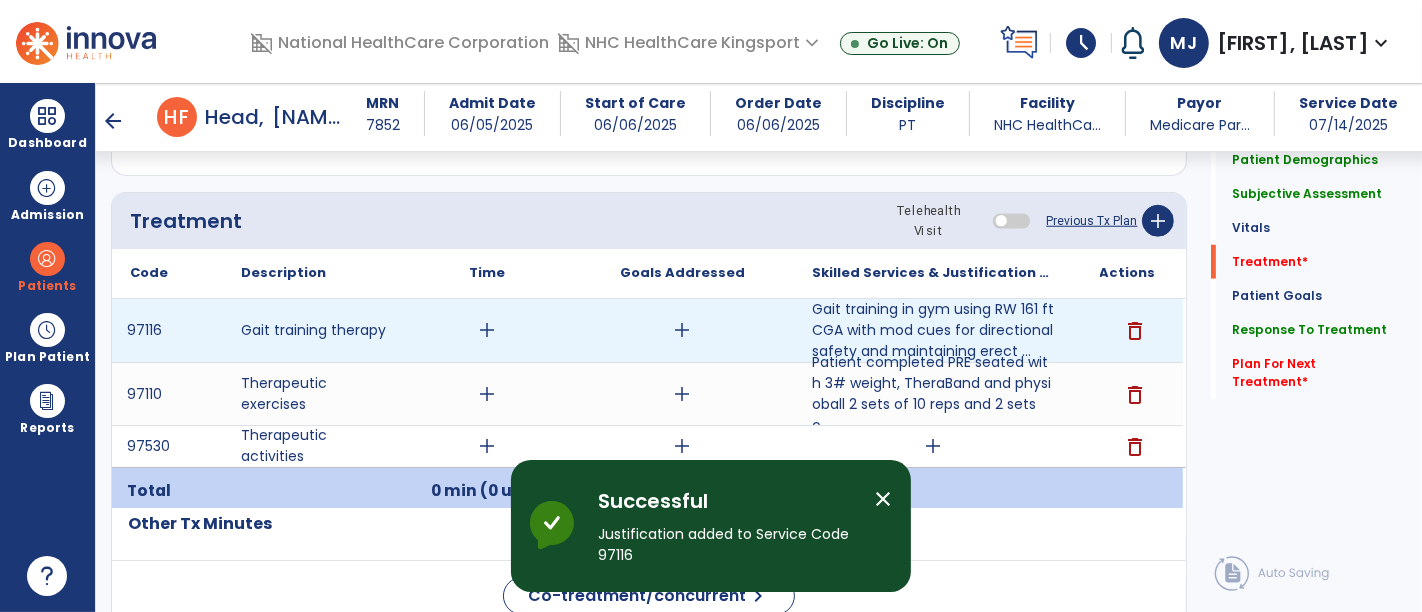 click on "add" at bounding box center (487, 330) 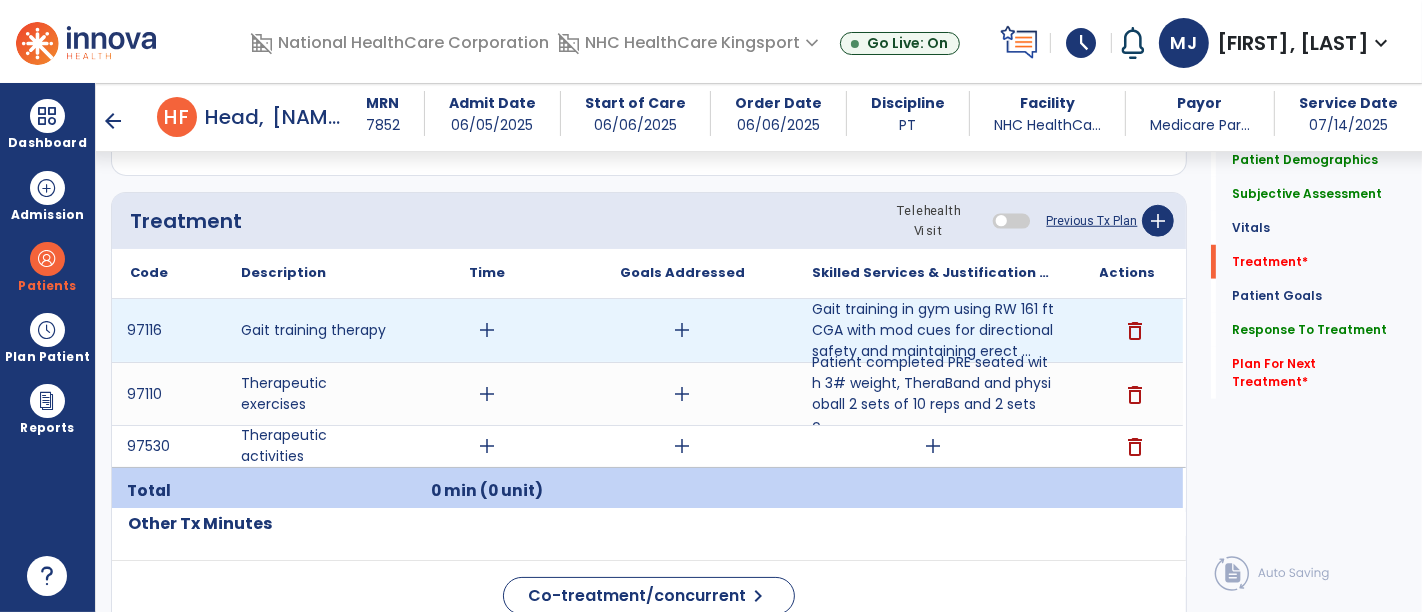 click on "add" at bounding box center [488, 330] 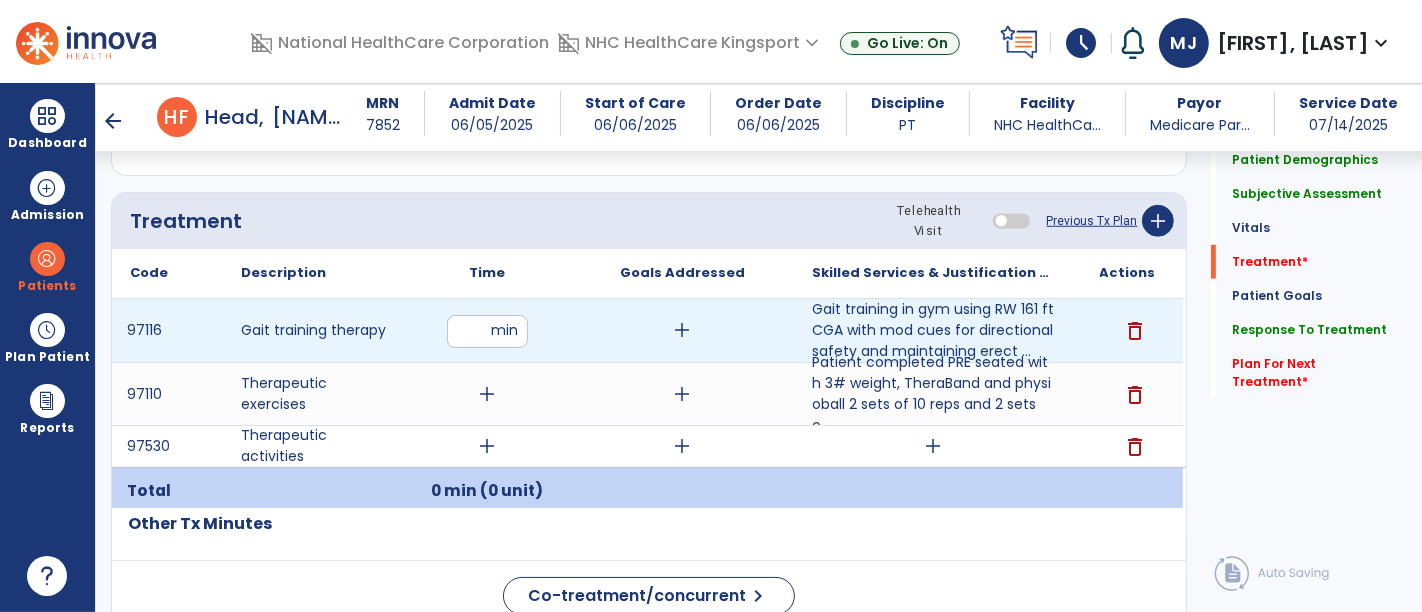 type on "**" 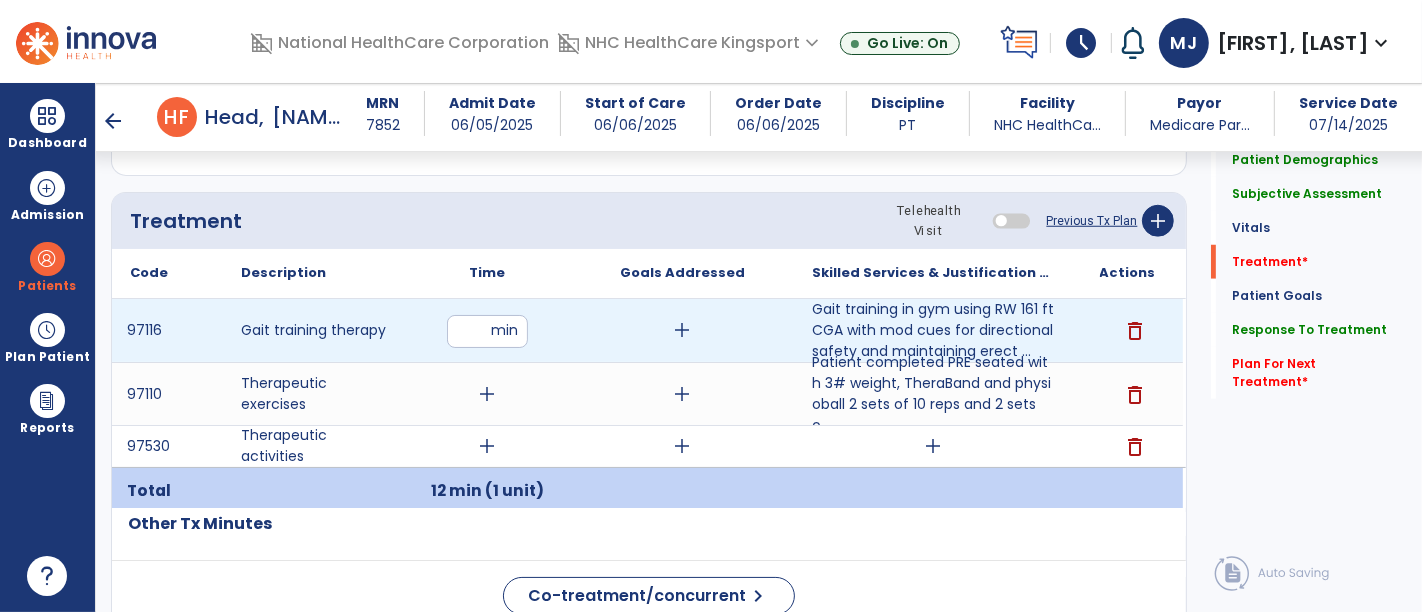 click on "add" at bounding box center [683, 330] 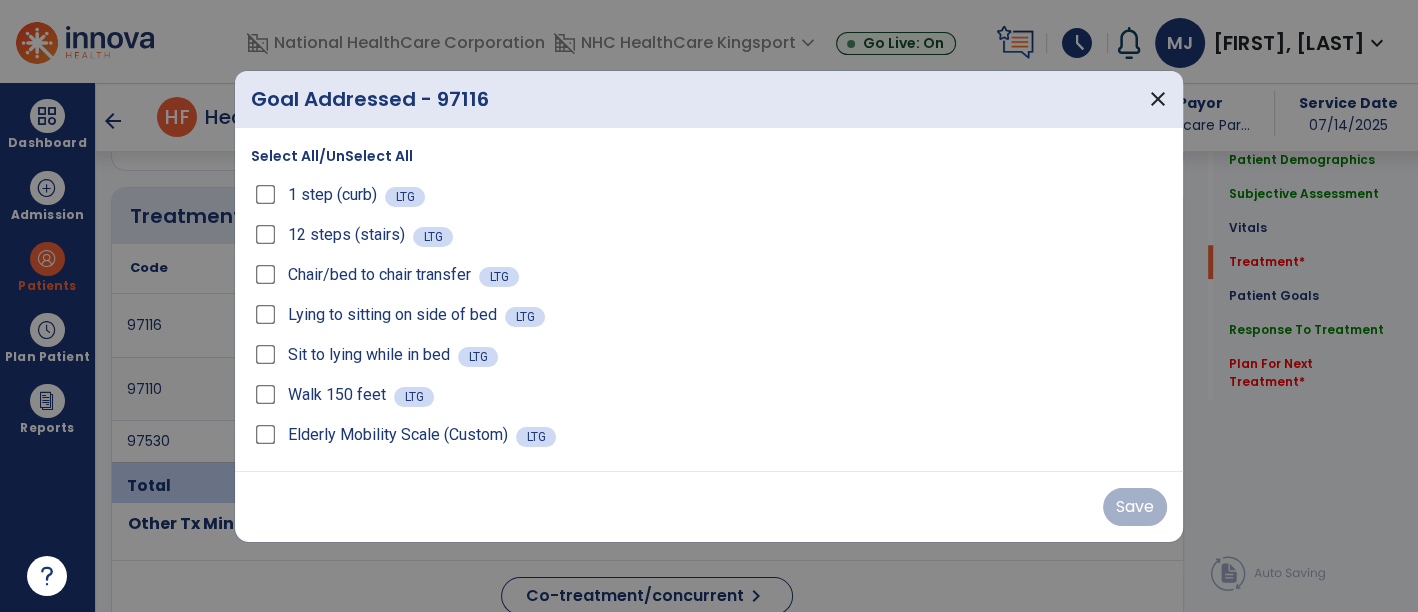 scroll, scrollTop: 1417, scrollLeft: 0, axis: vertical 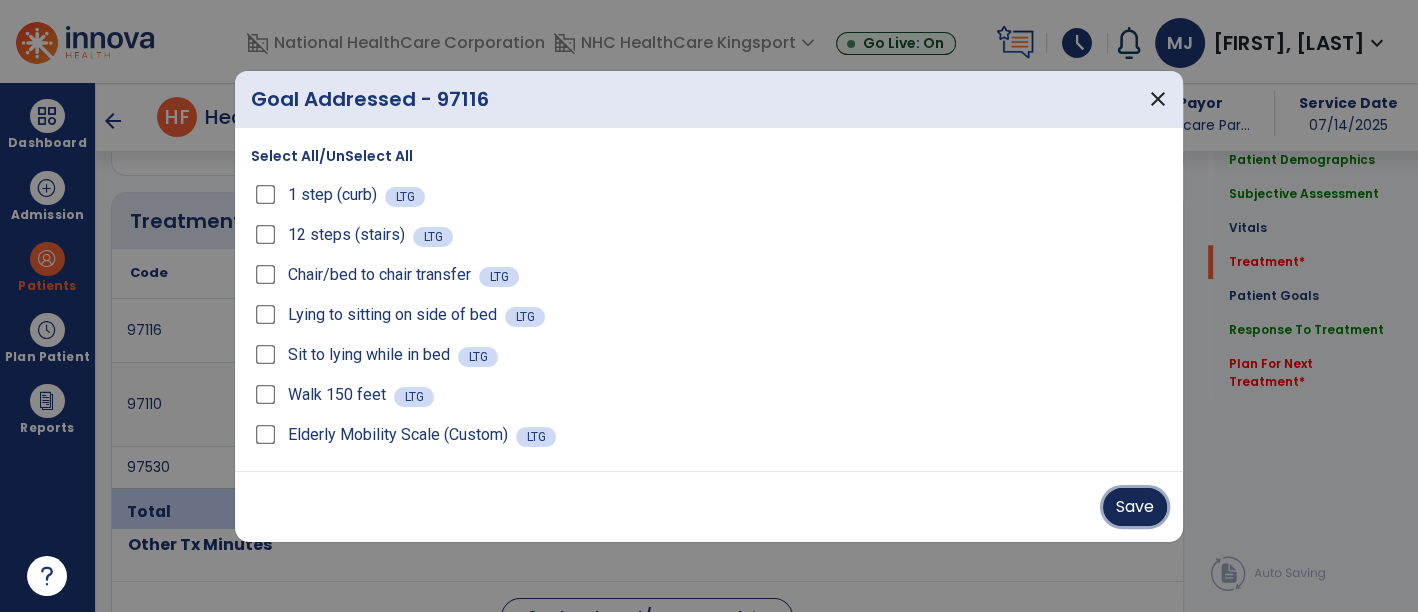 click on "Save" at bounding box center (1135, 507) 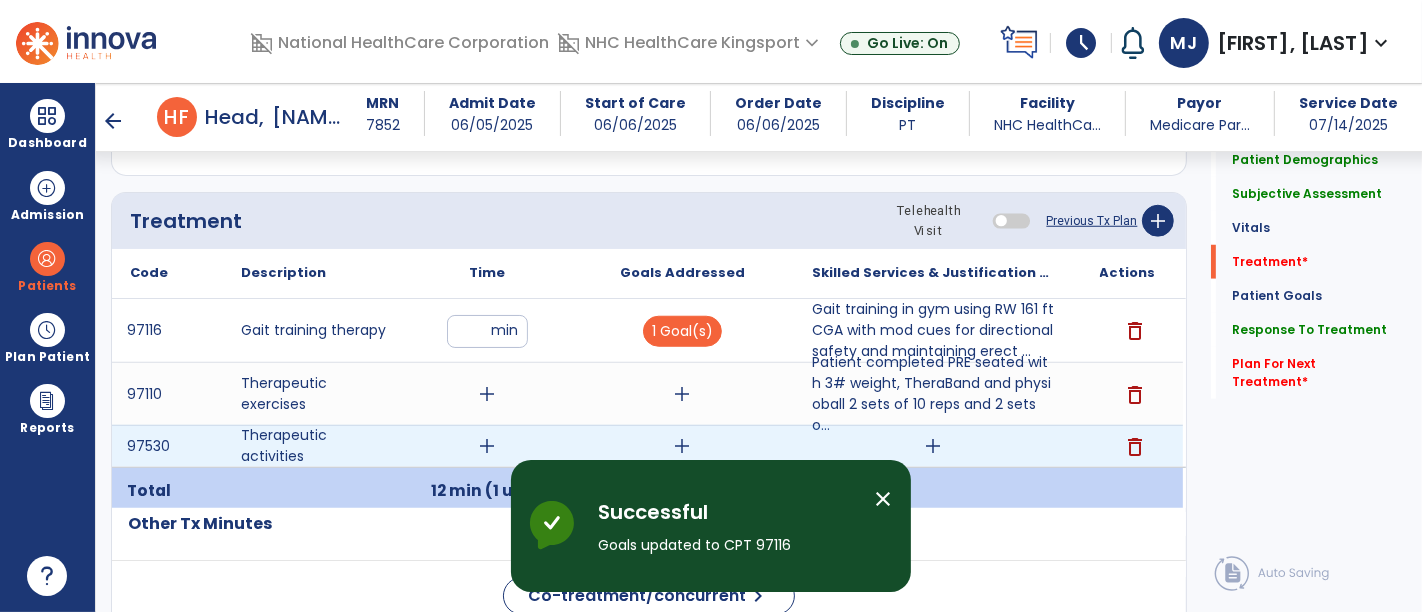 click on "delete" at bounding box center (1136, 447) 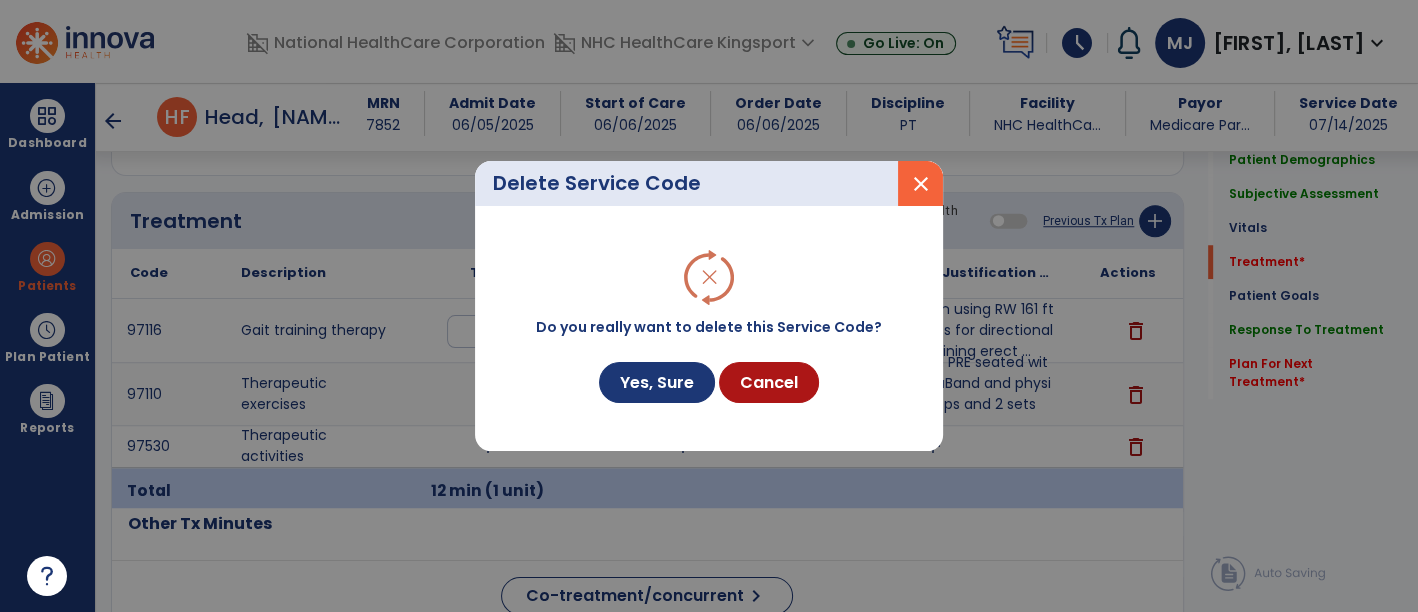 scroll, scrollTop: 1417, scrollLeft: 0, axis: vertical 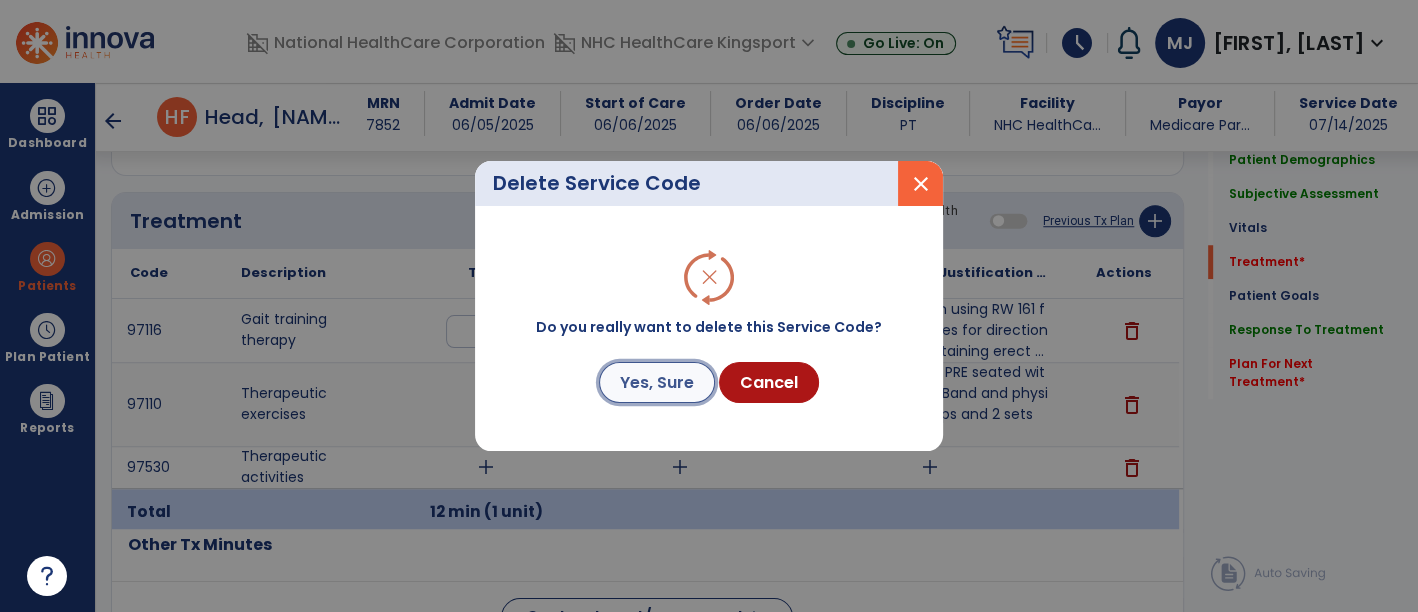 click on "Yes, Sure" at bounding box center [657, 382] 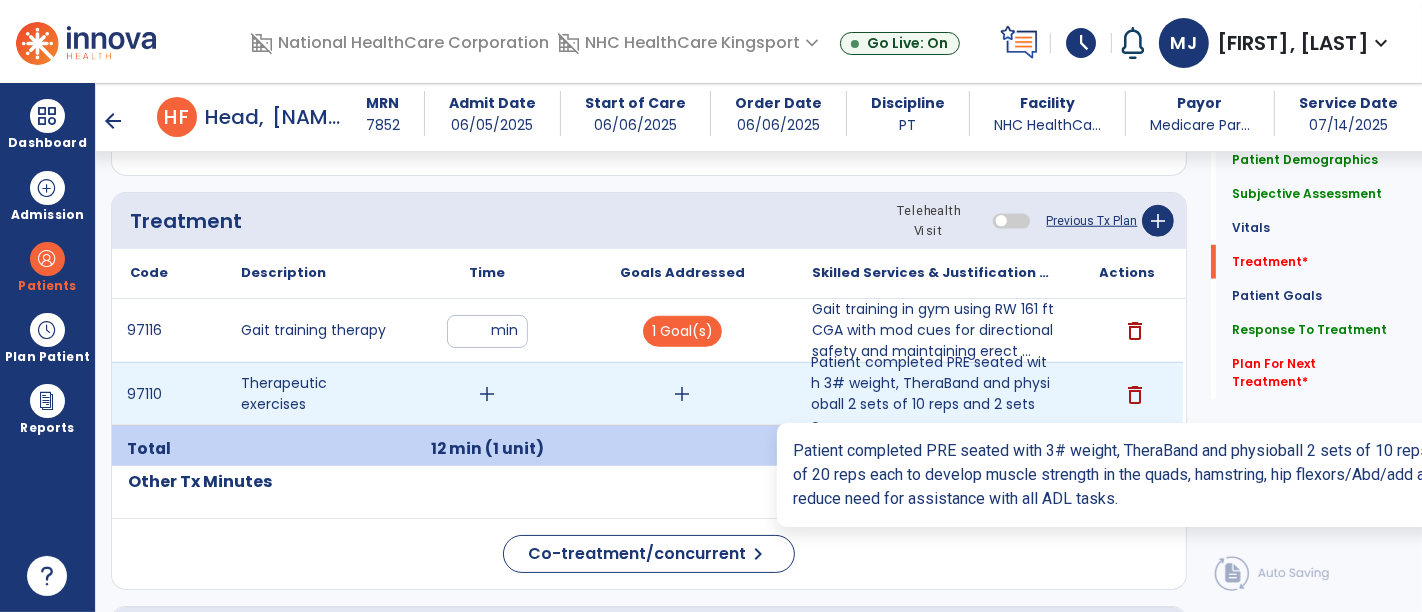 drag, startPoint x: 934, startPoint y: 390, endPoint x: 865, endPoint y: 388, distance: 69.02898 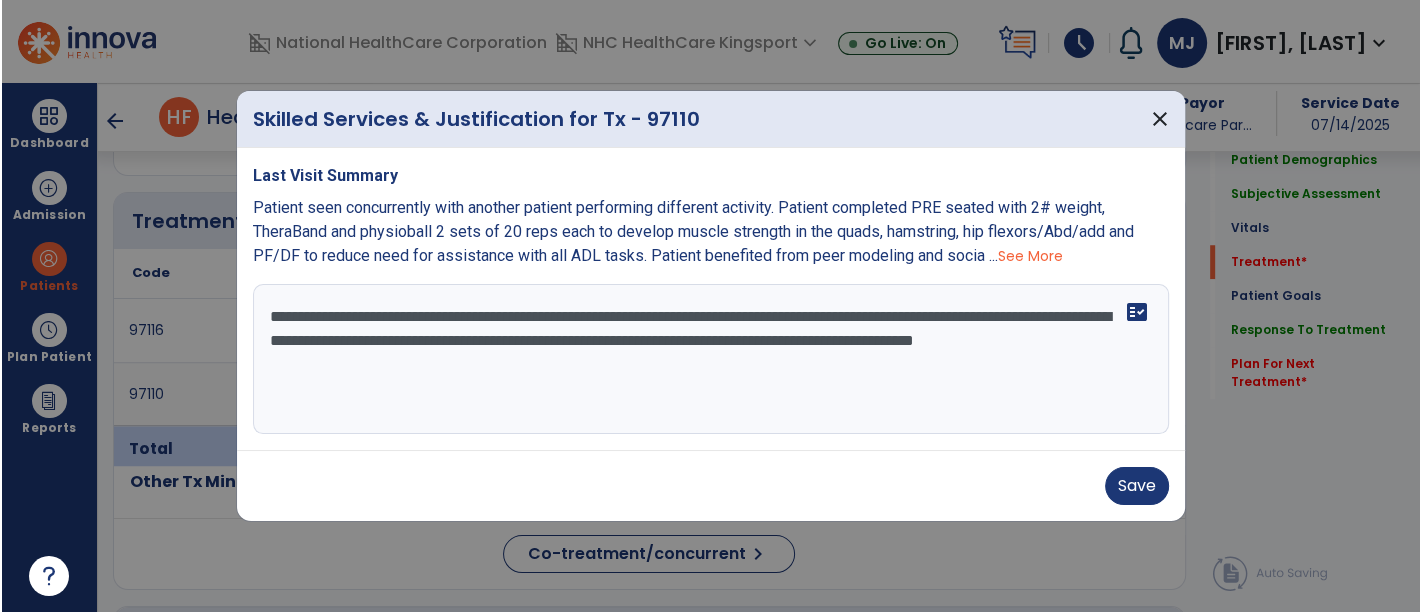 scroll, scrollTop: 1417, scrollLeft: 0, axis: vertical 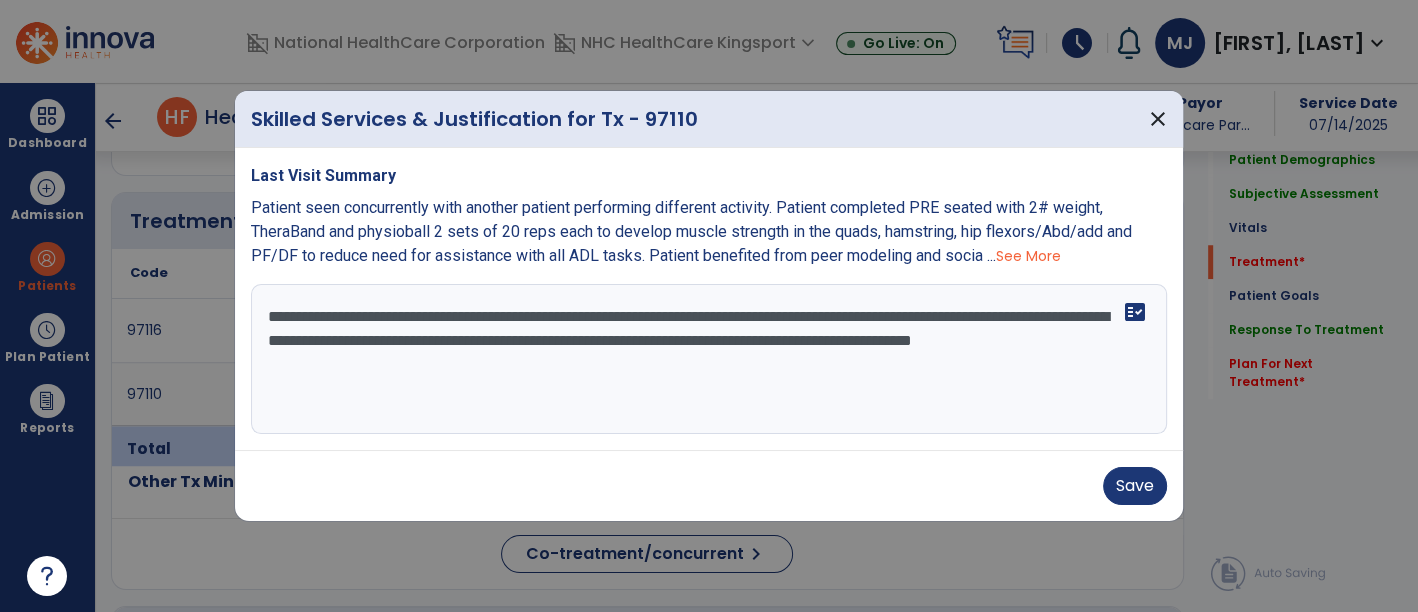 click on "**********" at bounding box center (709, 359) 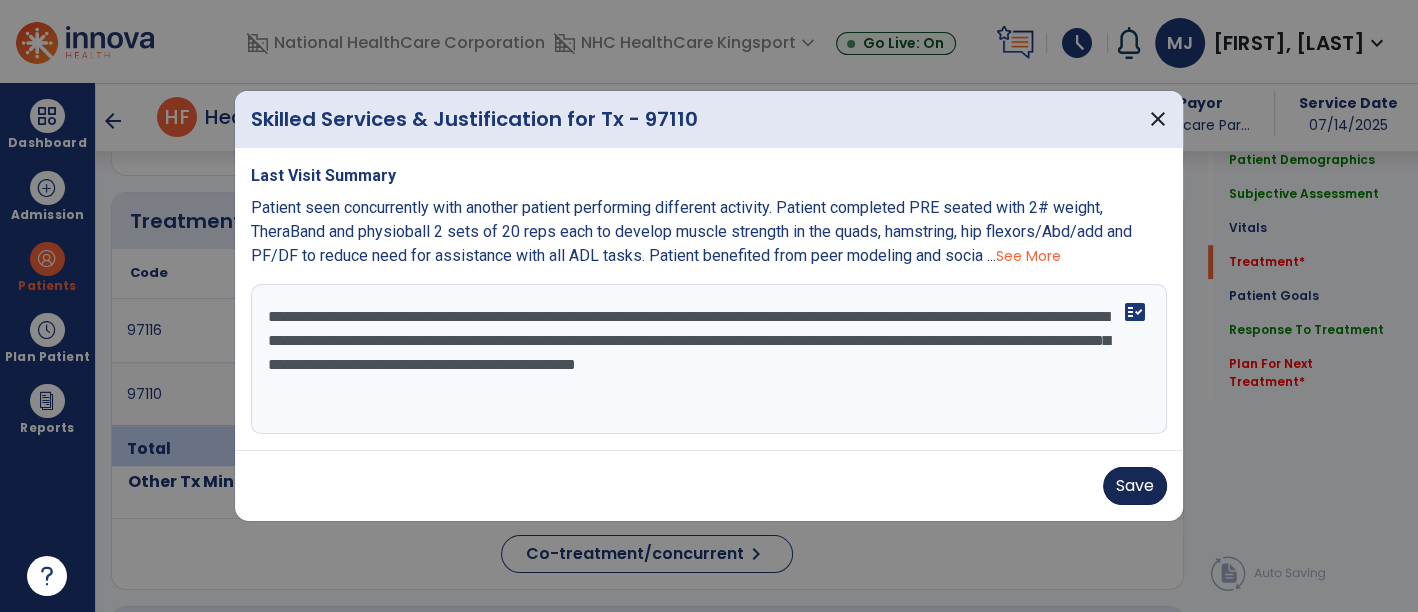 type on "**********" 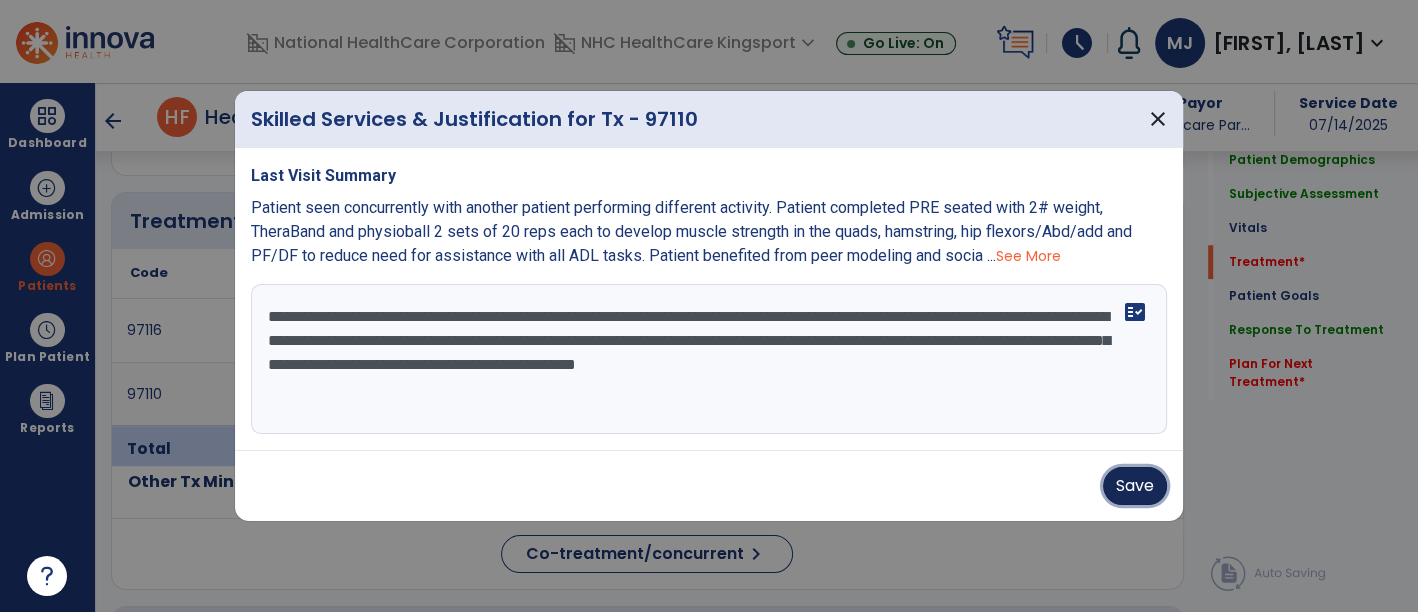 click on "Save" at bounding box center [1135, 486] 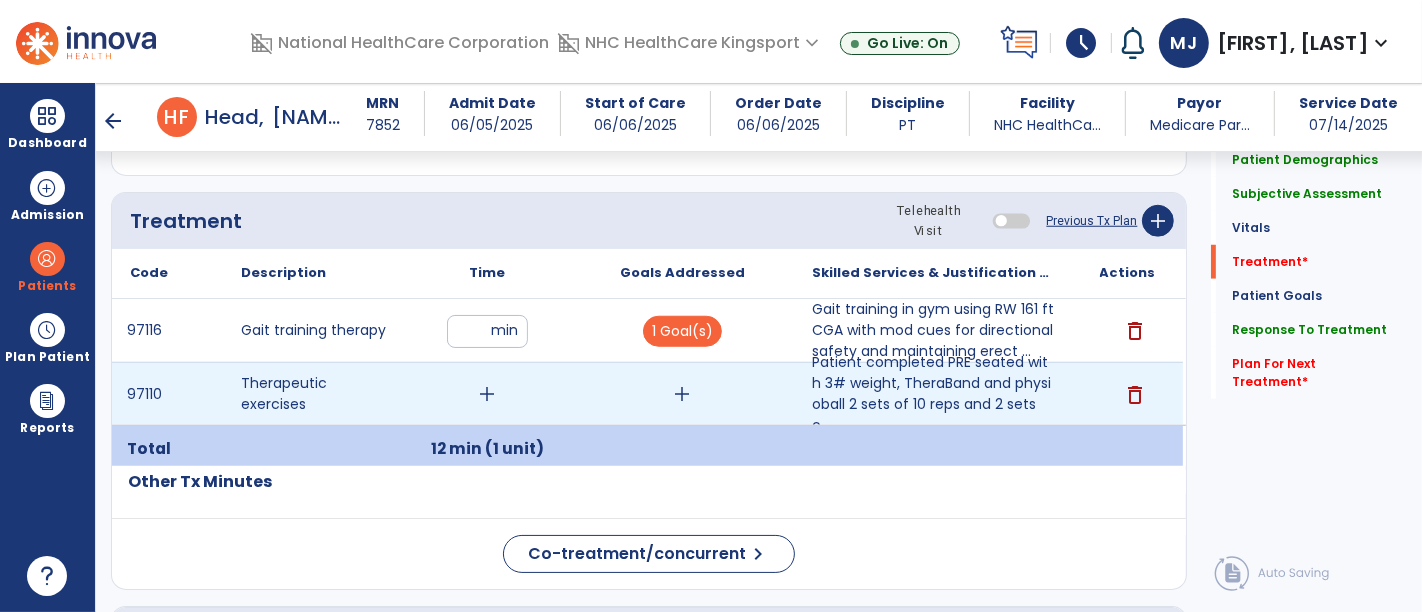 click on "add" at bounding box center [488, 394] 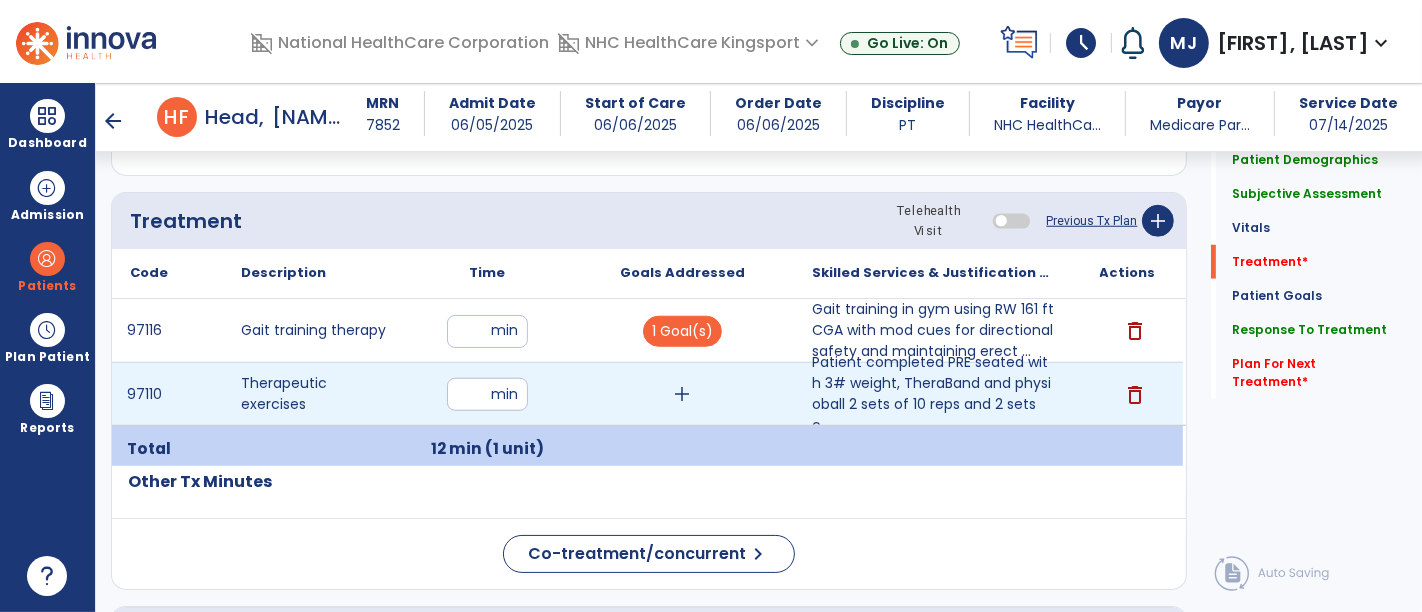 type on "**" 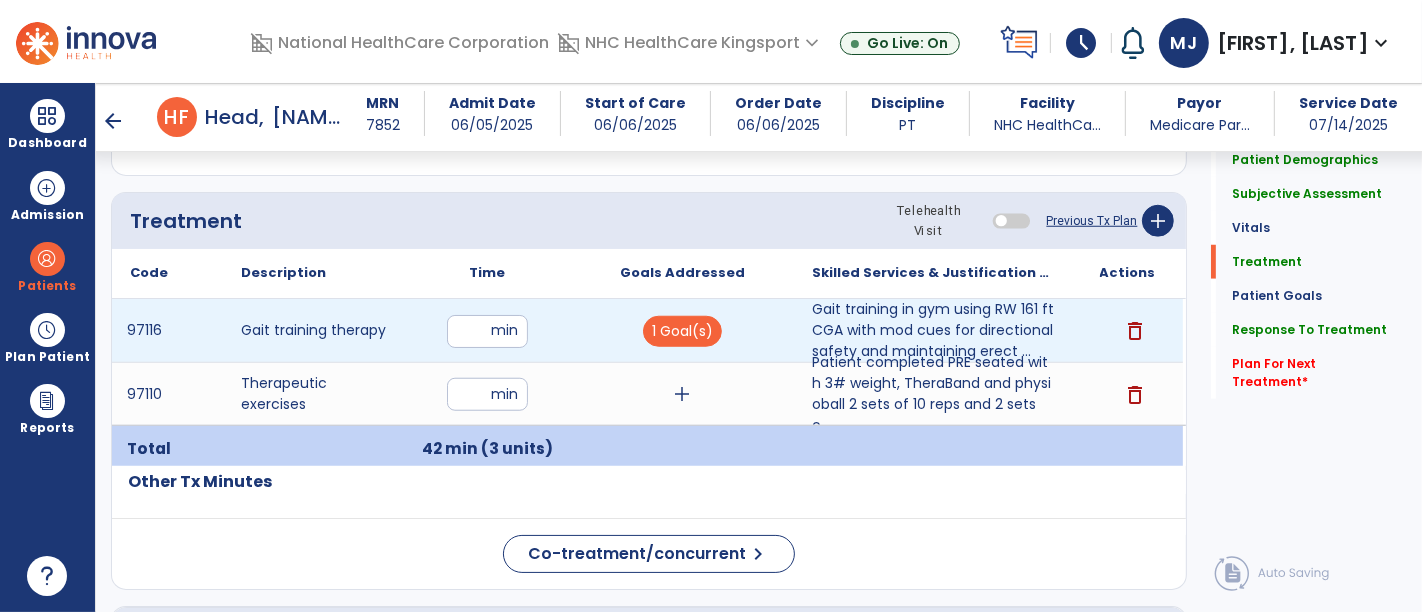 click on "**" at bounding box center (487, 331) 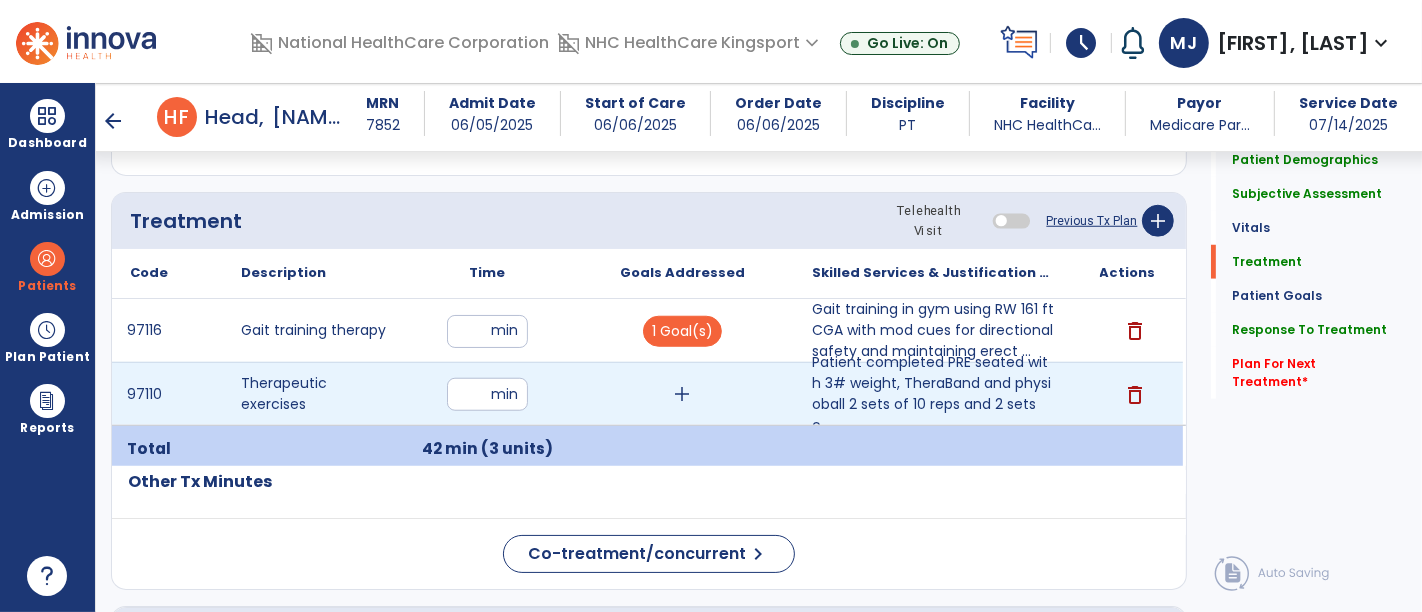 type on "**" 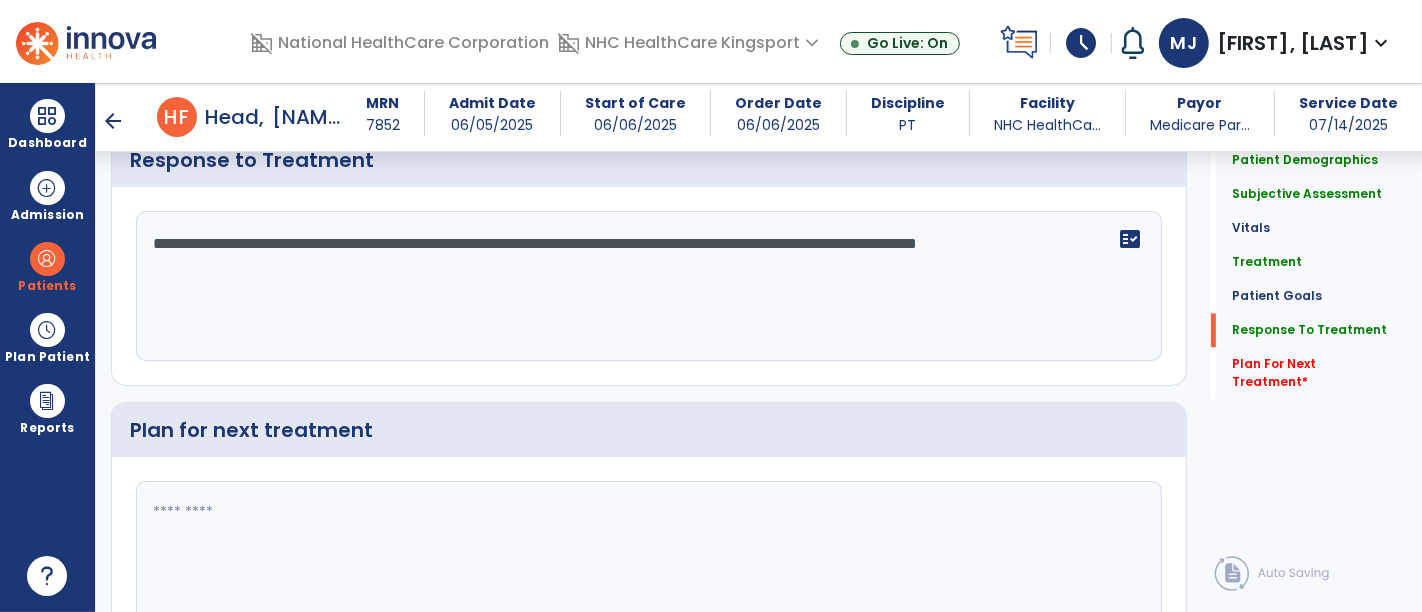 scroll, scrollTop: 3434, scrollLeft: 0, axis: vertical 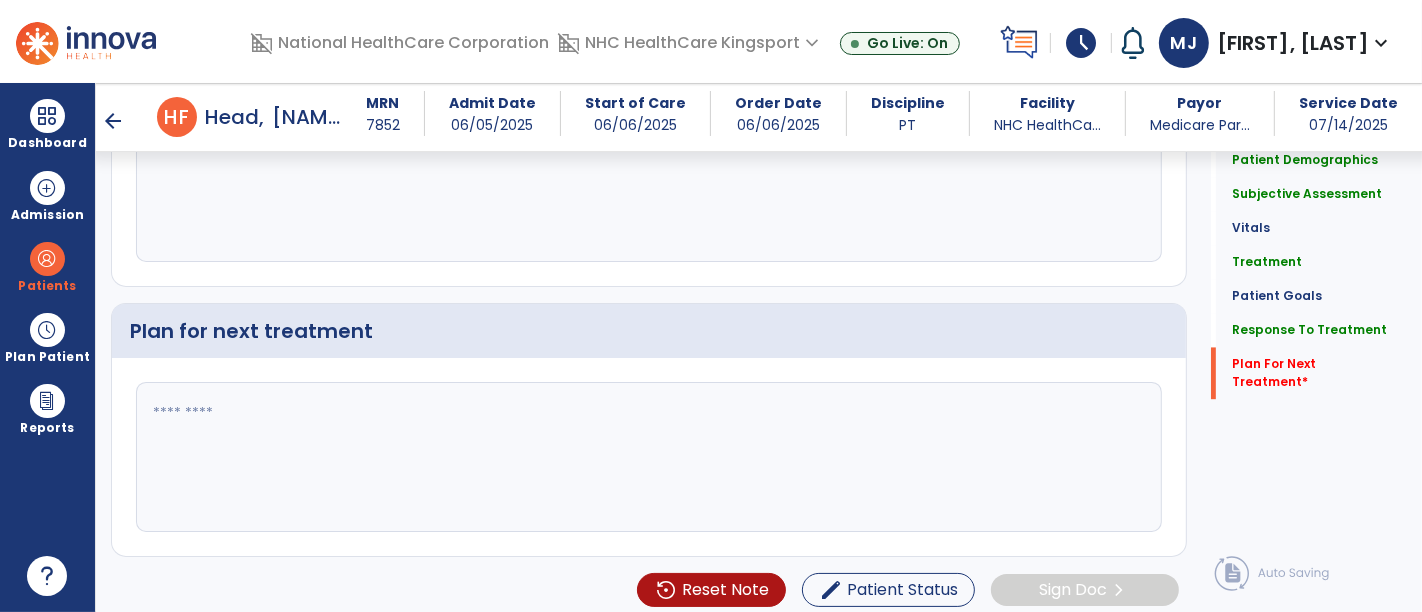 click 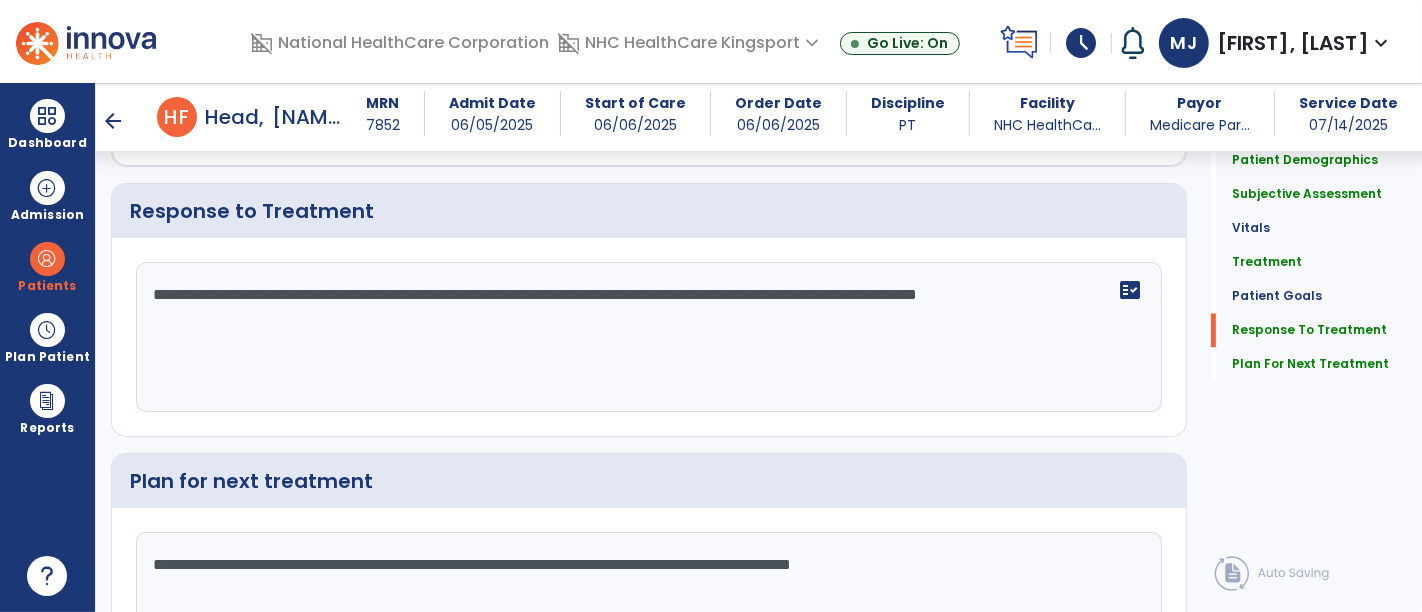 scroll, scrollTop: 3307, scrollLeft: 0, axis: vertical 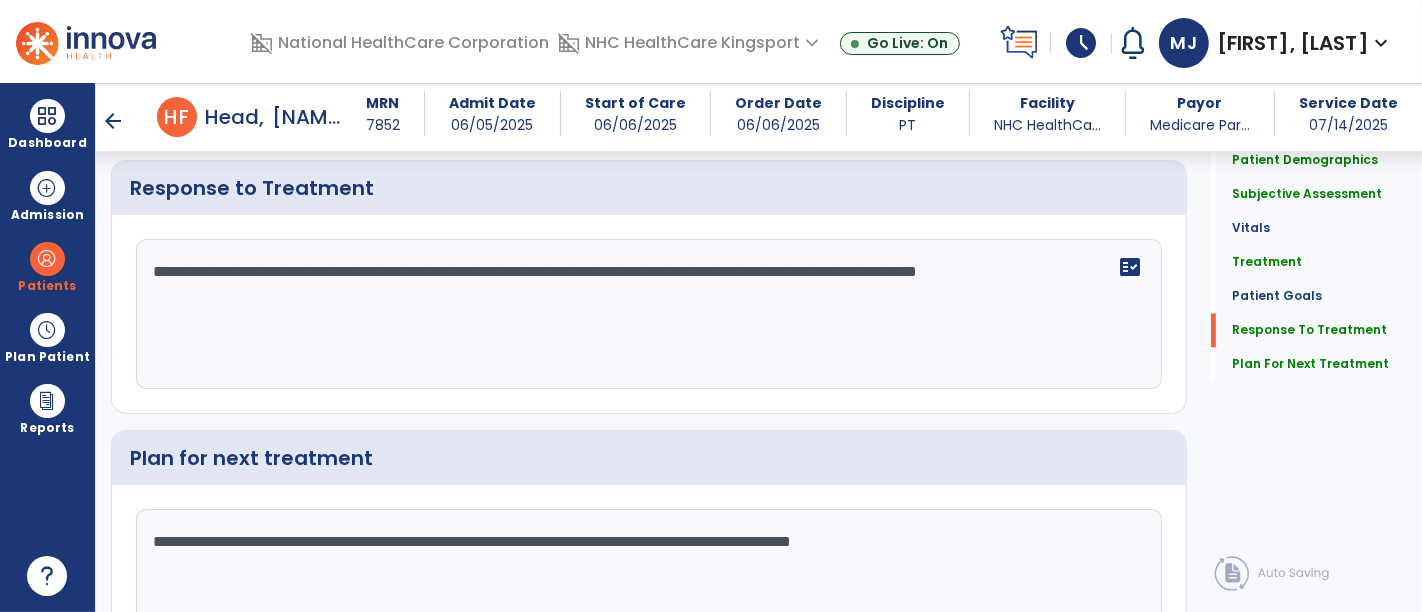 type on "**********" 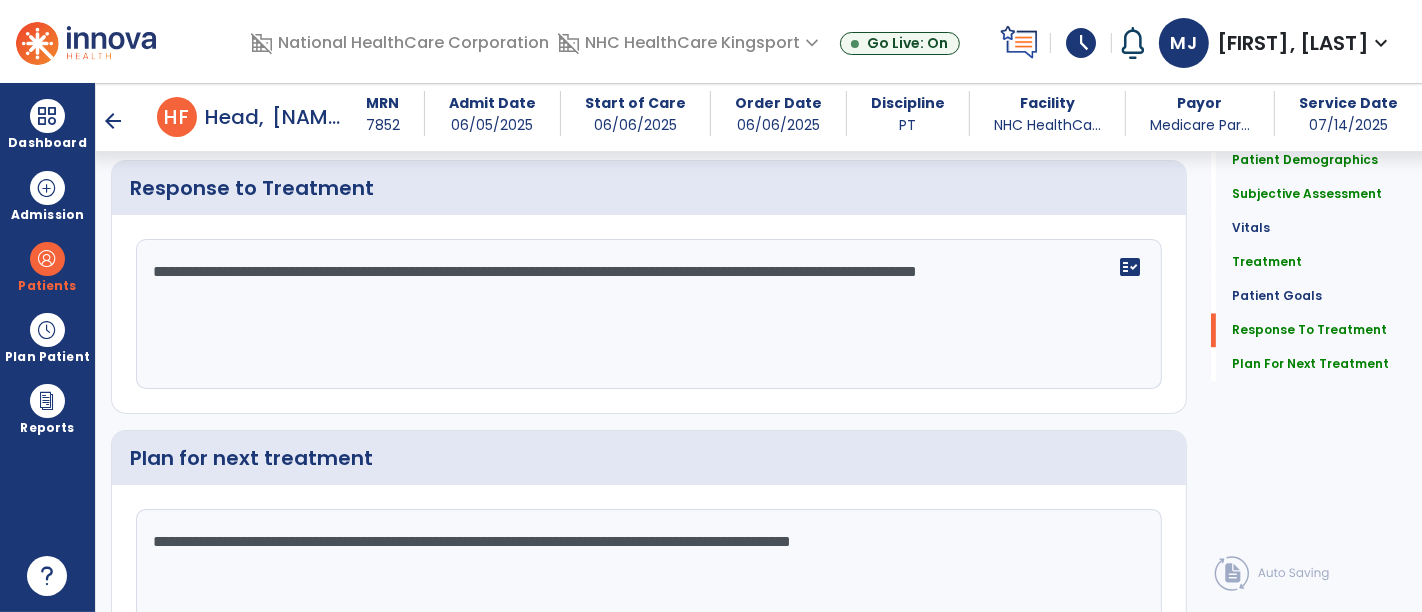 drag, startPoint x: 224, startPoint y: 289, endPoint x: 746, endPoint y: 221, distance: 526.41046 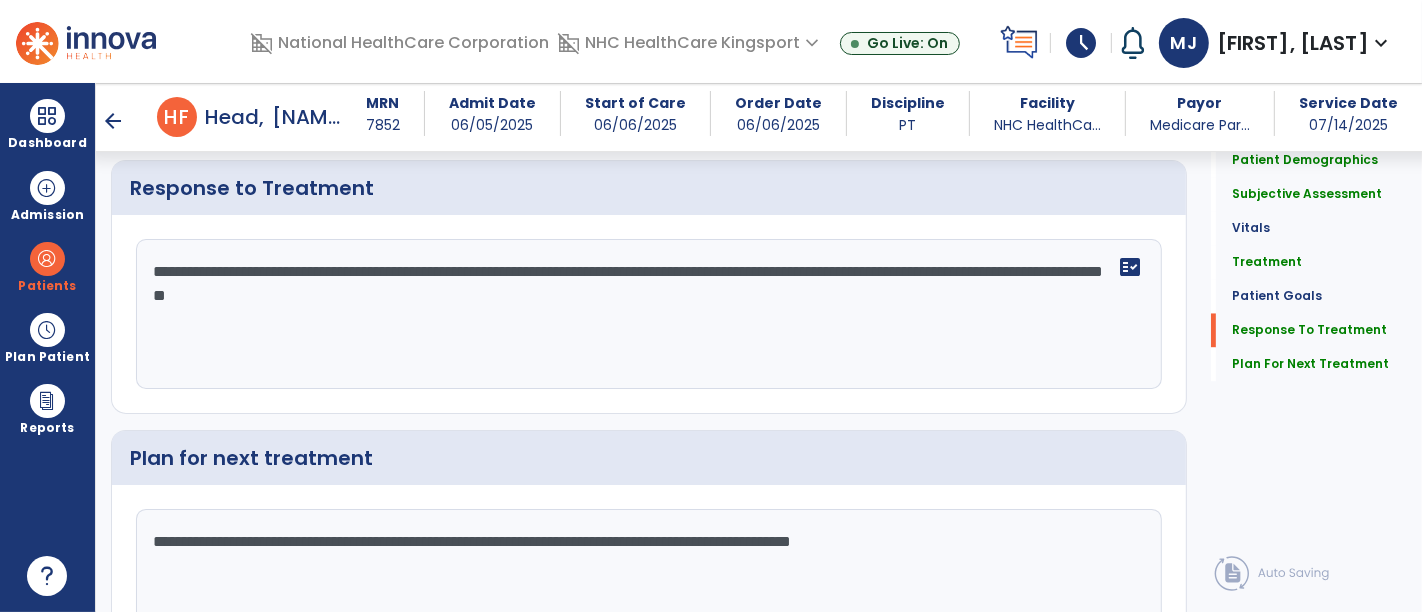 scroll, scrollTop: 3293, scrollLeft: 0, axis: vertical 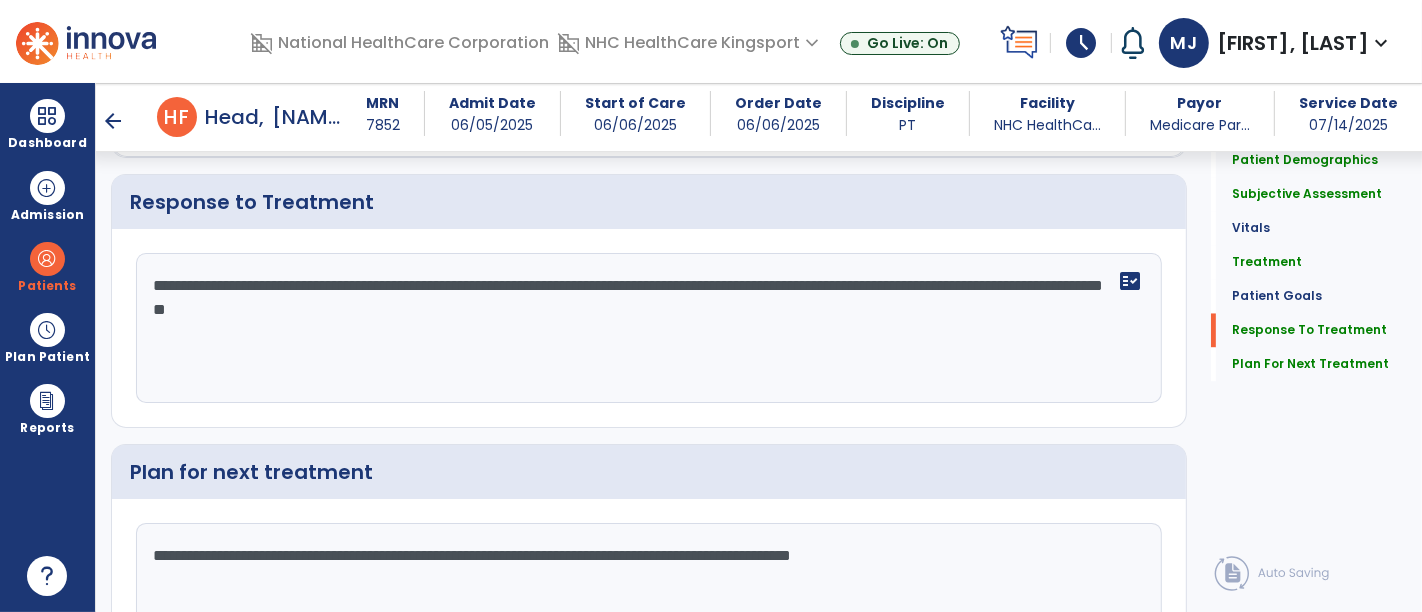 click on "**********" 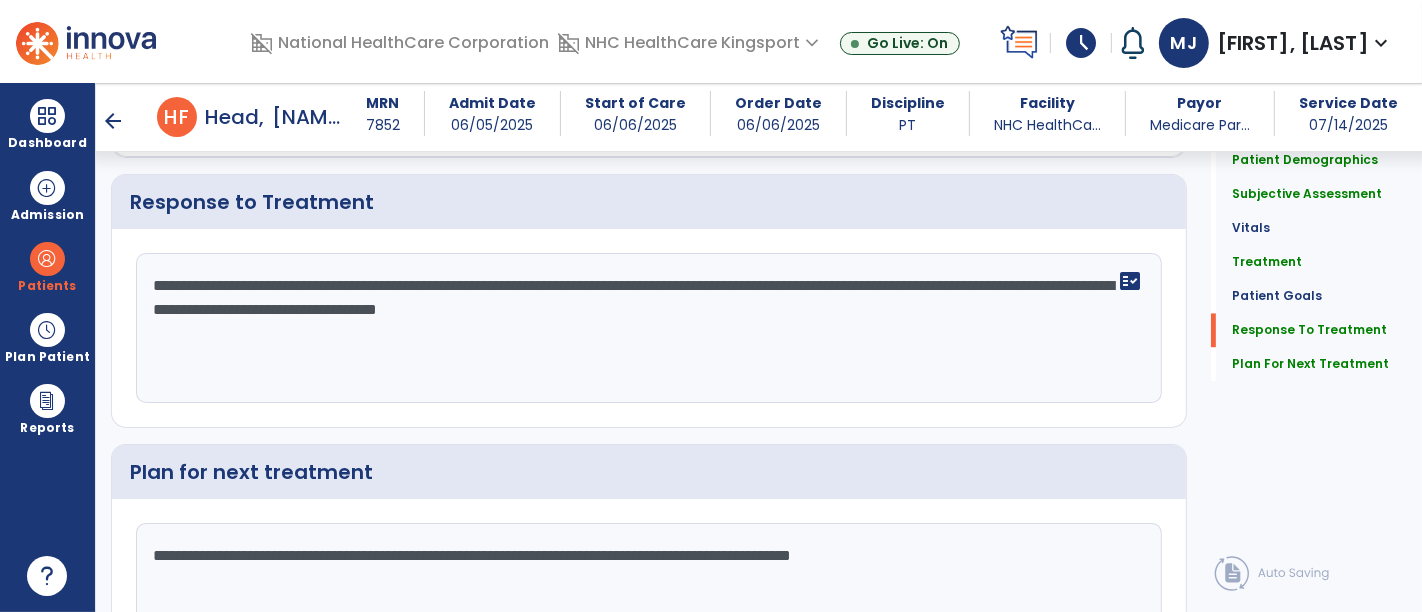 click on "**********" 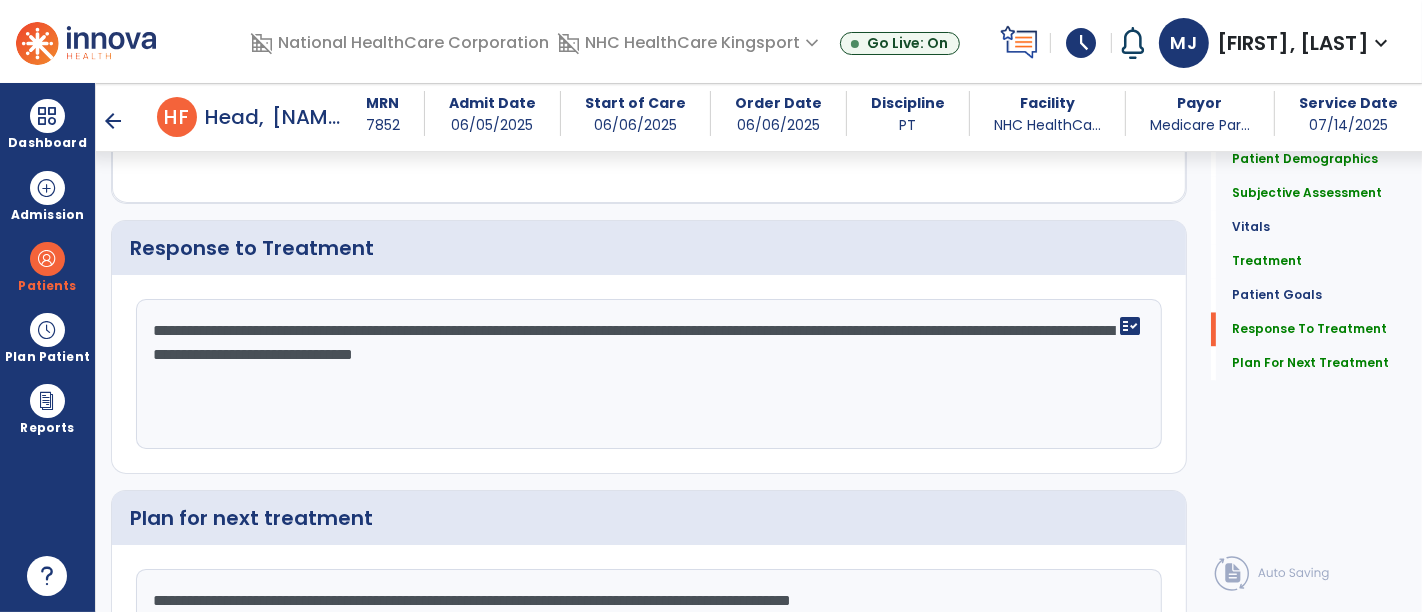 scroll, scrollTop: 3293, scrollLeft: 0, axis: vertical 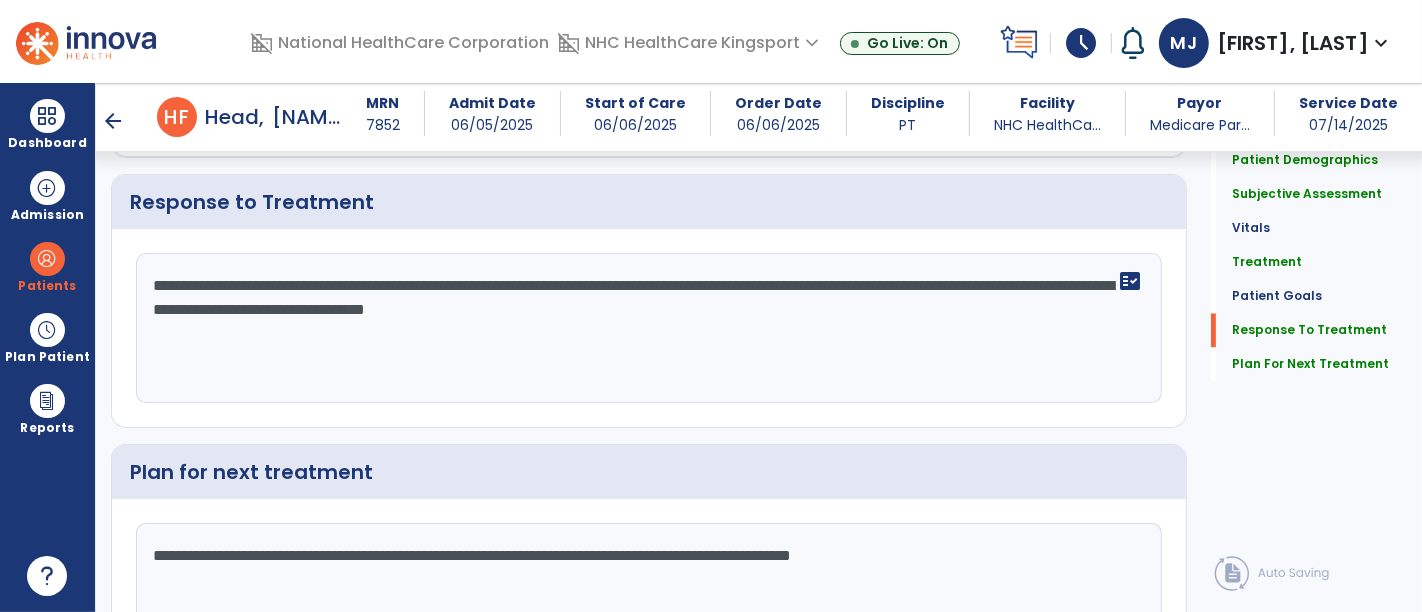 click on "**********" 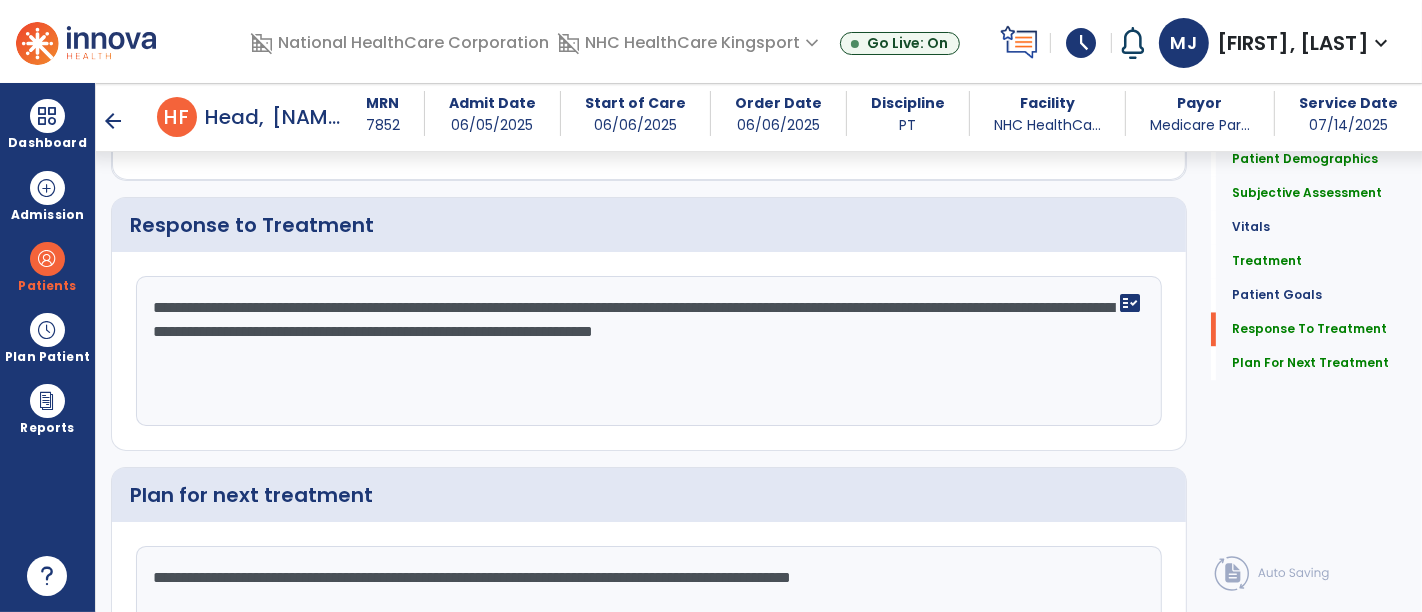 scroll, scrollTop: 3293, scrollLeft: 0, axis: vertical 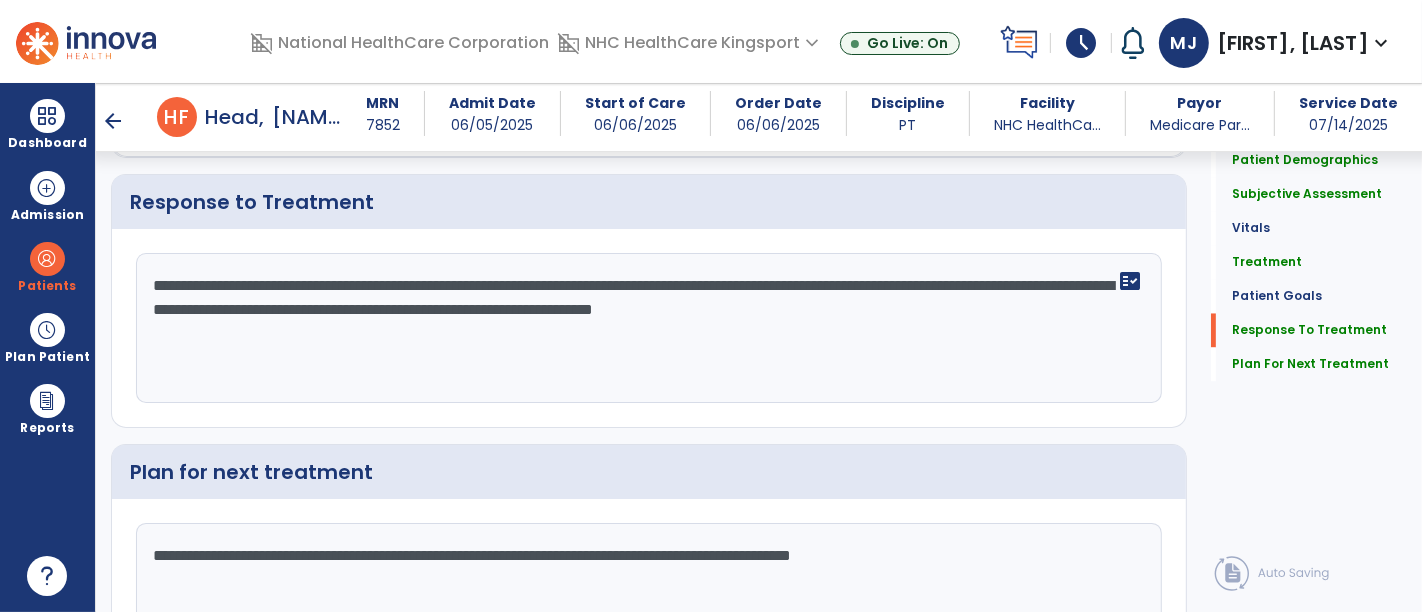 click on "**********" 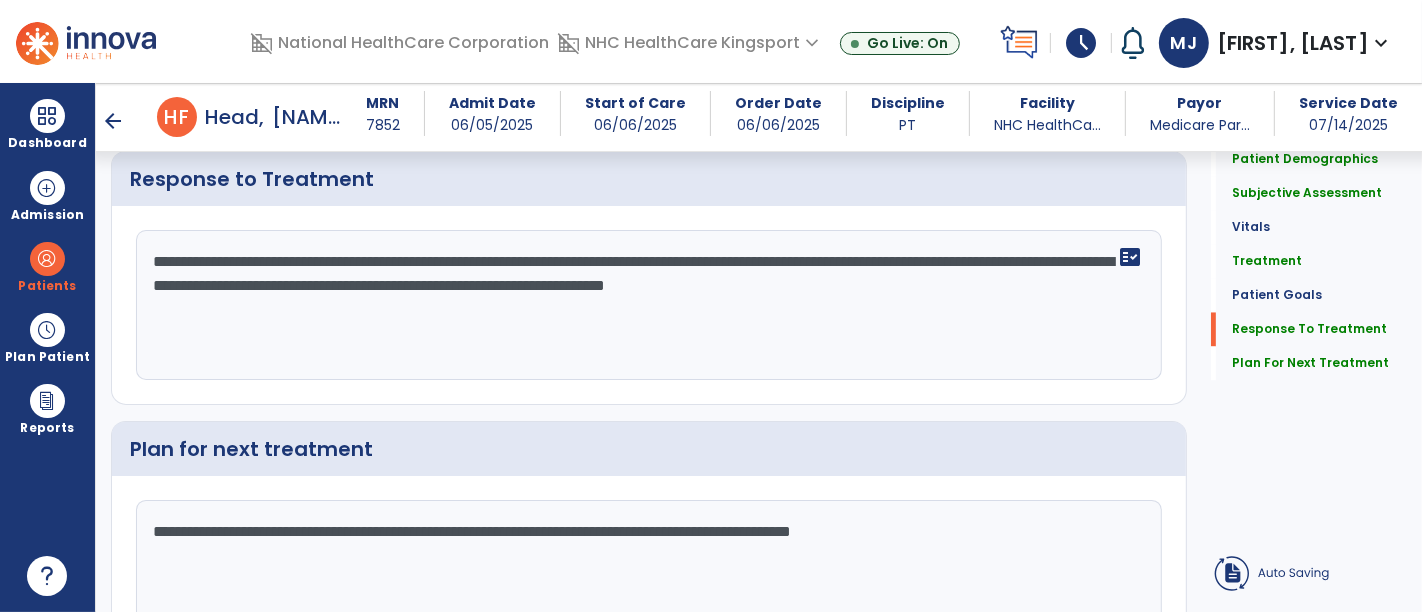 click on "**********" 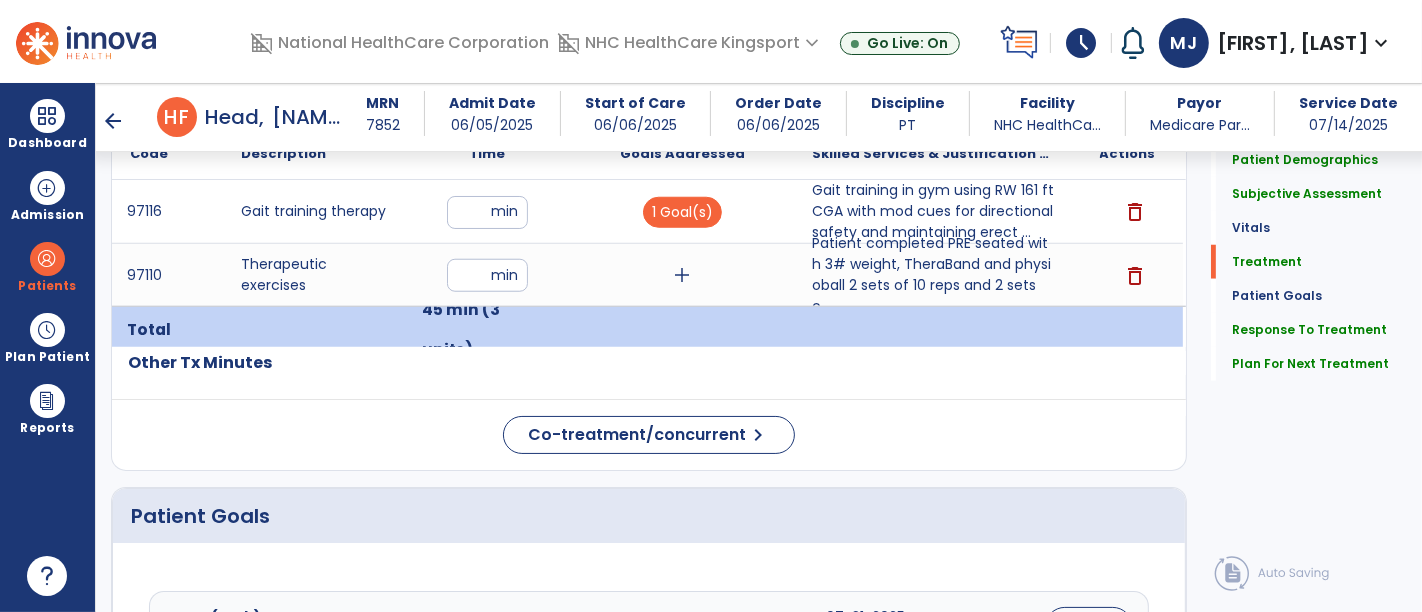 scroll, scrollTop: 1462, scrollLeft: 0, axis: vertical 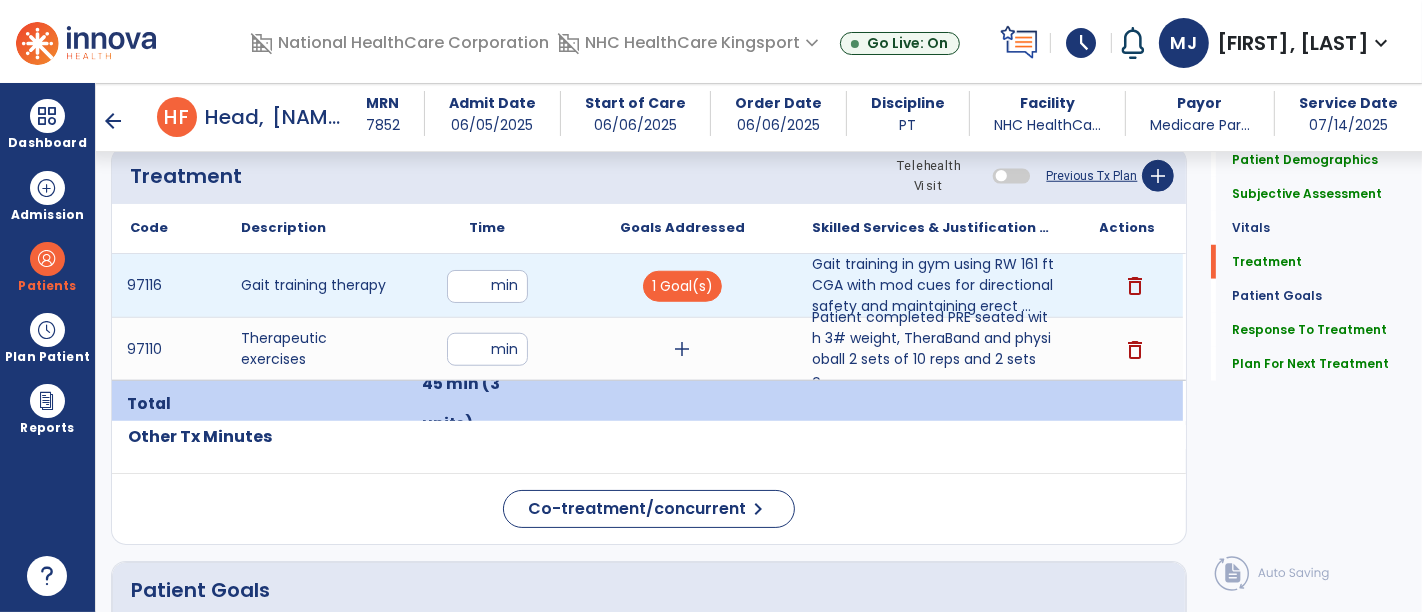 type on "**********" 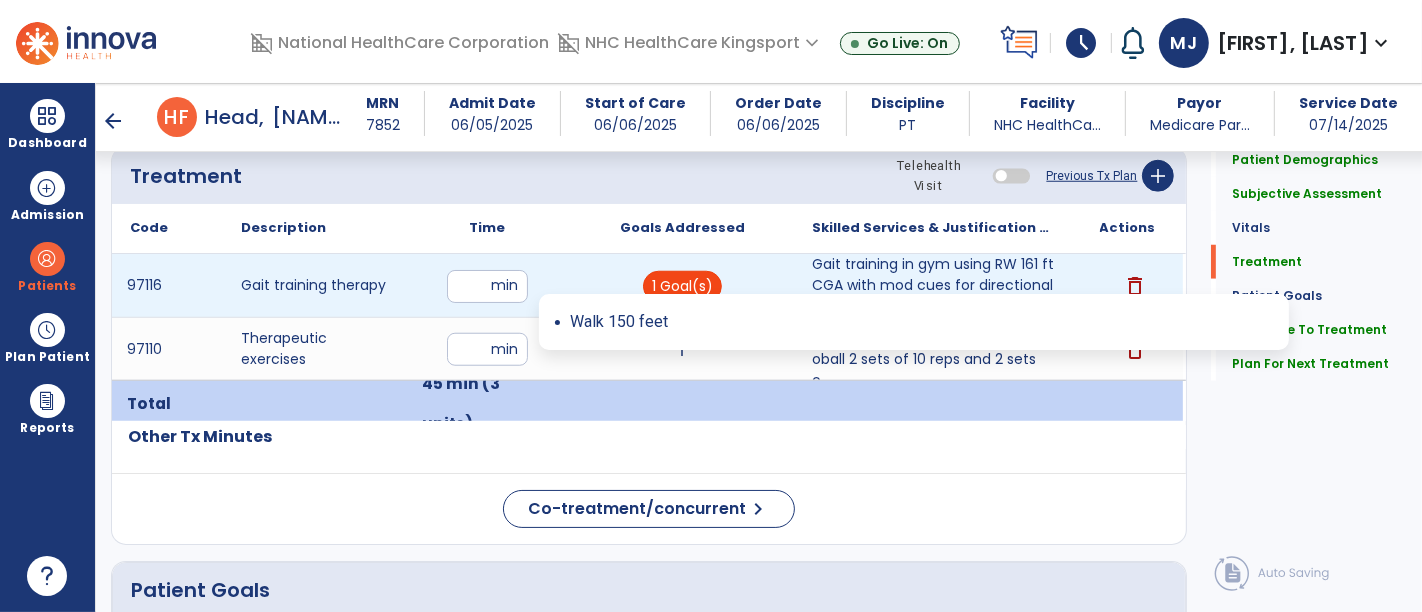 type on "**" 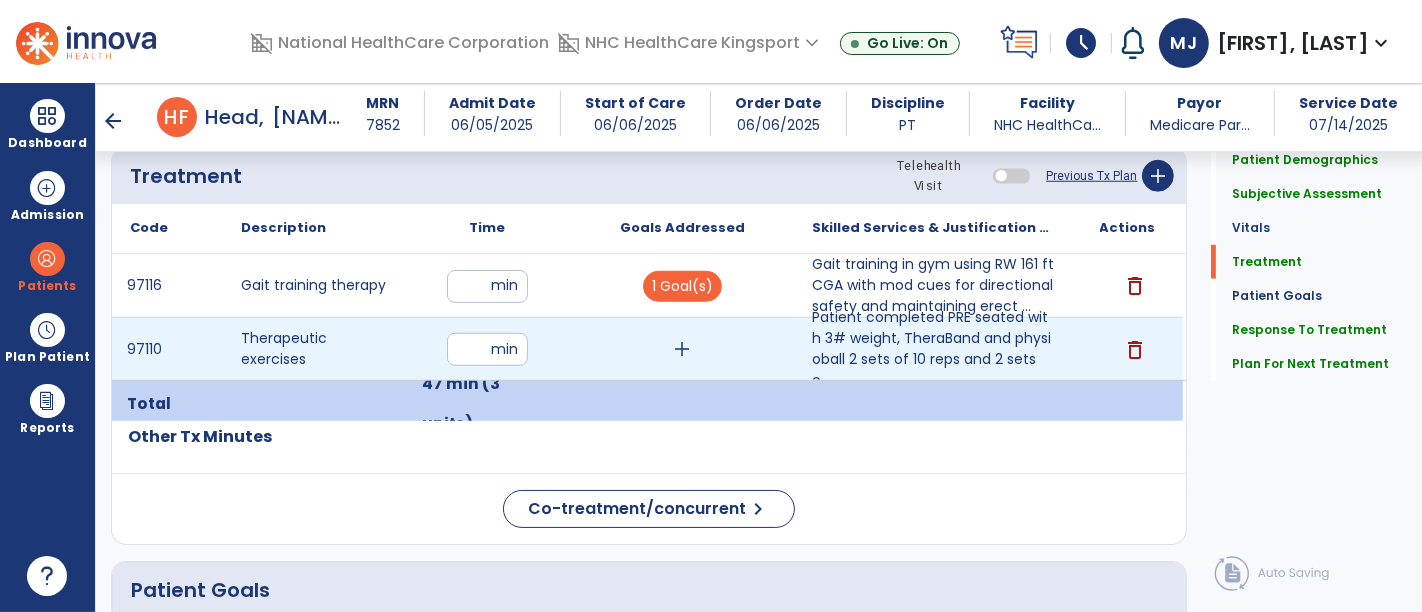 click on "**" at bounding box center (487, 349) 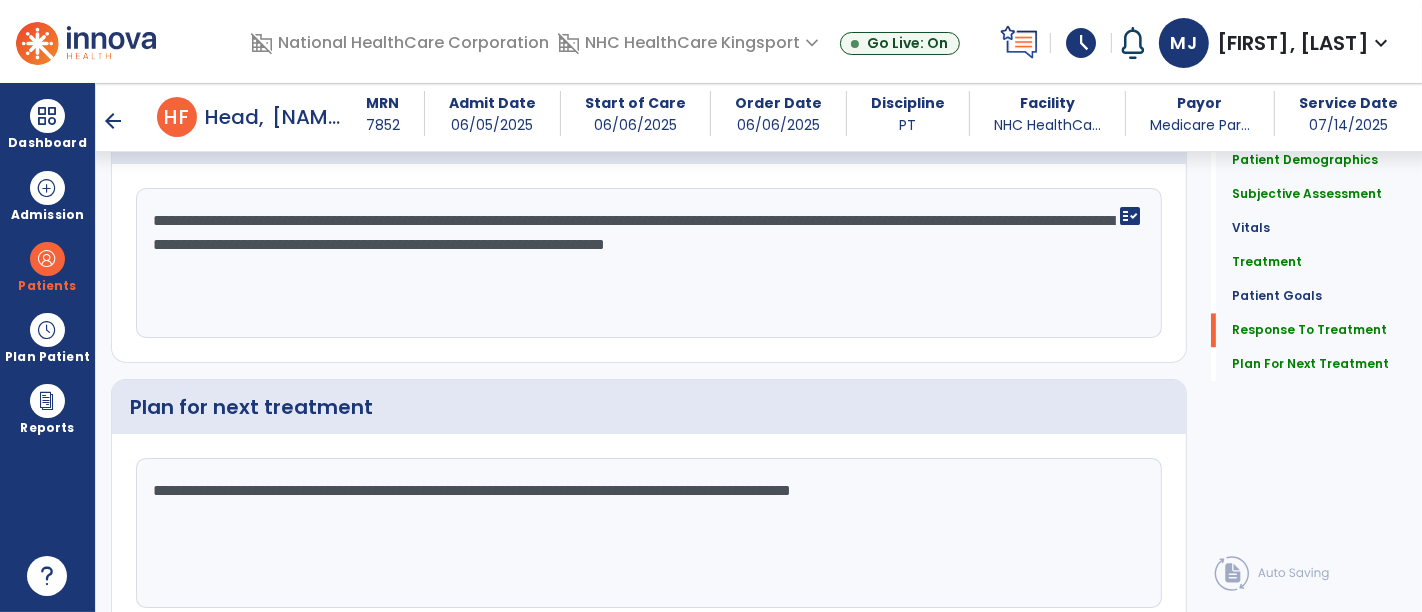 scroll, scrollTop: 3365, scrollLeft: 0, axis: vertical 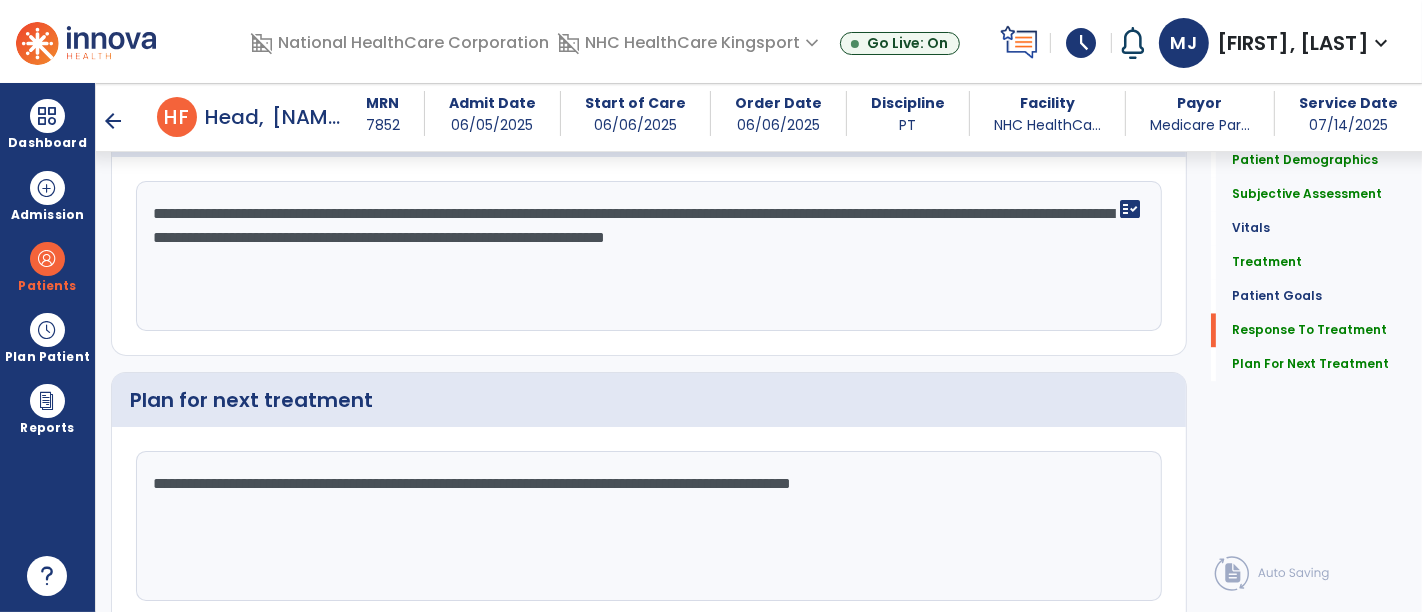 click on "**********" 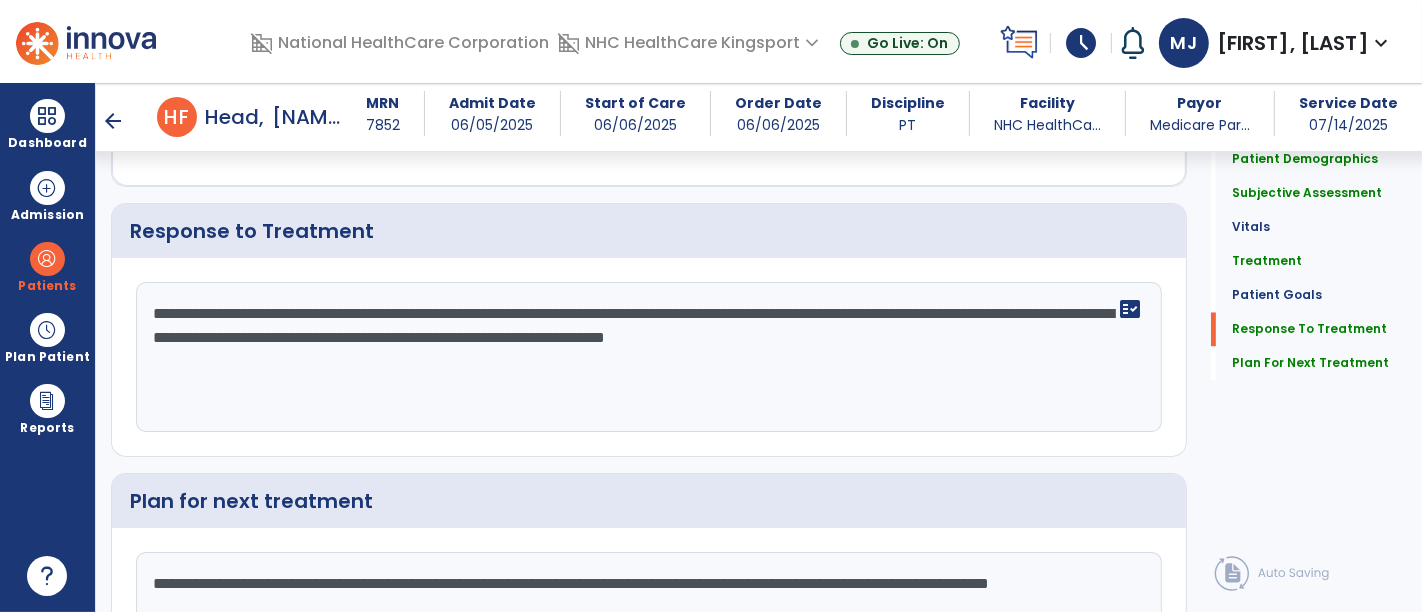 scroll, scrollTop: 3262, scrollLeft: 0, axis: vertical 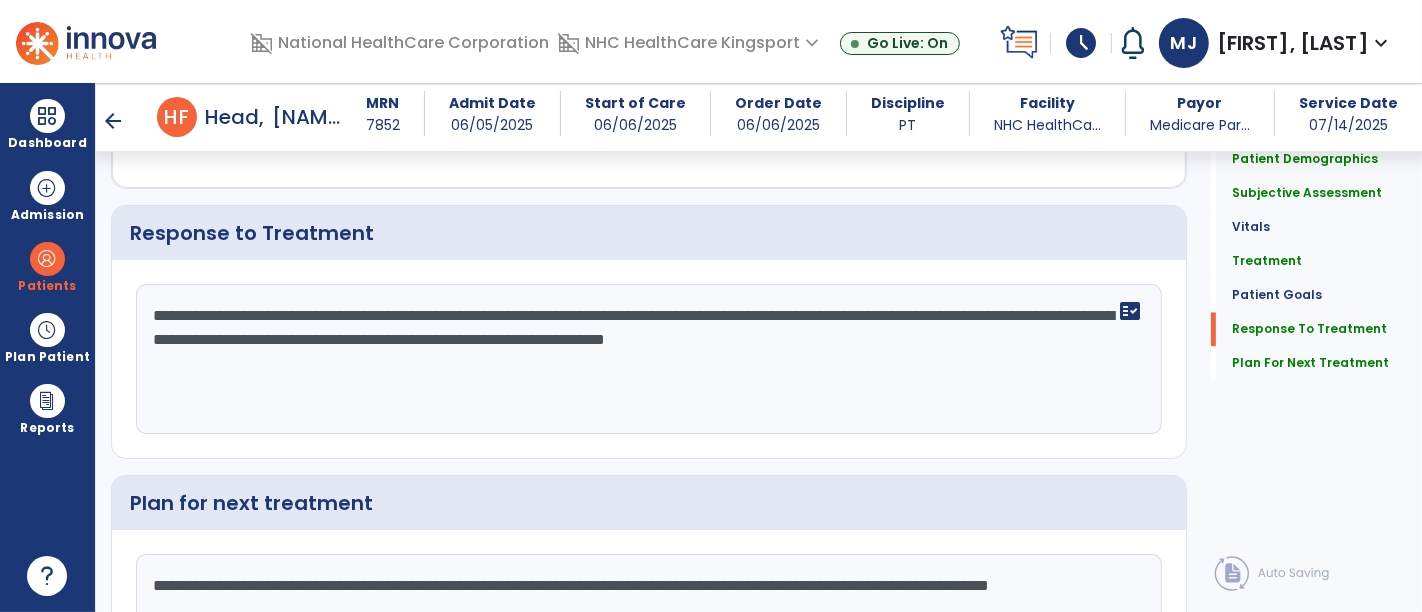 type on "**********" 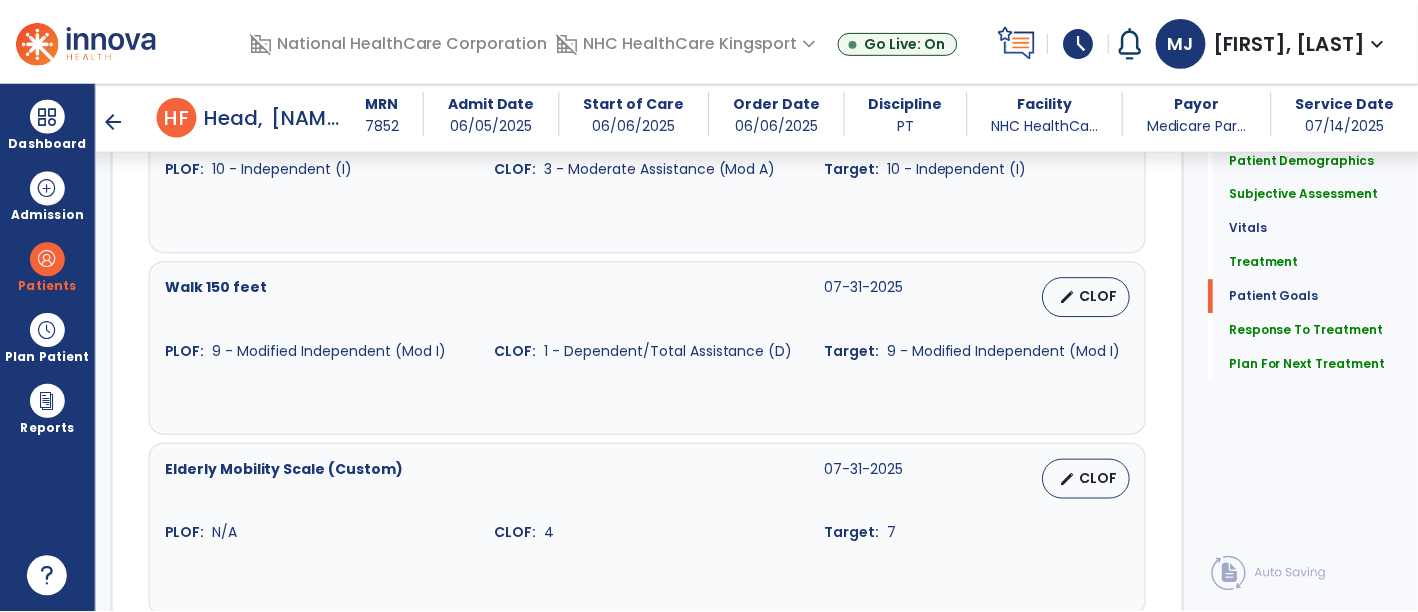scroll, scrollTop: 2777, scrollLeft: 0, axis: vertical 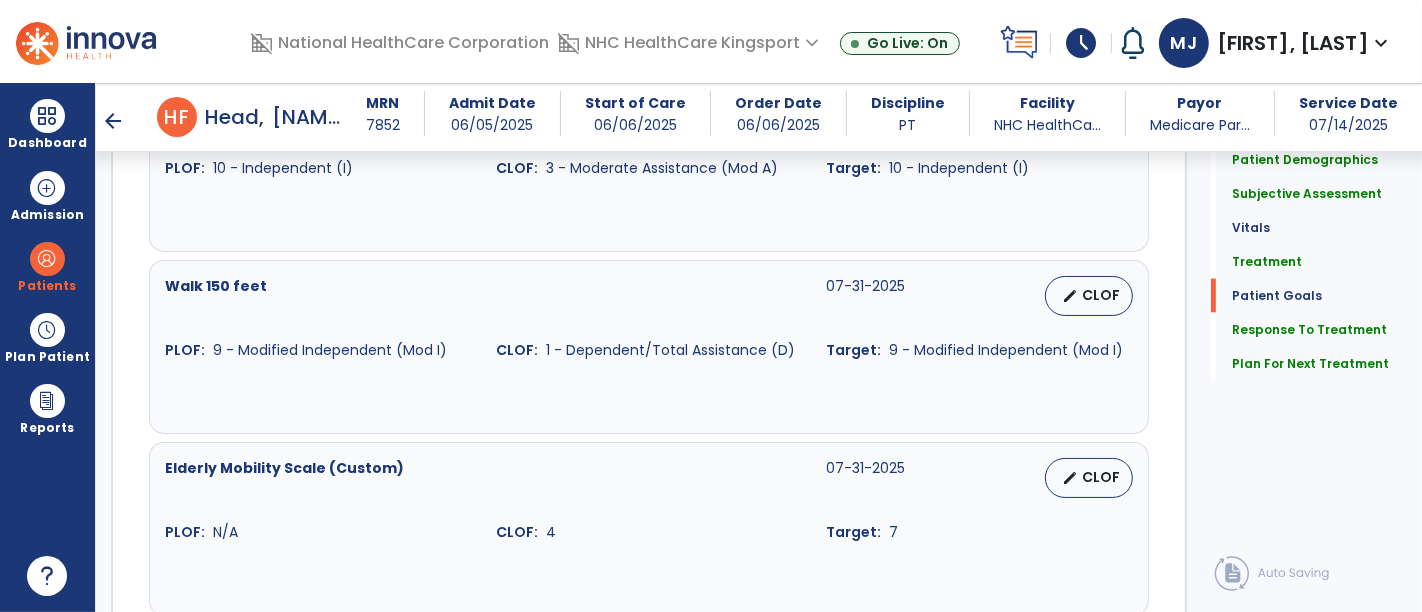 type on "**********" 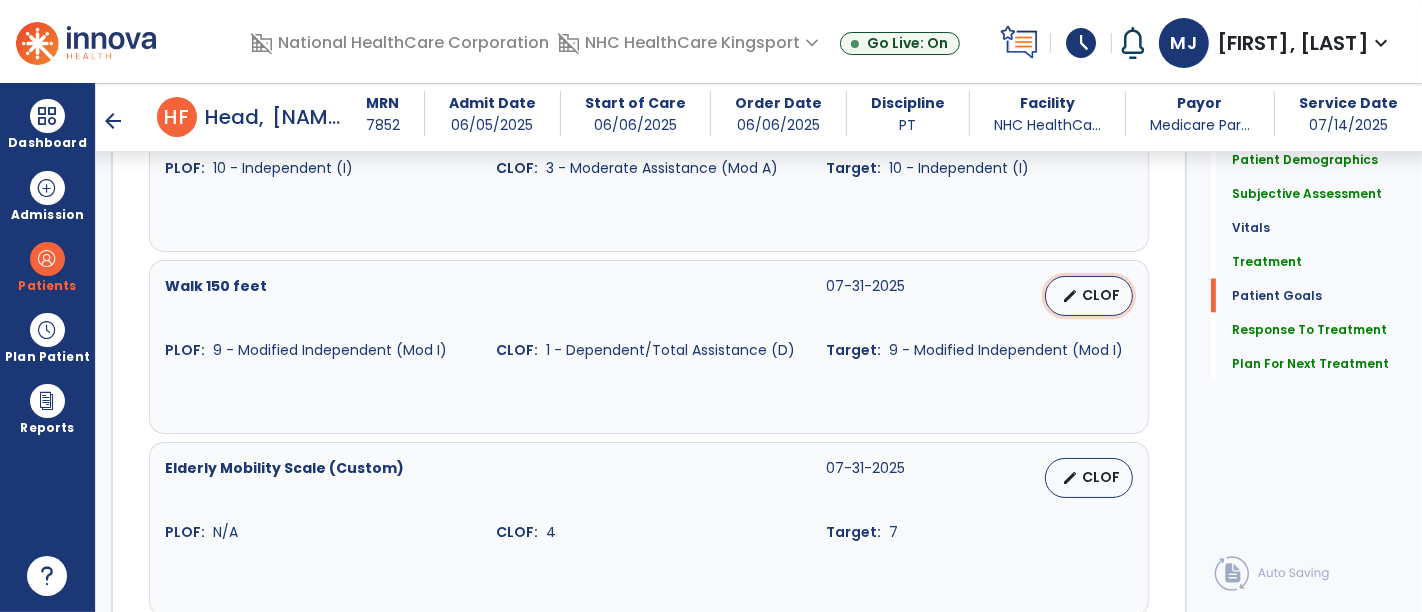 click on "CLOF" at bounding box center (1101, 295) 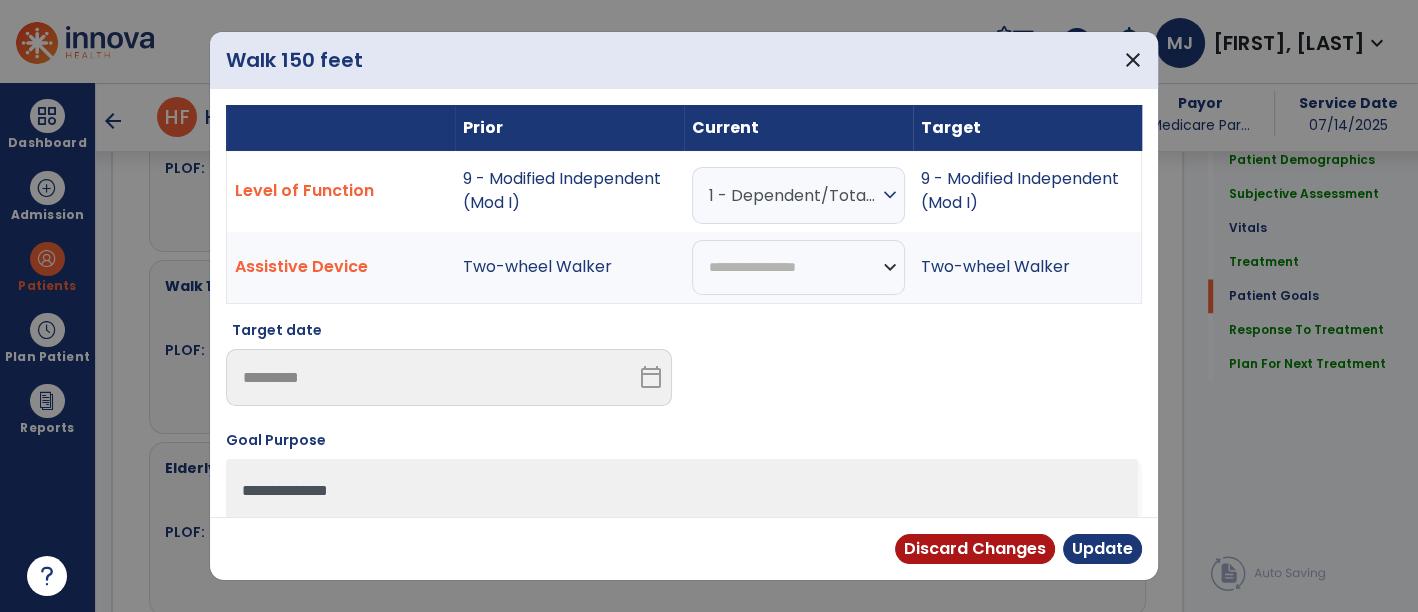 scroll, scrollTop: 2798, scrollLeft: 0, axis: vertical 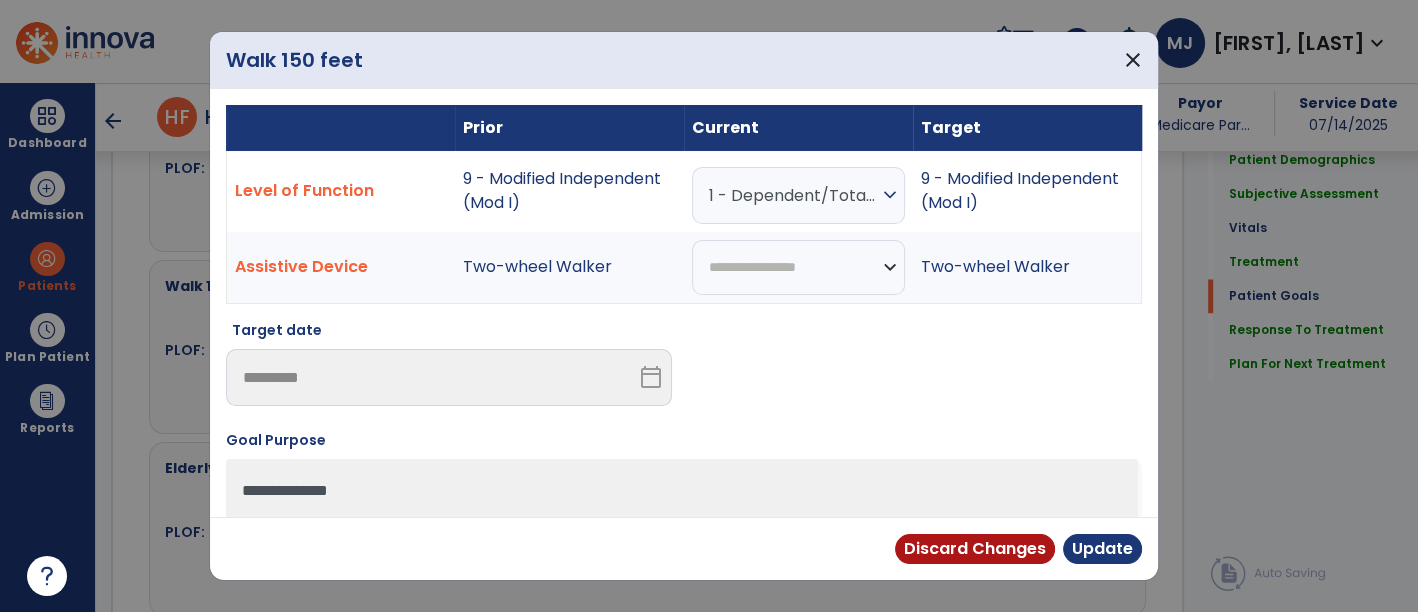 click on "1 - Dependent/Total Assistance (D)" at bounding box center [793, 195] 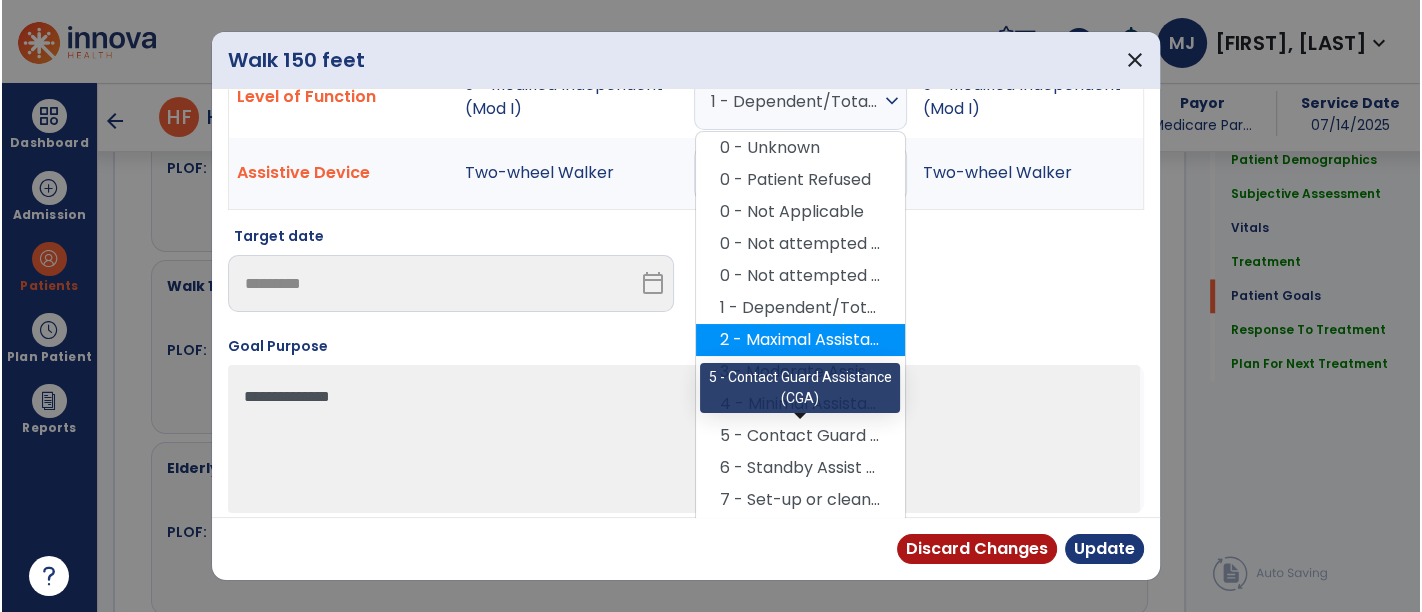 scroll, scrollTop: 95, scrollLeft: 0, axis: vertical 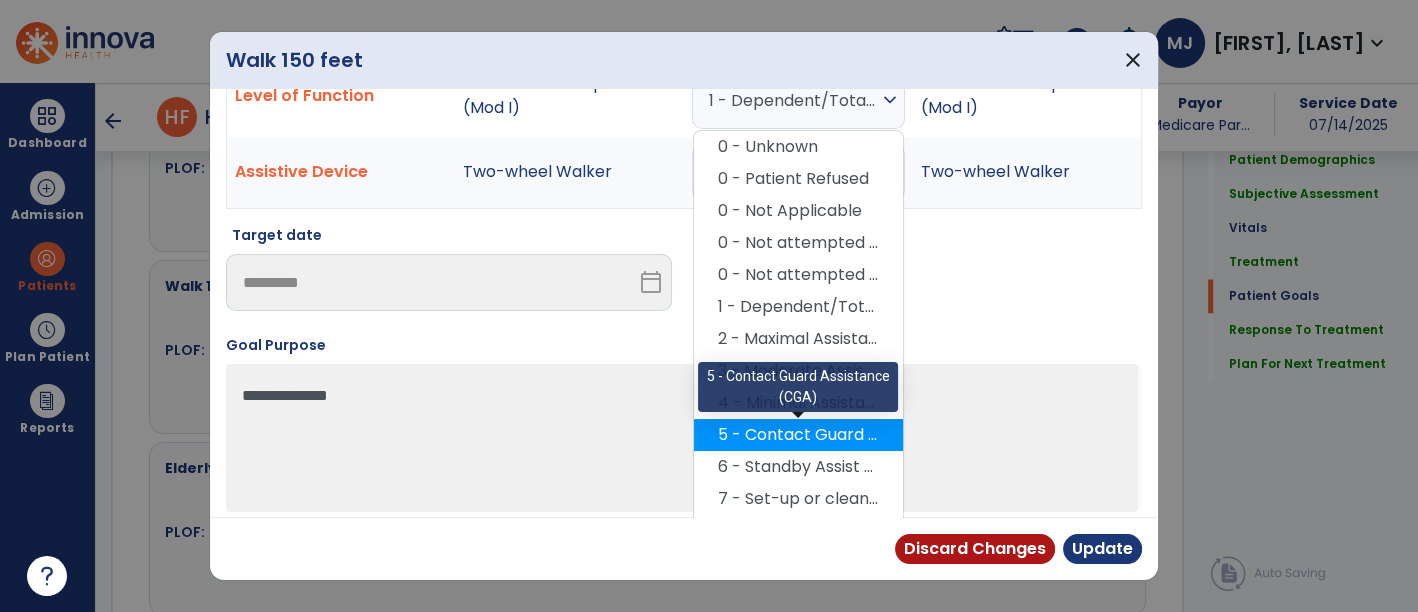click on "5 - Contact Guard Assistance (CGA)" at bounding box center (798, 435) 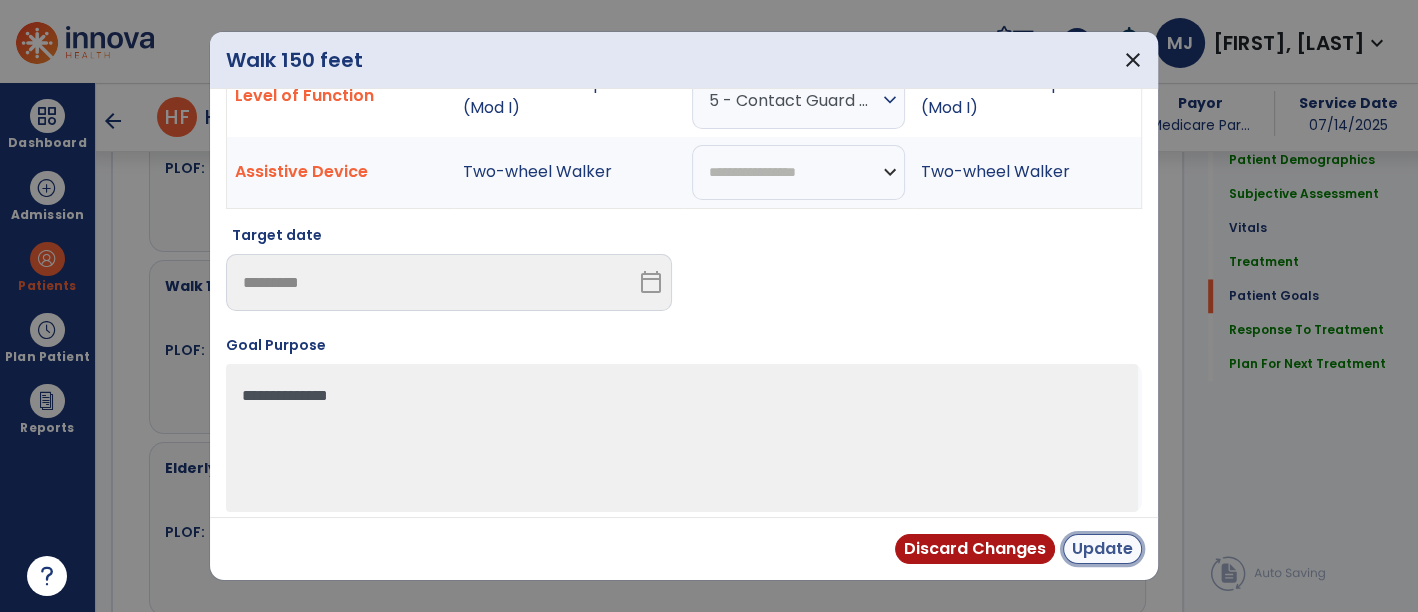 click on "Update" at bounding box center [1102, 549] 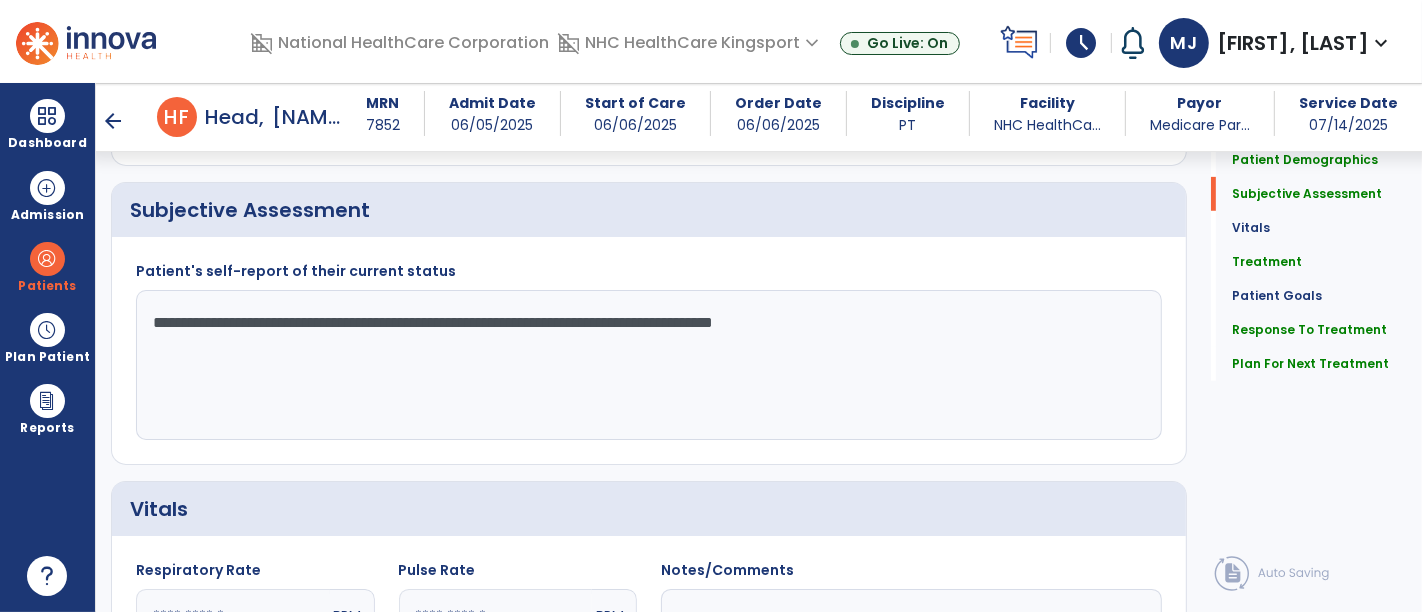 scroll, scrollTop: 693, scrollLeft: 0, axis: vertical 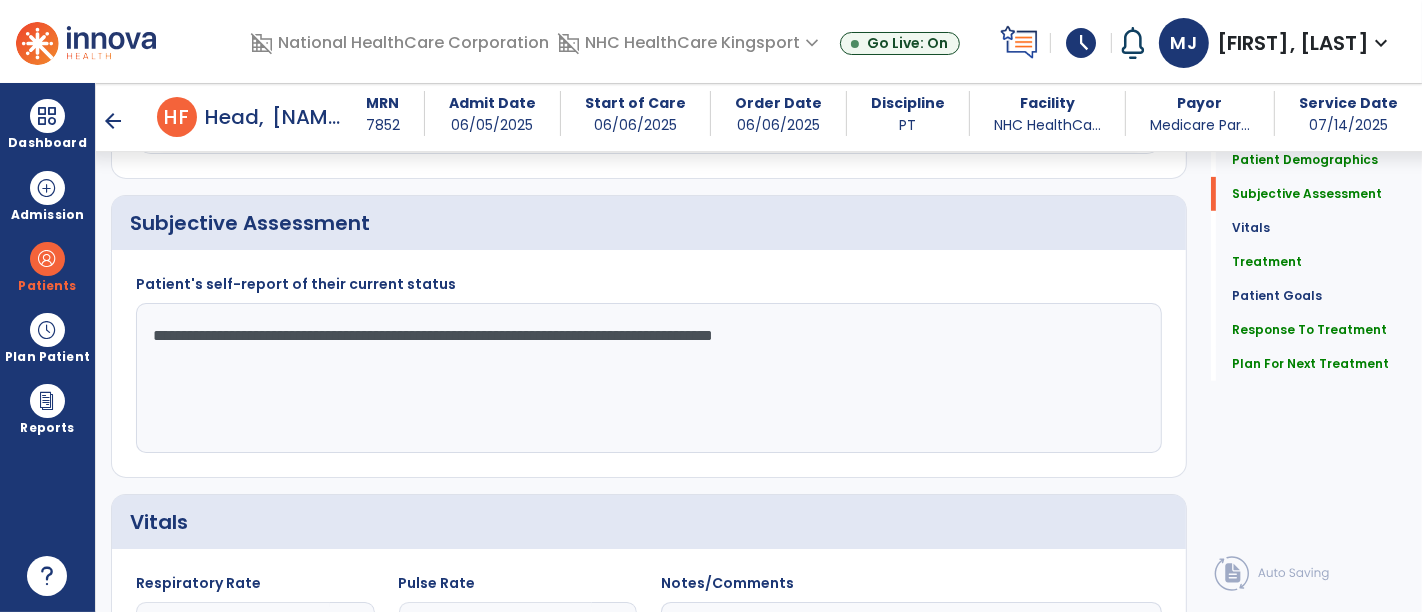 click on "**********" 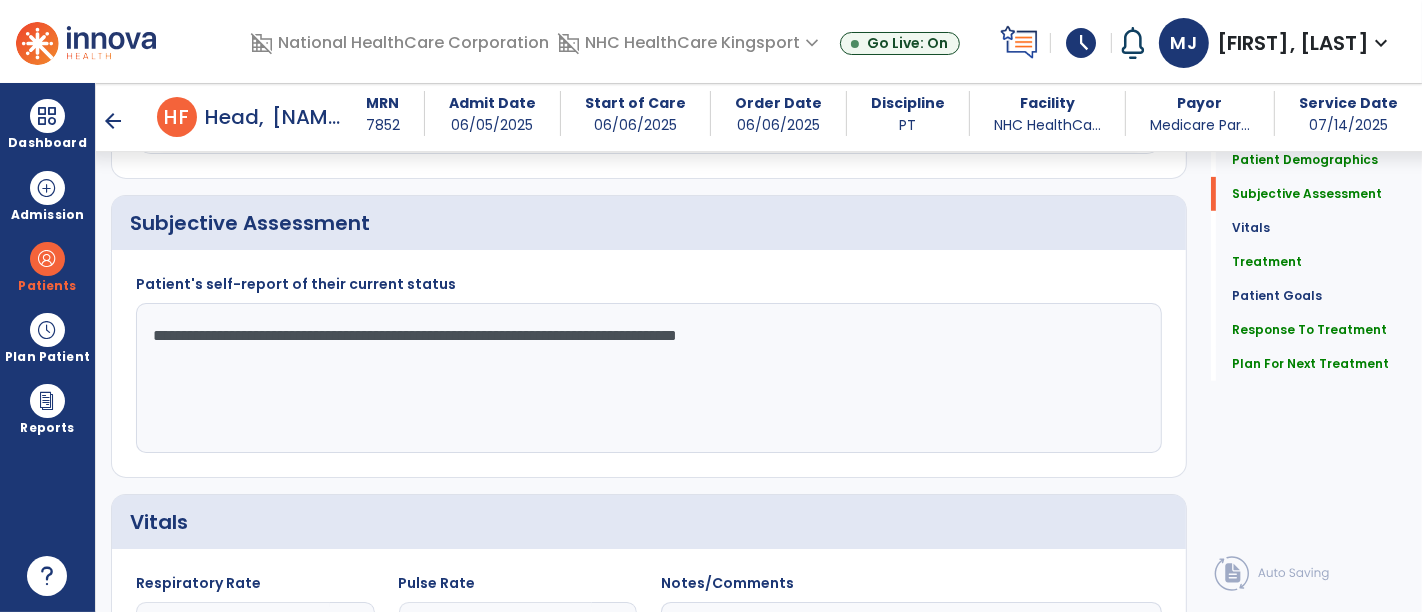 click on "**********" 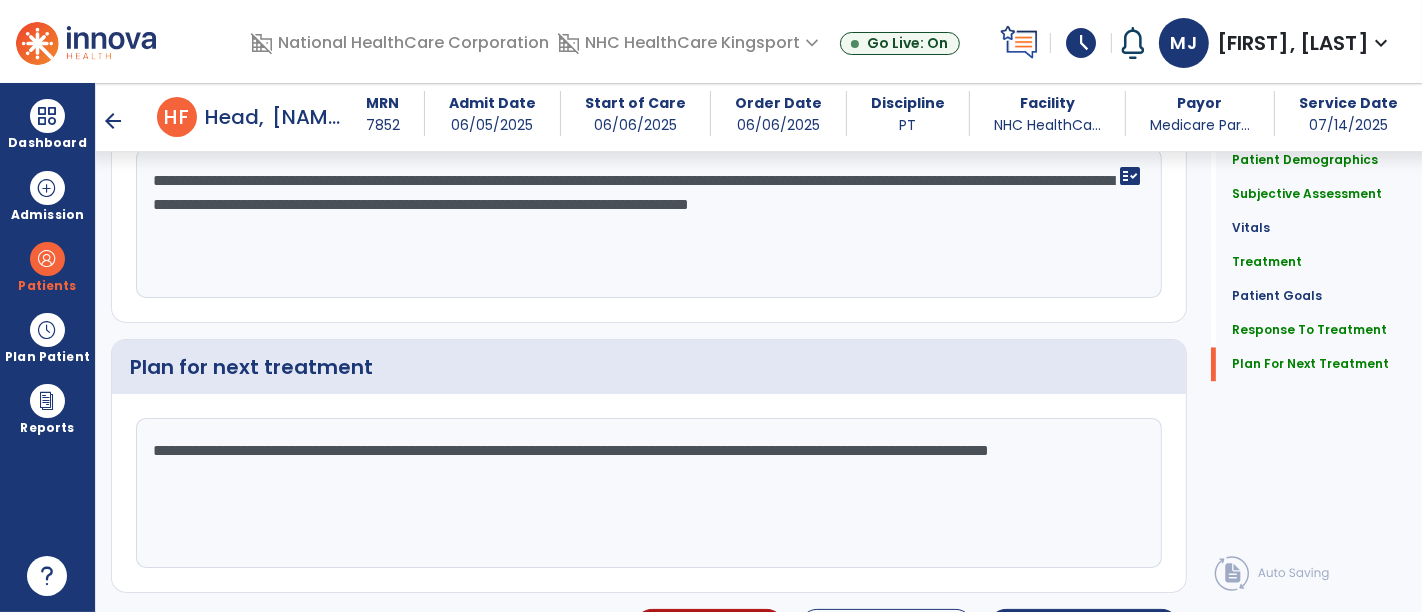 scroll, scrollTop: 3434, scrollLeft: 0, axis: vertical 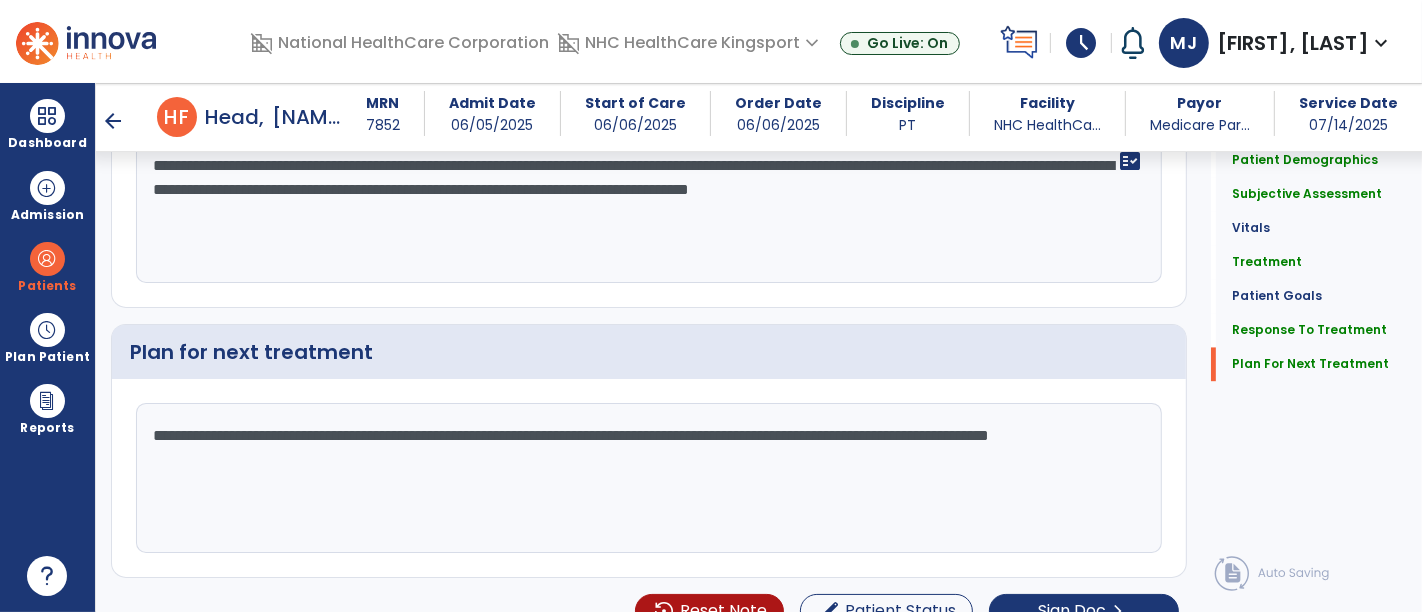 type on "**********" 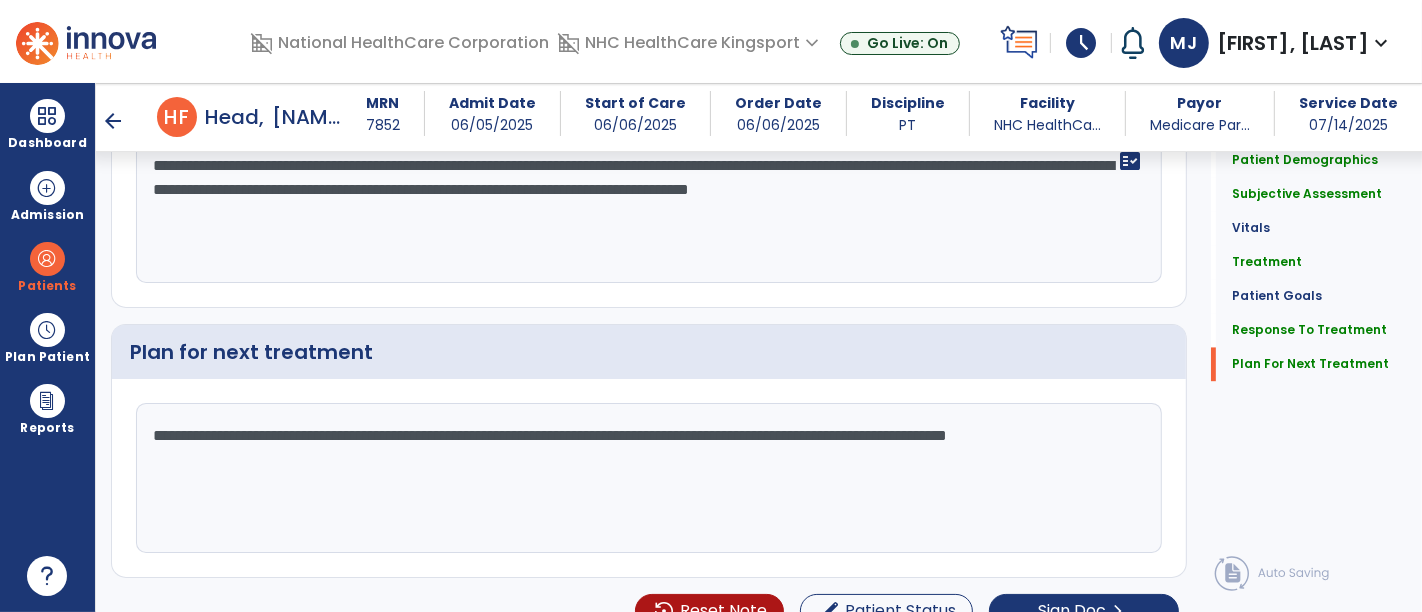 click on "**********" 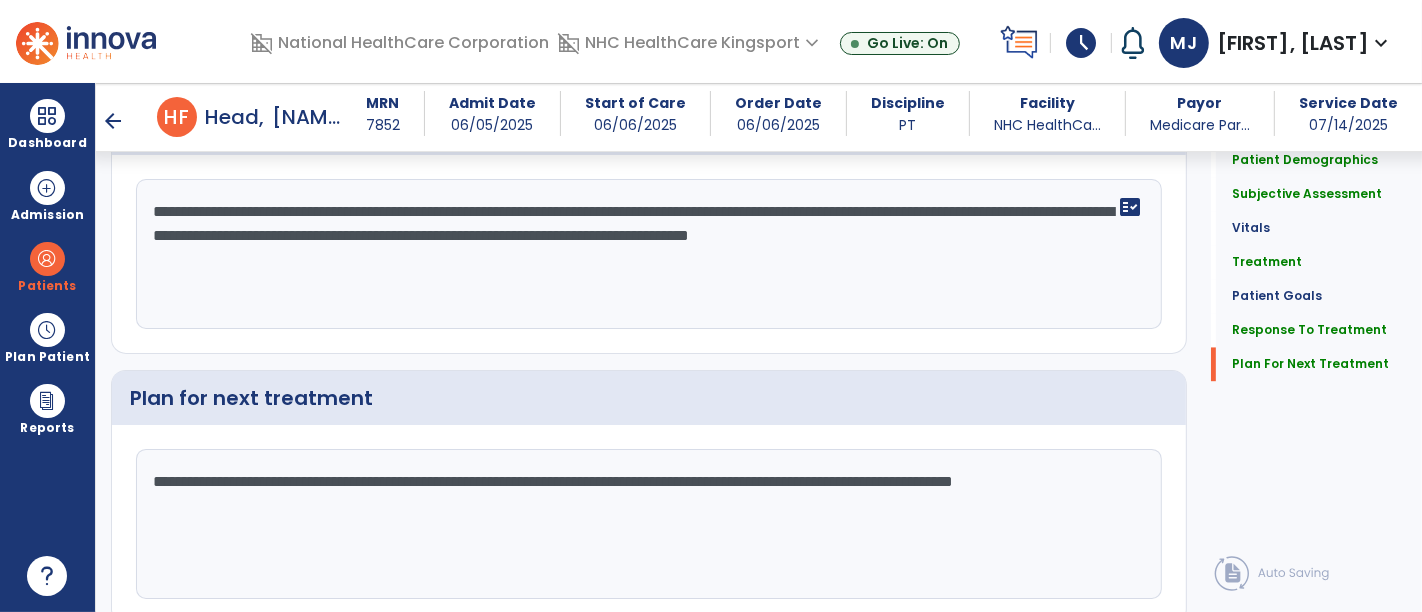 scroll, scrollTop: 3434, scrollLeft: 0, axis: vertical 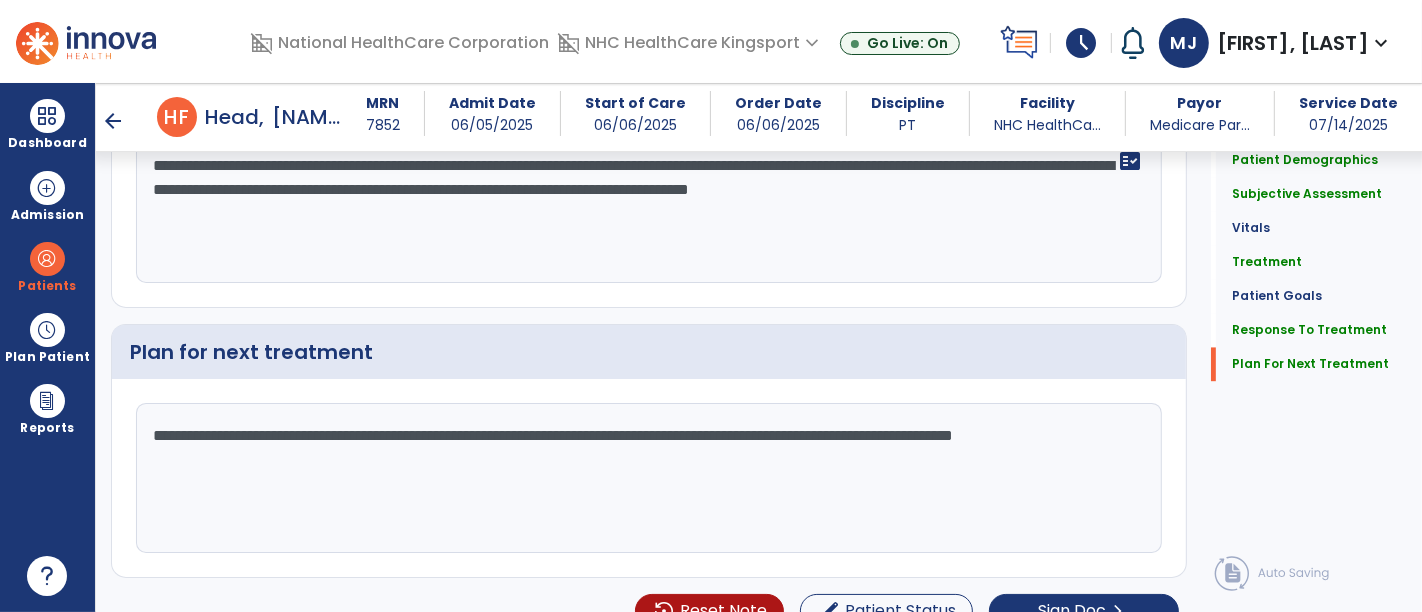 click on "**********" 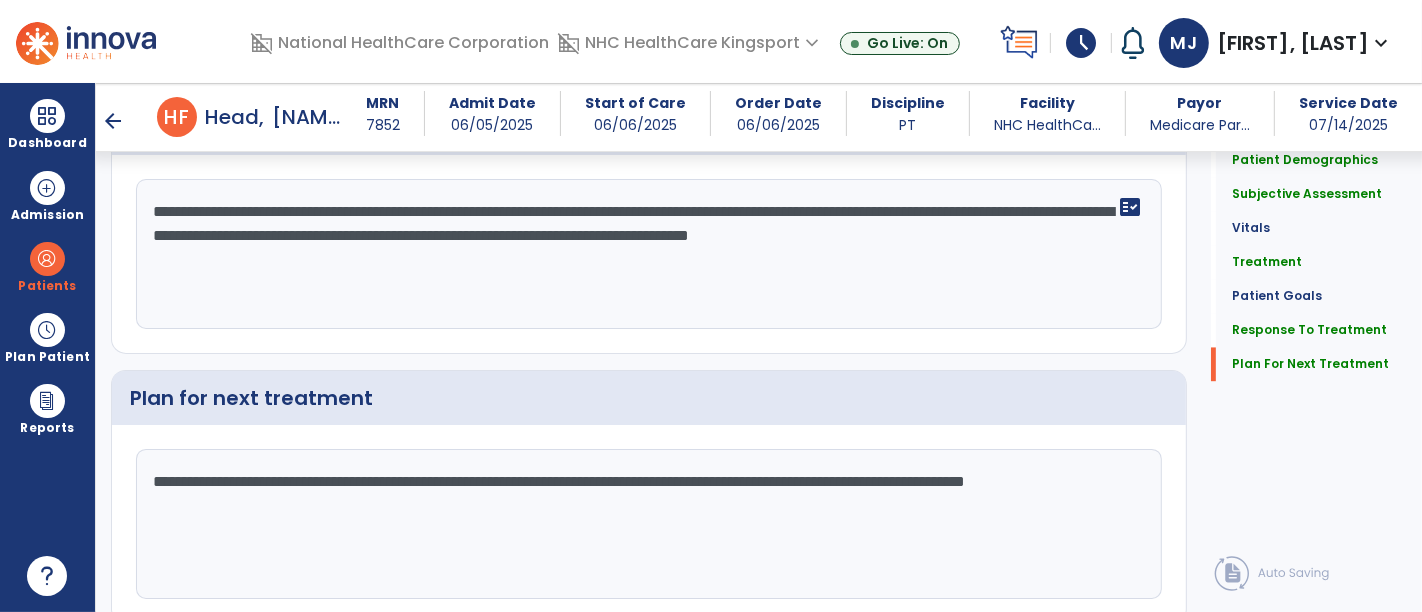 scroll, scrollTop: 3434, scrollLeft: 0, axis: vertical 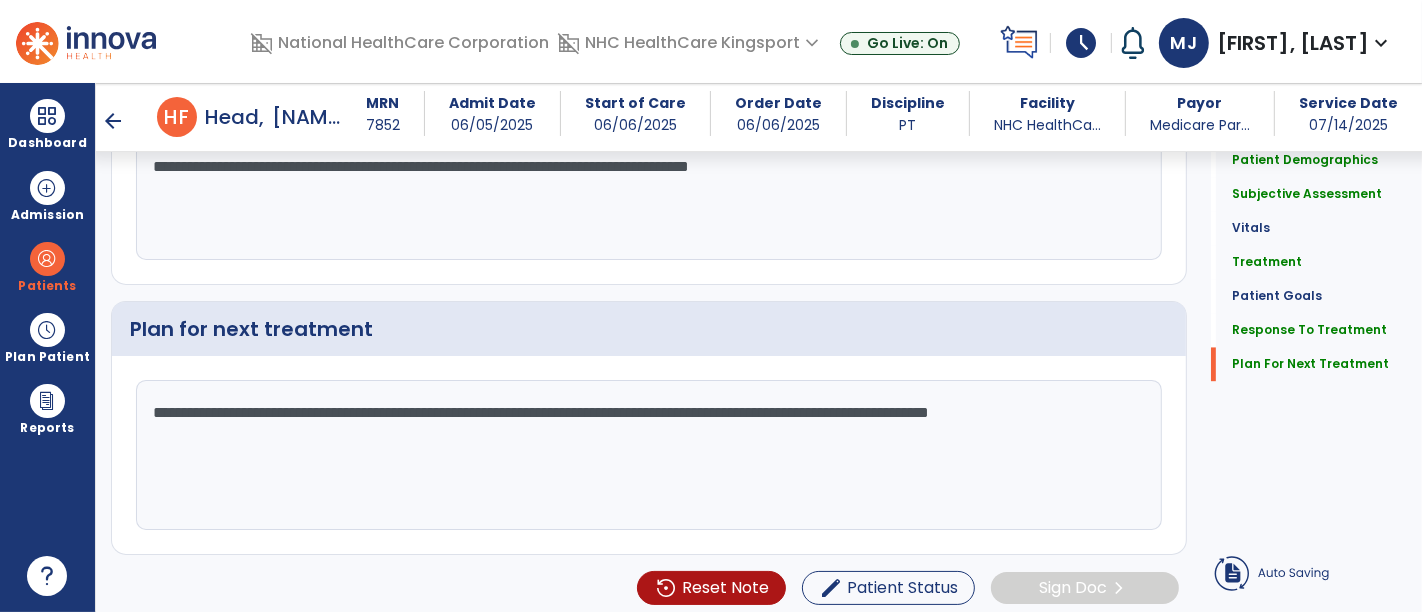 click on "**********" 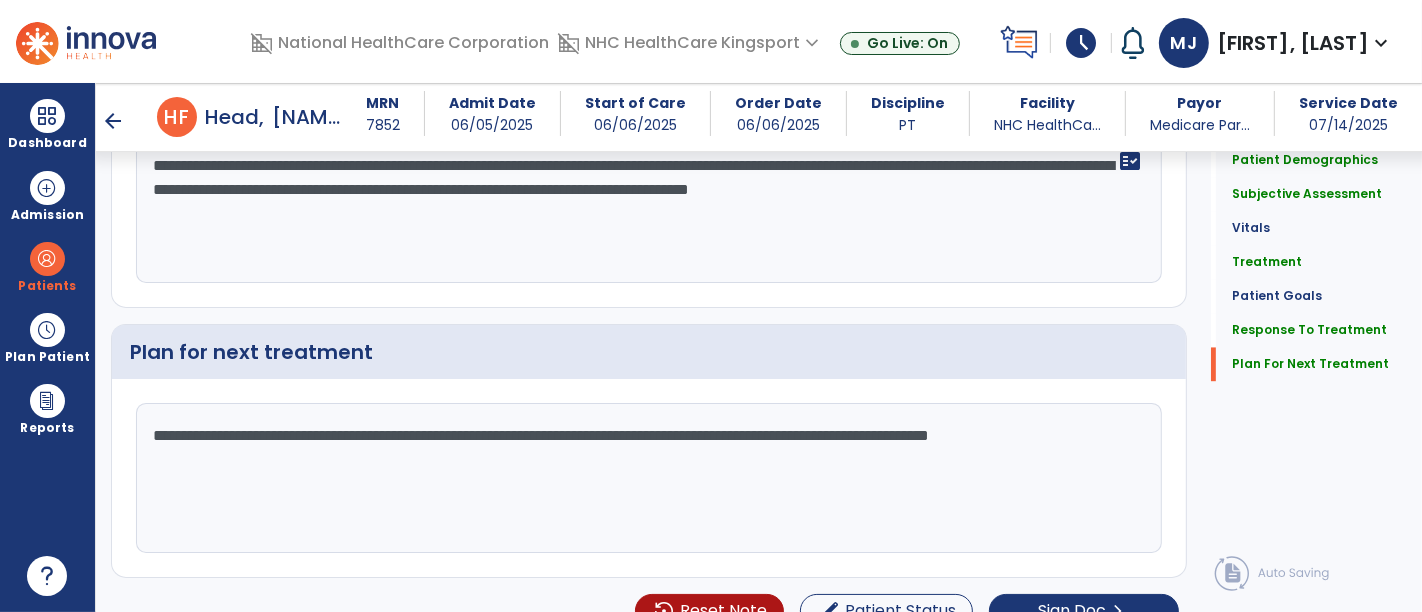 scroll, scrollTop: 3434, scrollLeft: 0, axis: vertical 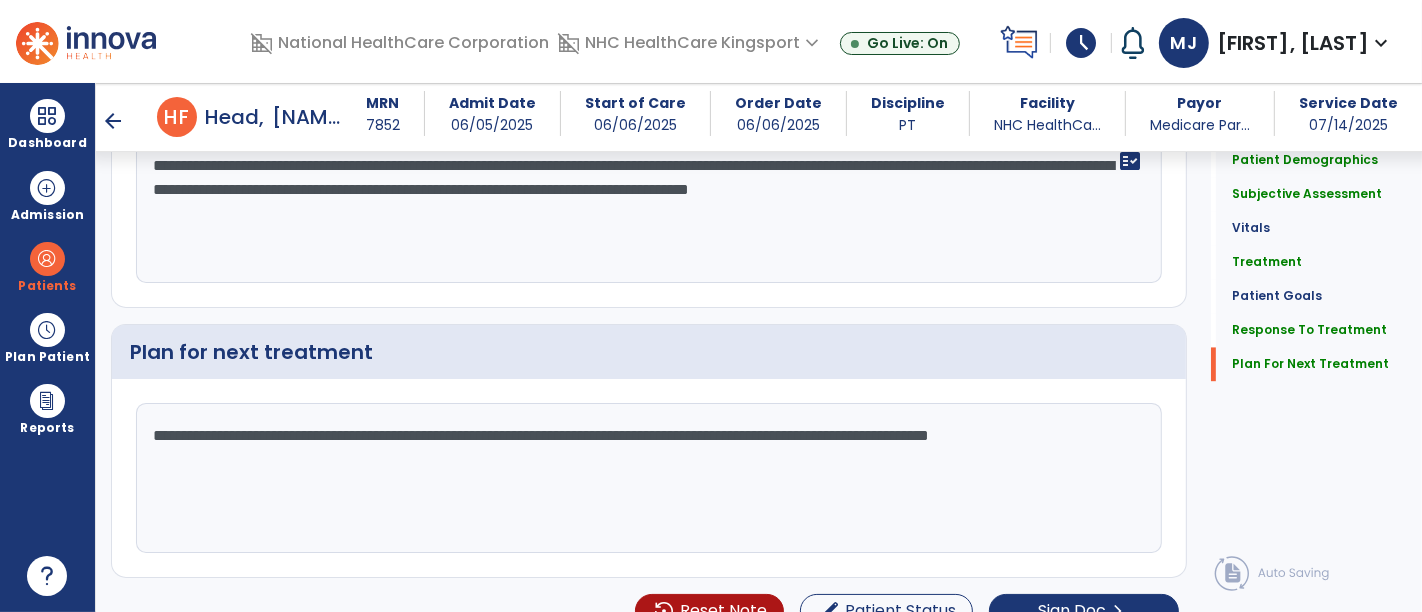 drag, startPoint x: 959, startPoint y: 404, endPoint x: 737, endPoint y: 400, distance: 222.03603 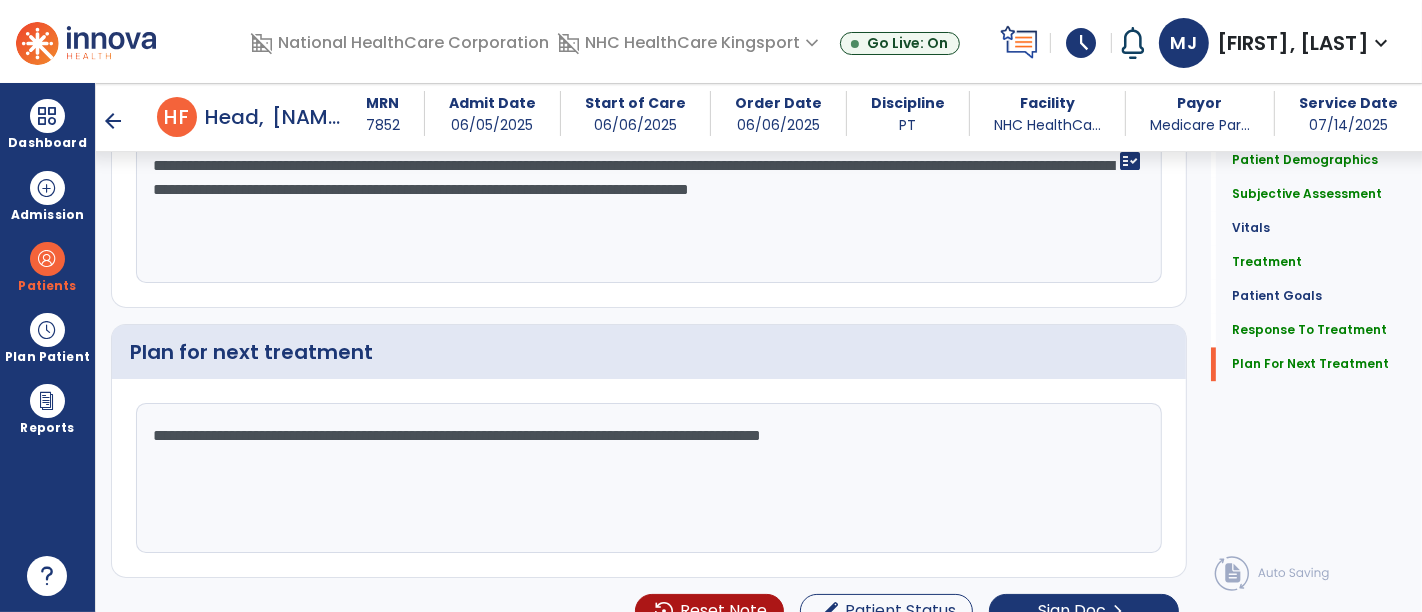 scroll, scrollTop: 3434, scrollLeft: 0, axis: vertical 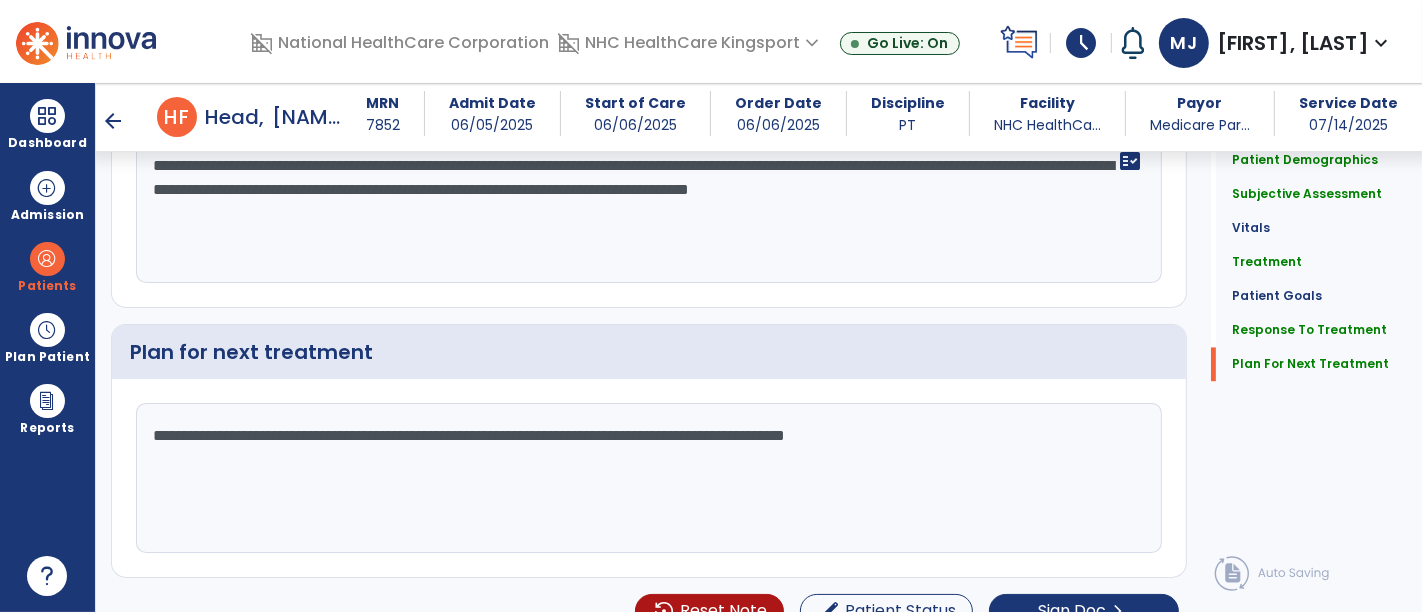 click on "**********" 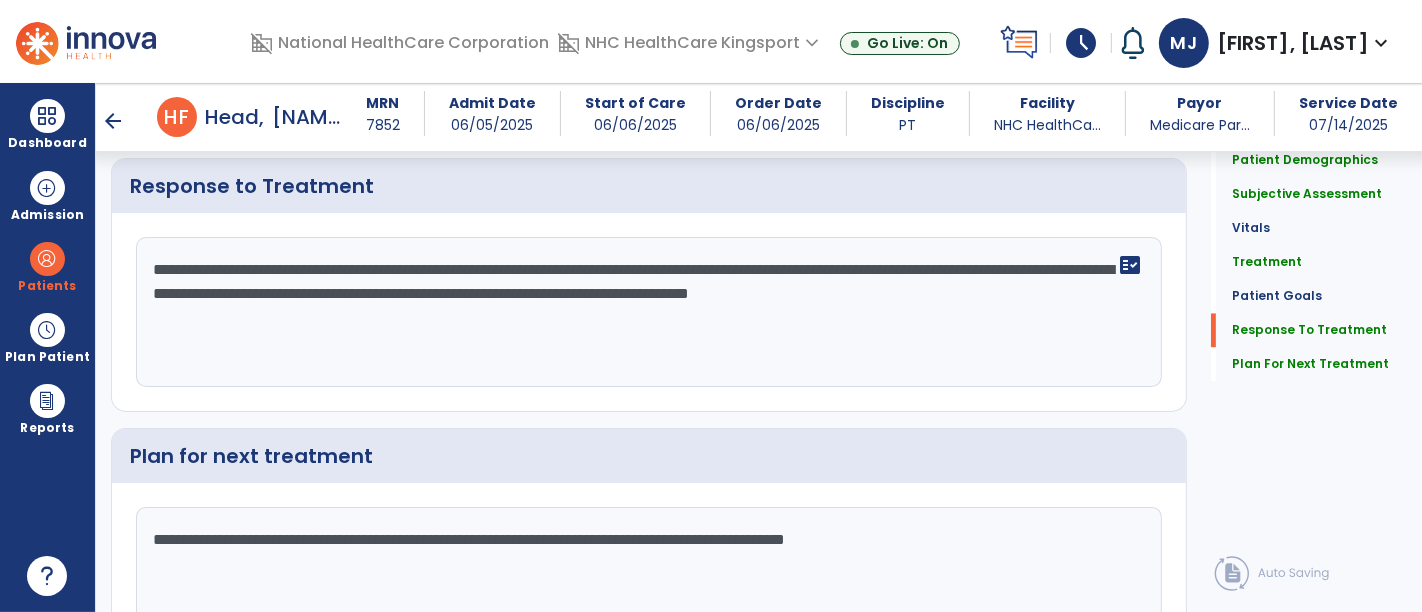 scroll, scrollTop: 3434, scrollLeft: 0, axis: vertical 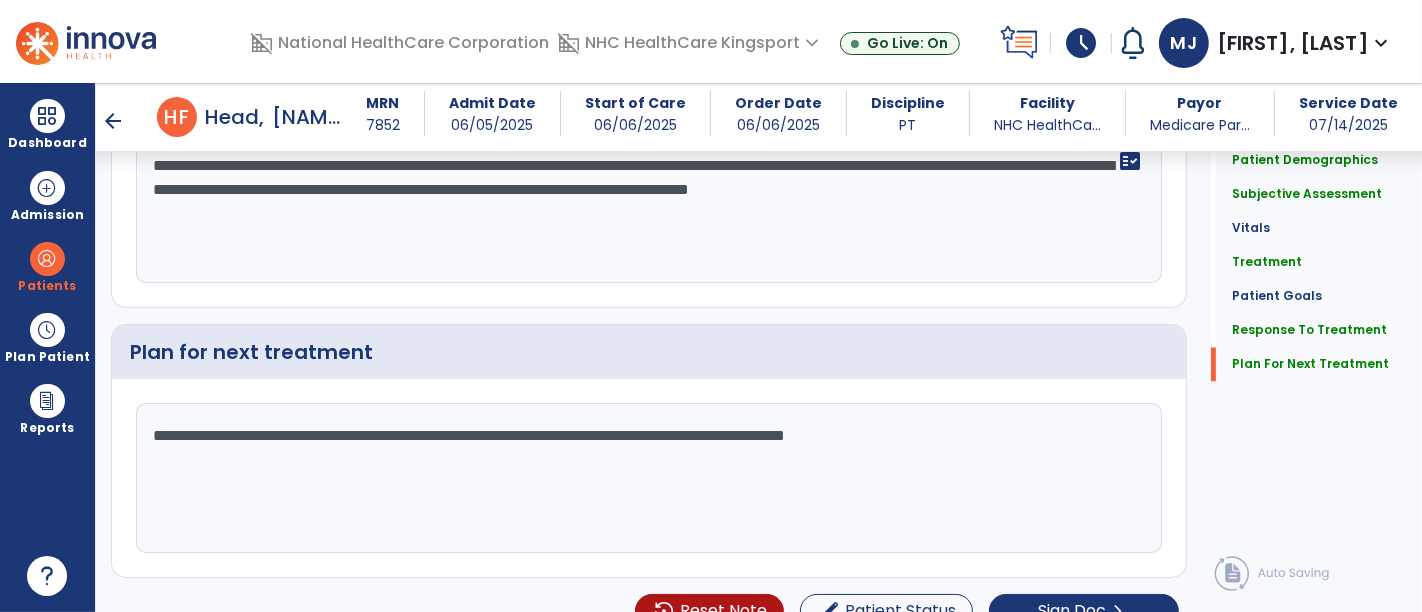 click on "**********" 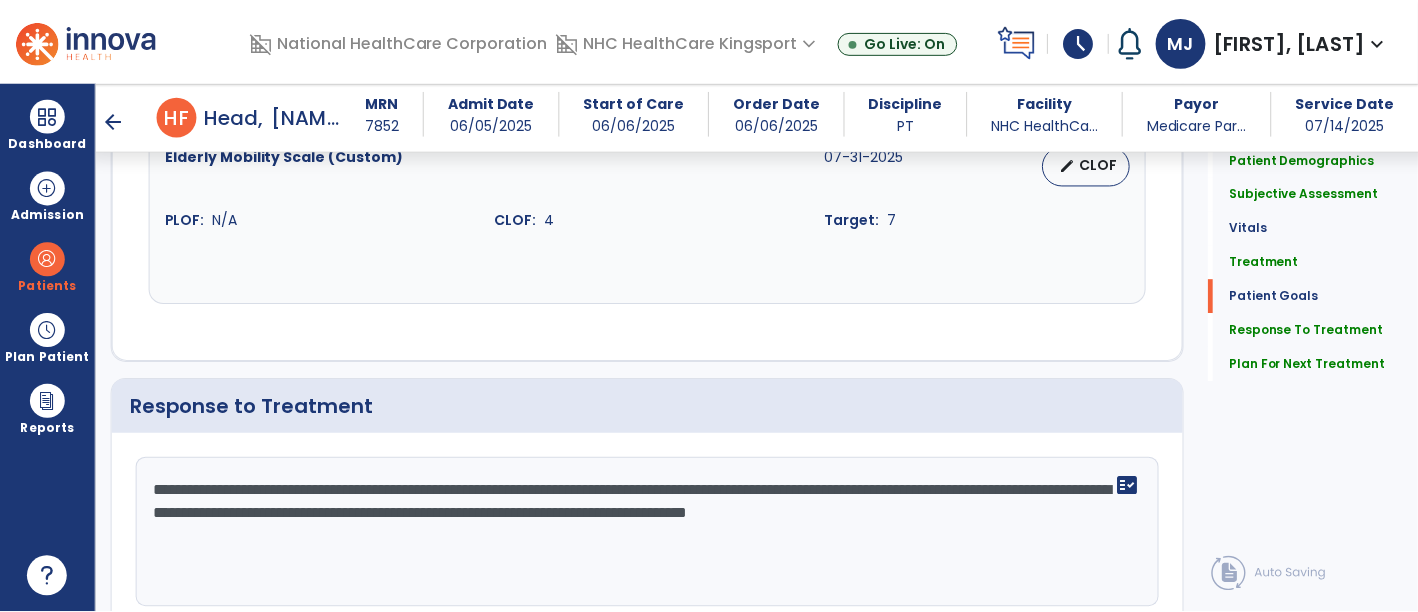 scroll, scrollTop: 3434, scrollLeft: 0, axis: vertical 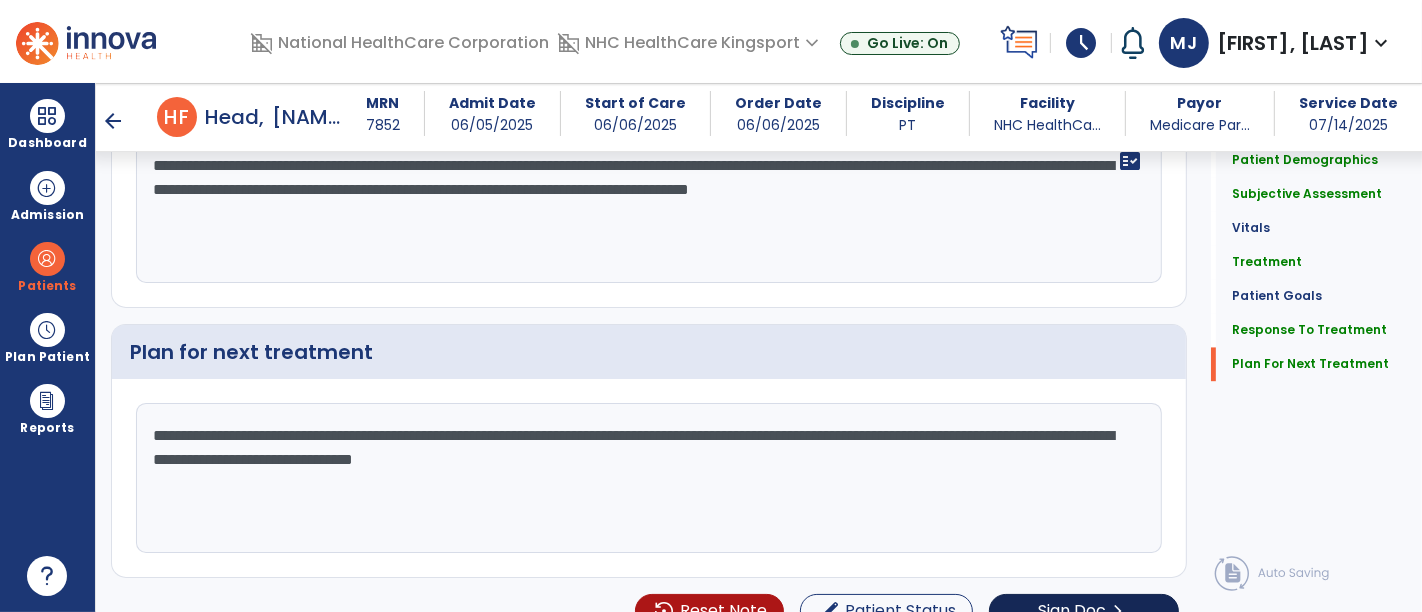 type on "**********" 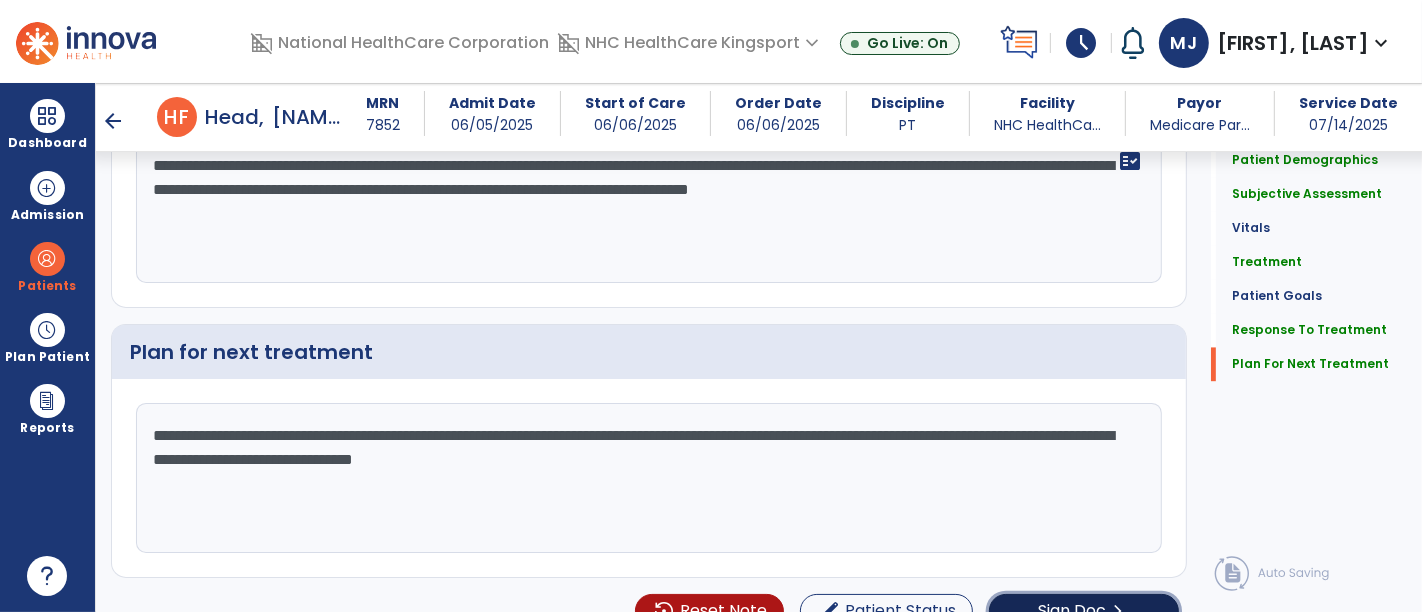 click on "Sign Doc" 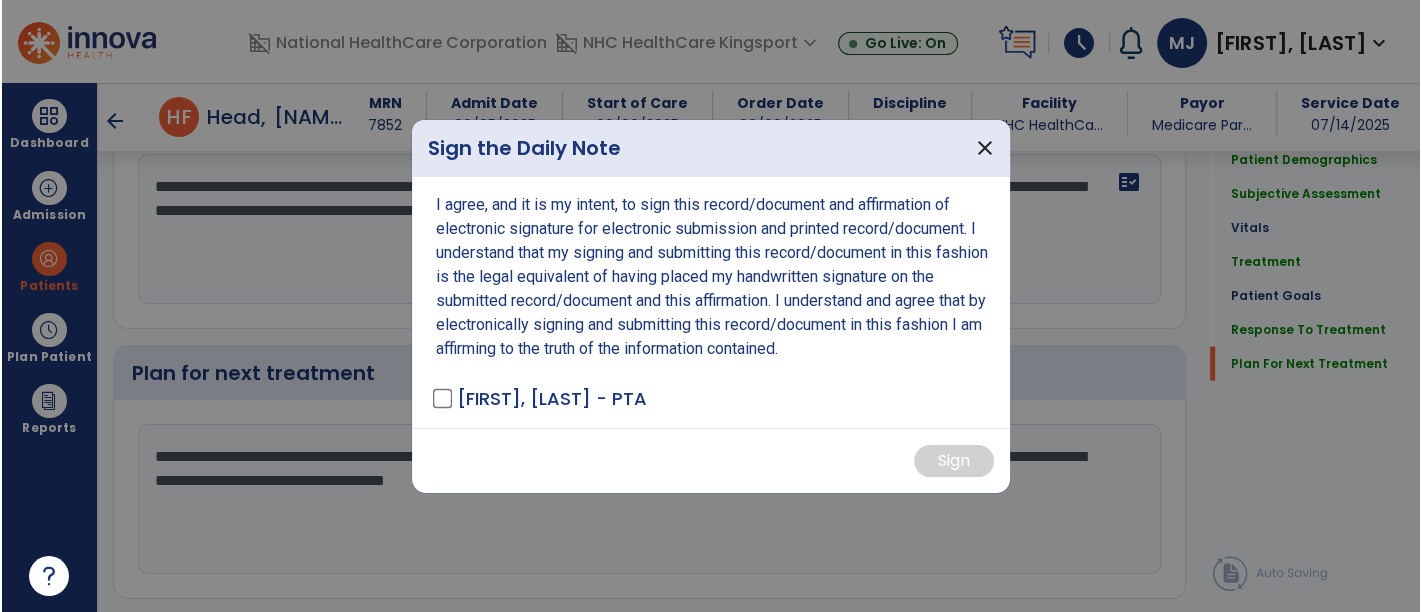 scroll, scrollTop: 3454, scrollLeft: 0, axis: vertical 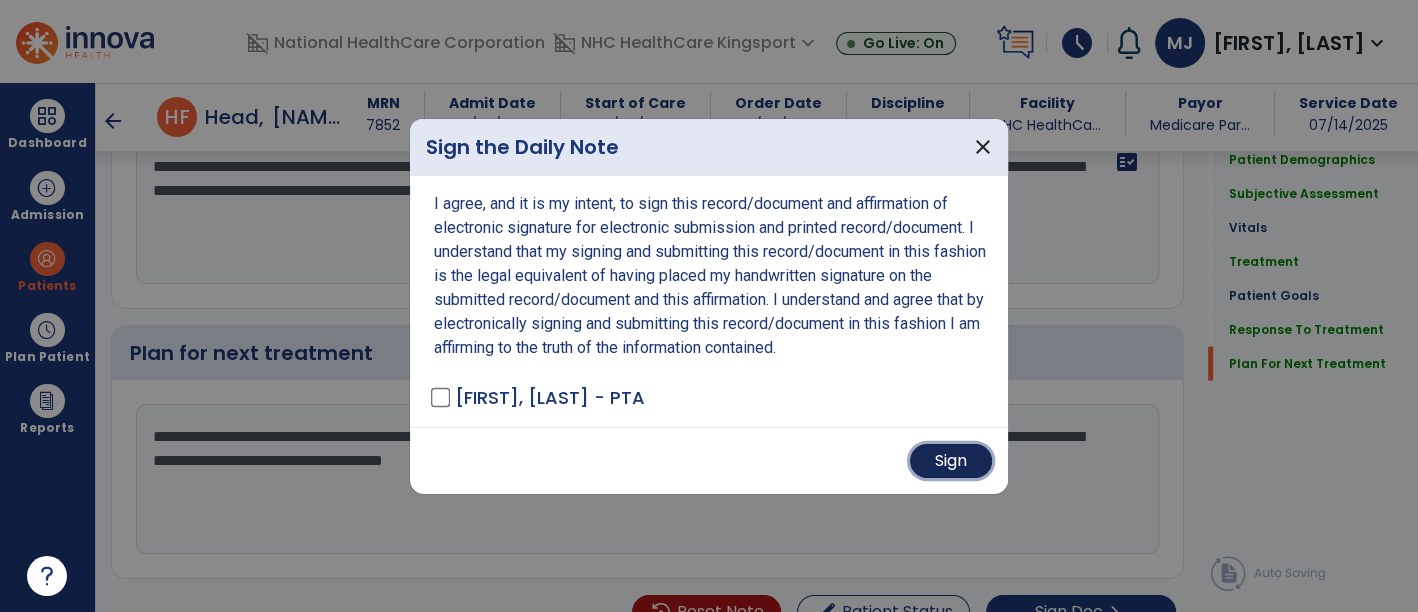 click on "Sign" at bounding box center (951, 461) 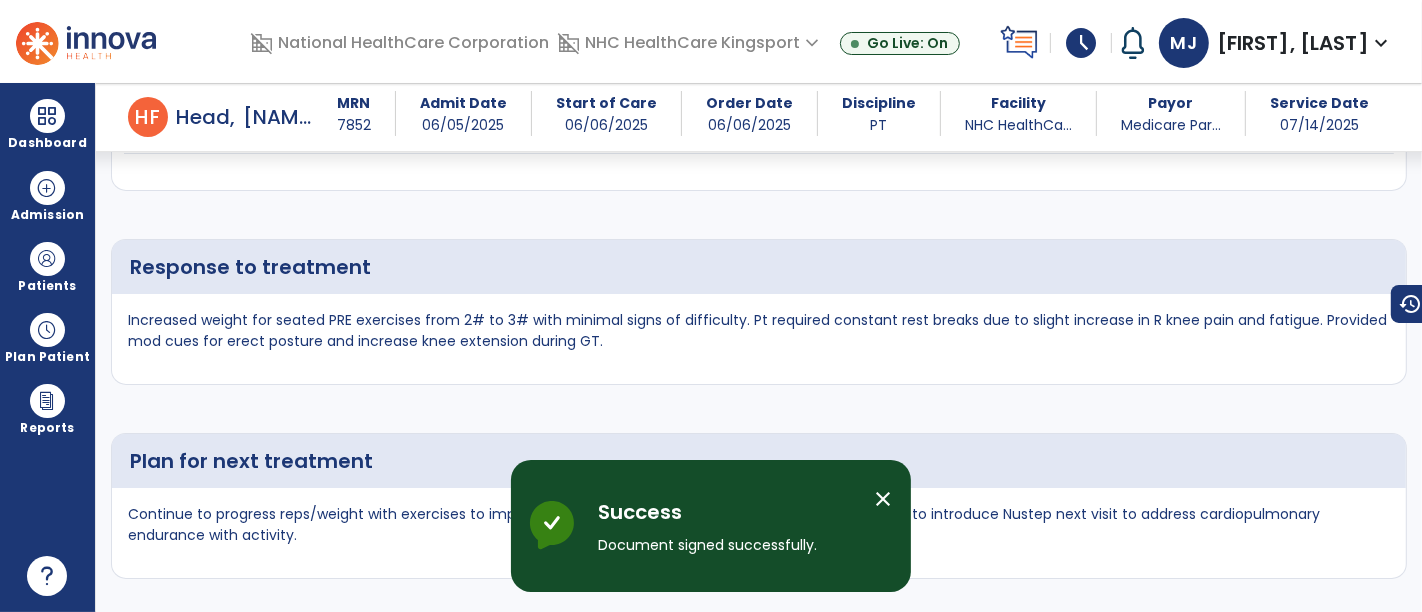 scroll, scrollTop: 4305, scrollLeft: 0, axis: vertical 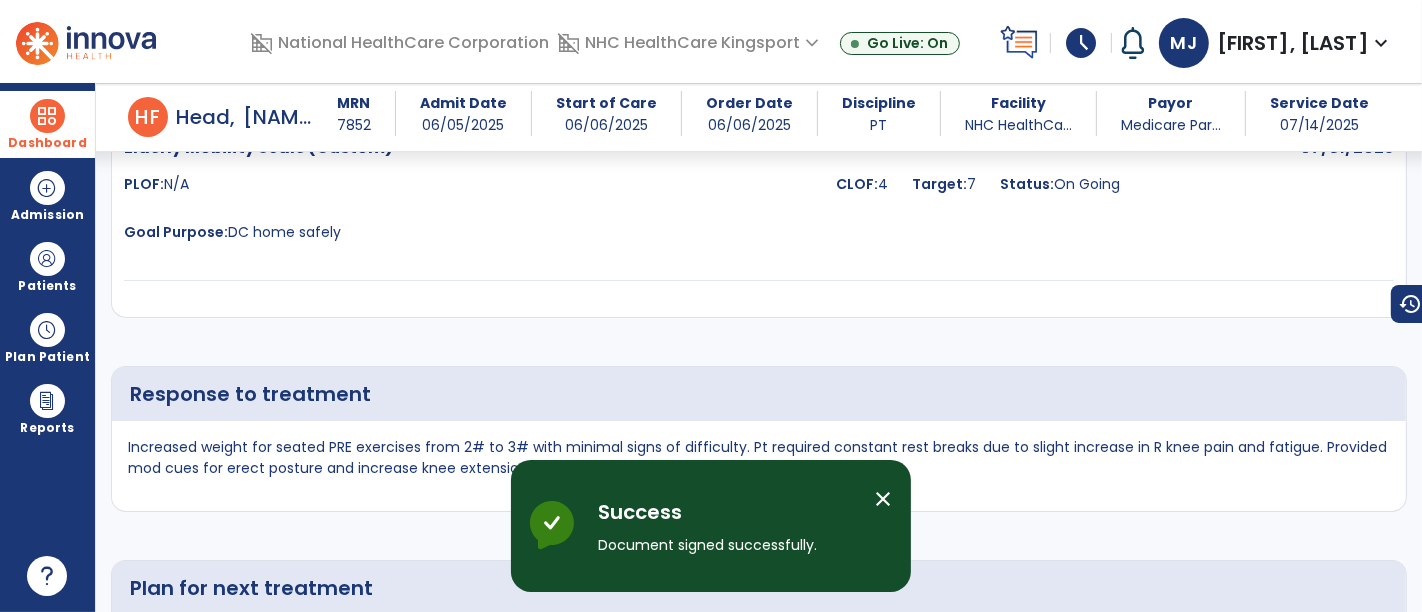 click on "Dashboard" at bounding box center (47, 124) 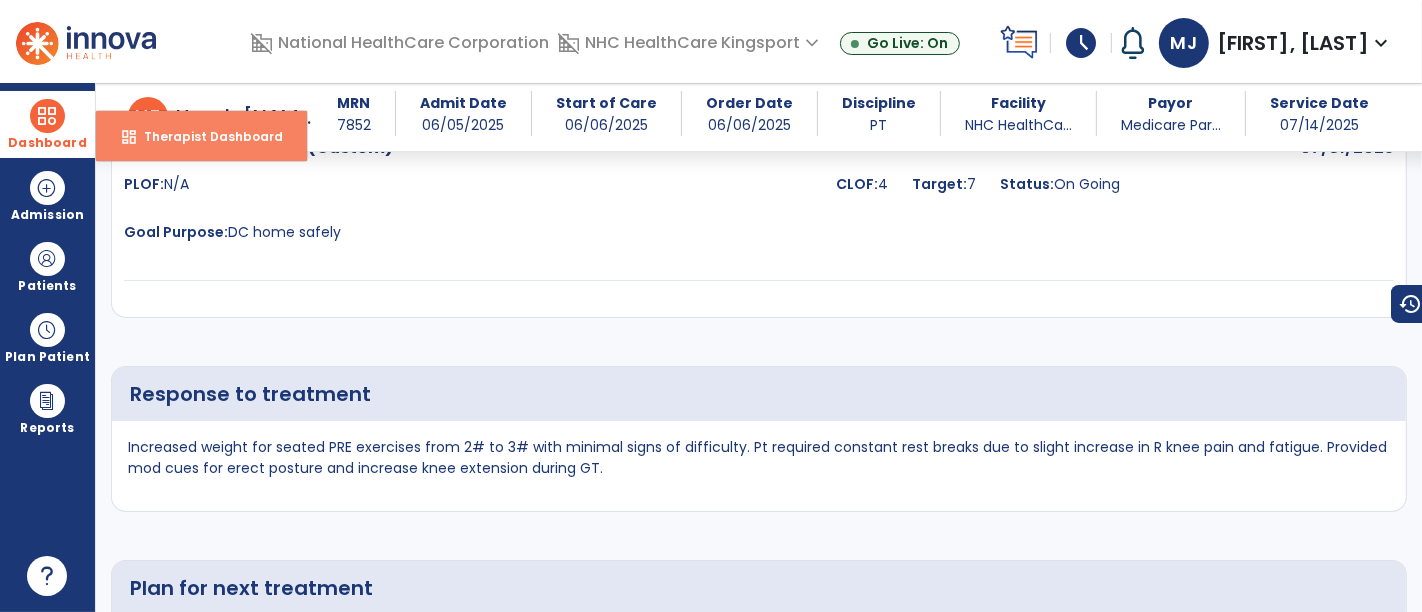 click on "Therapist Dashboard" at bounding box center (205, 136) 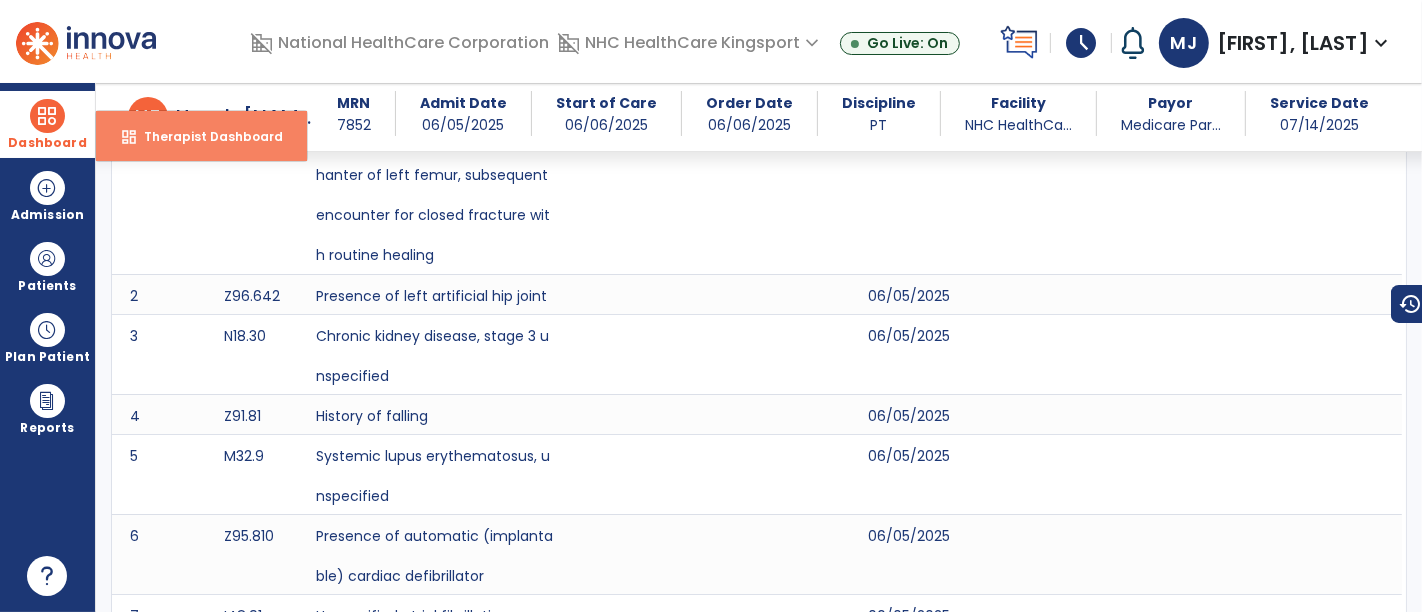 select on "****" 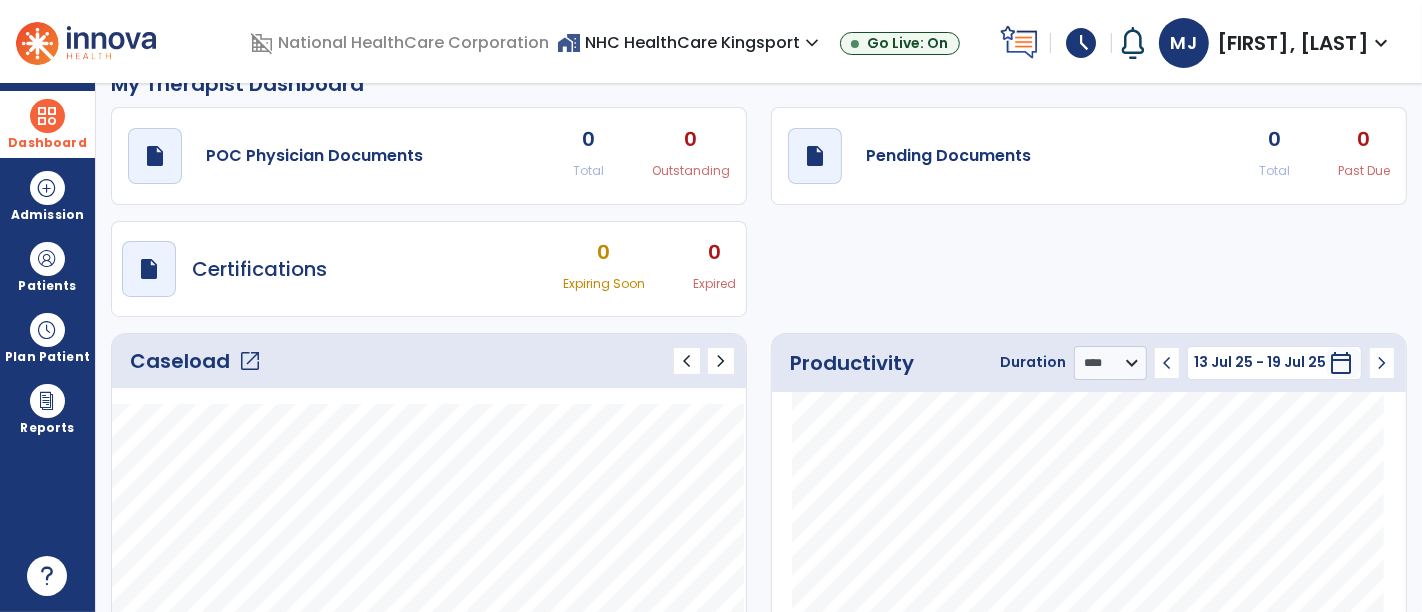 scroll, scrollTop: 28, scrollLeft: 0, axis: vertical 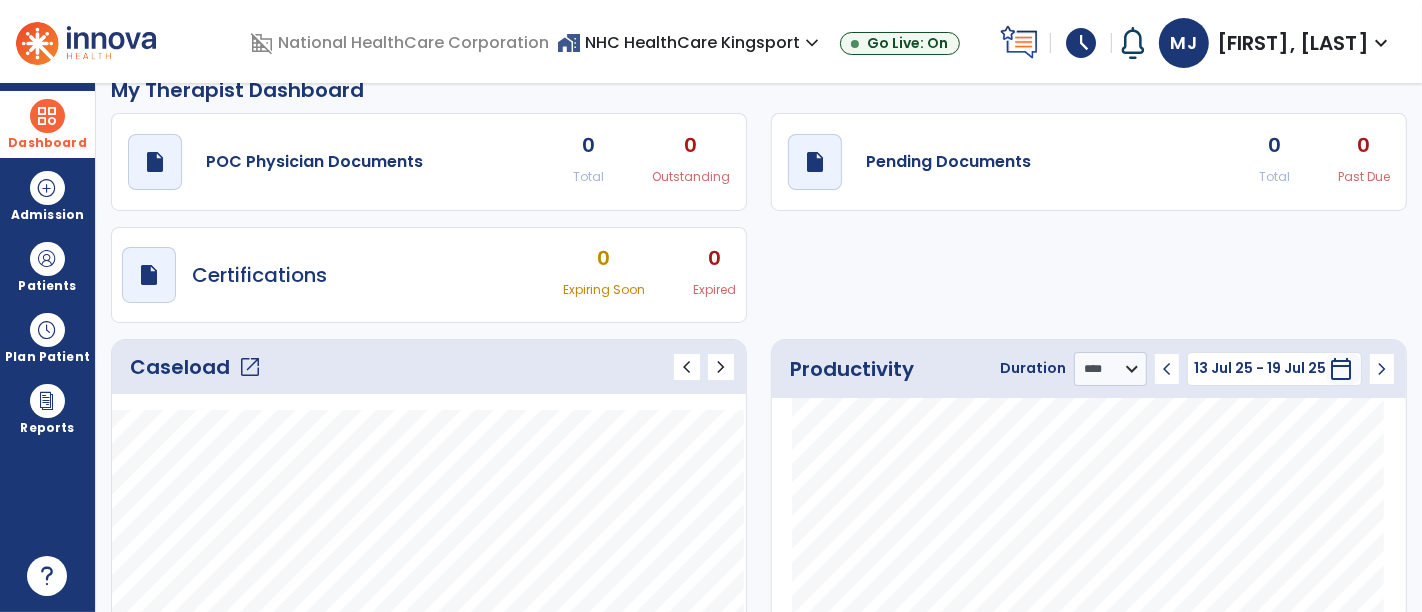 click on "open_in_new" 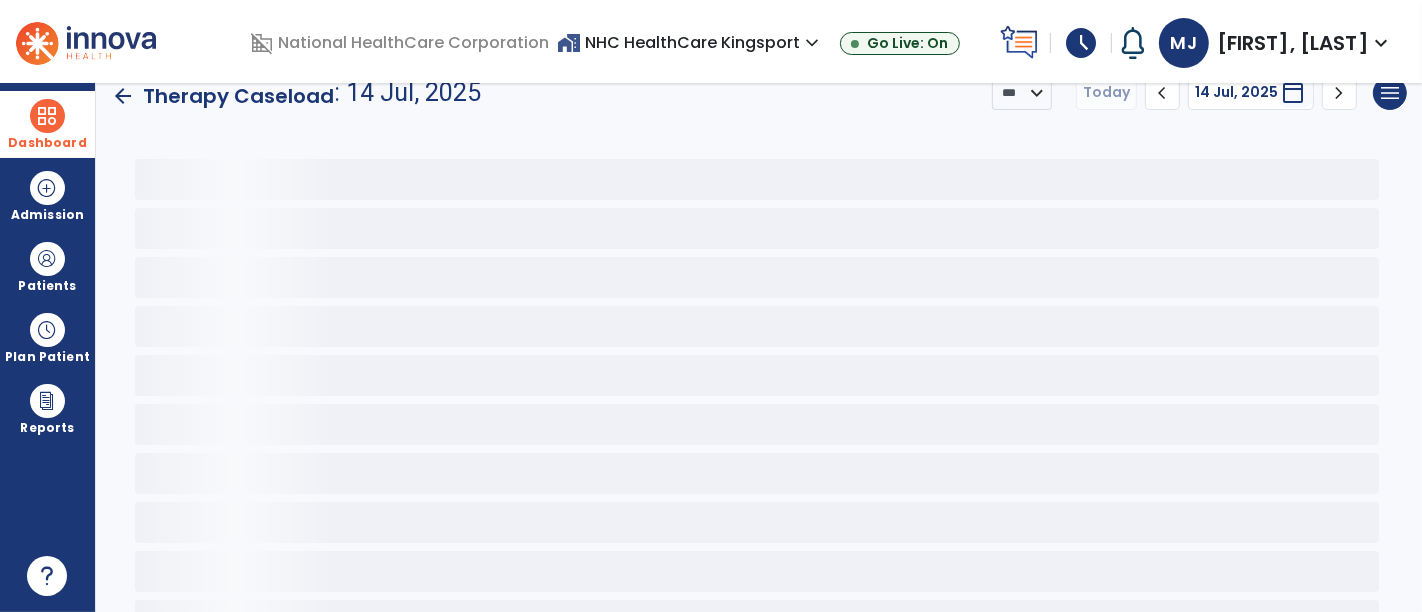 scroll, scrollTop: 0, scrollLeft: 0, axis: both 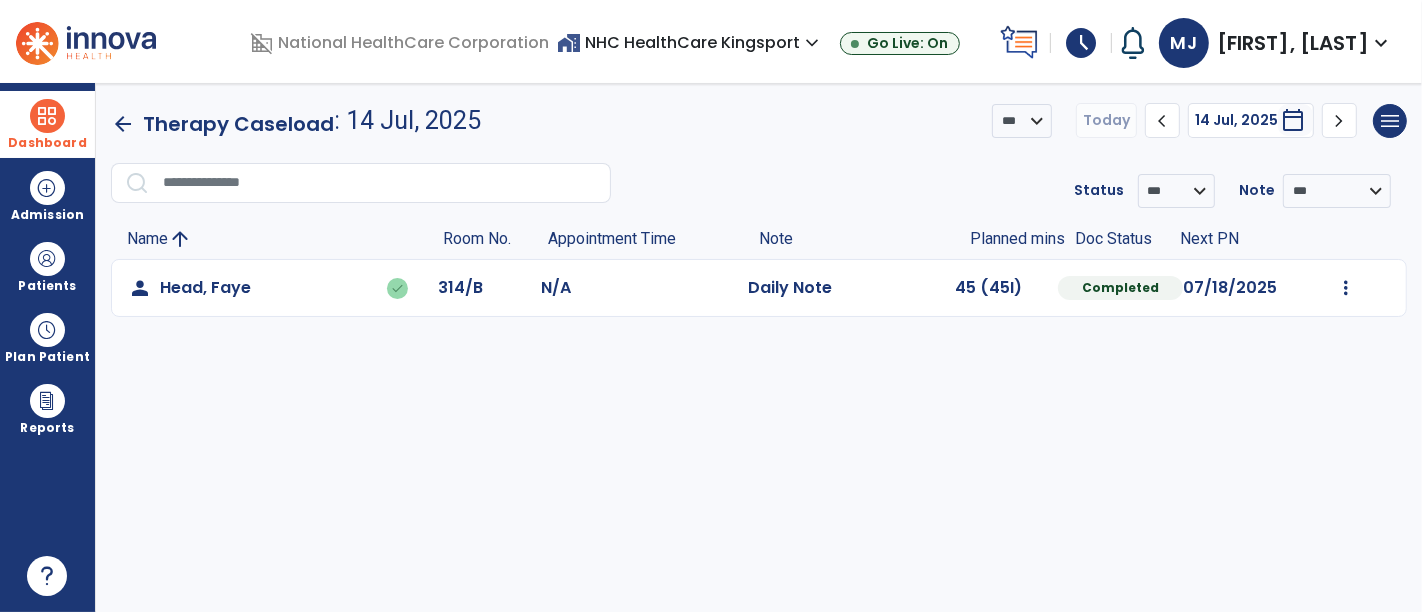 click on "arrow_back" 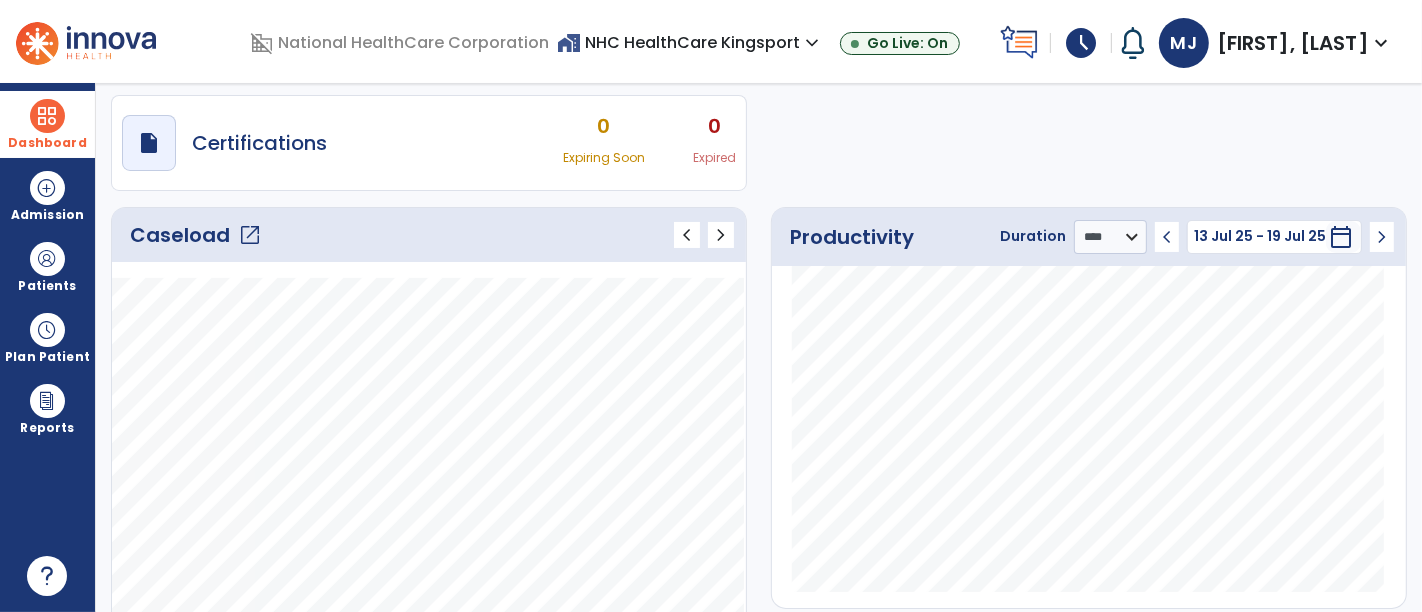 scroll, scrollTop: 0, scrollLeft: 0, axis: both 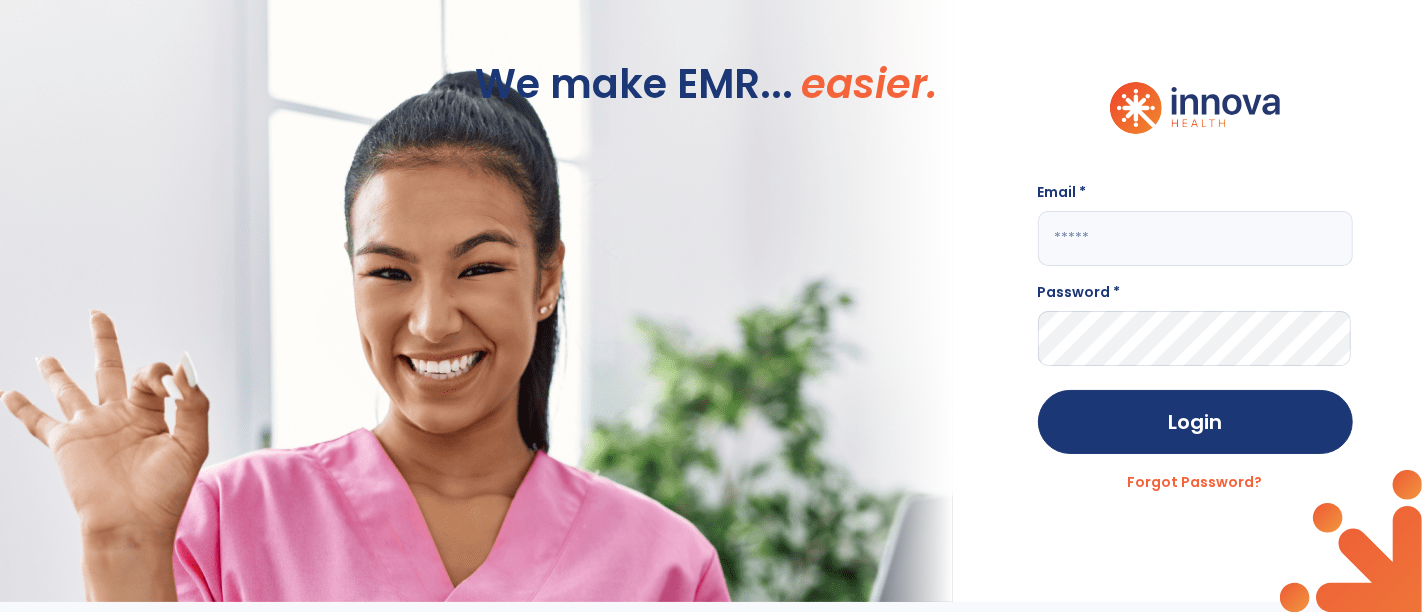 click 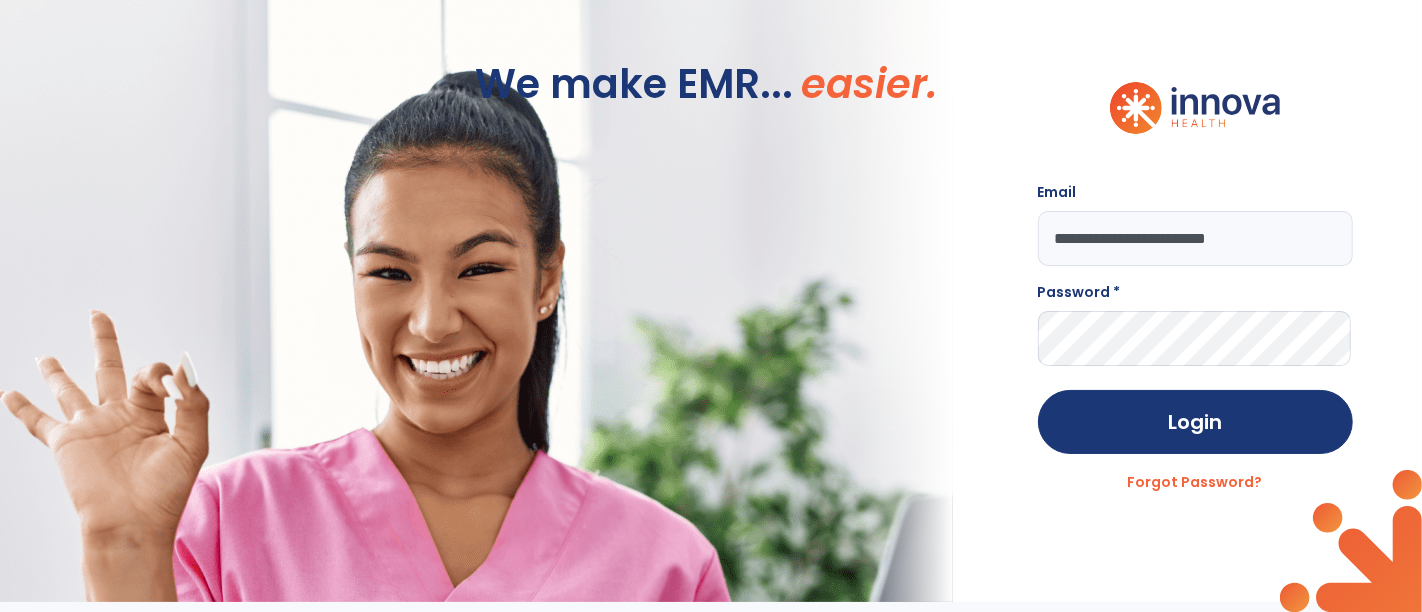 type on "**********" 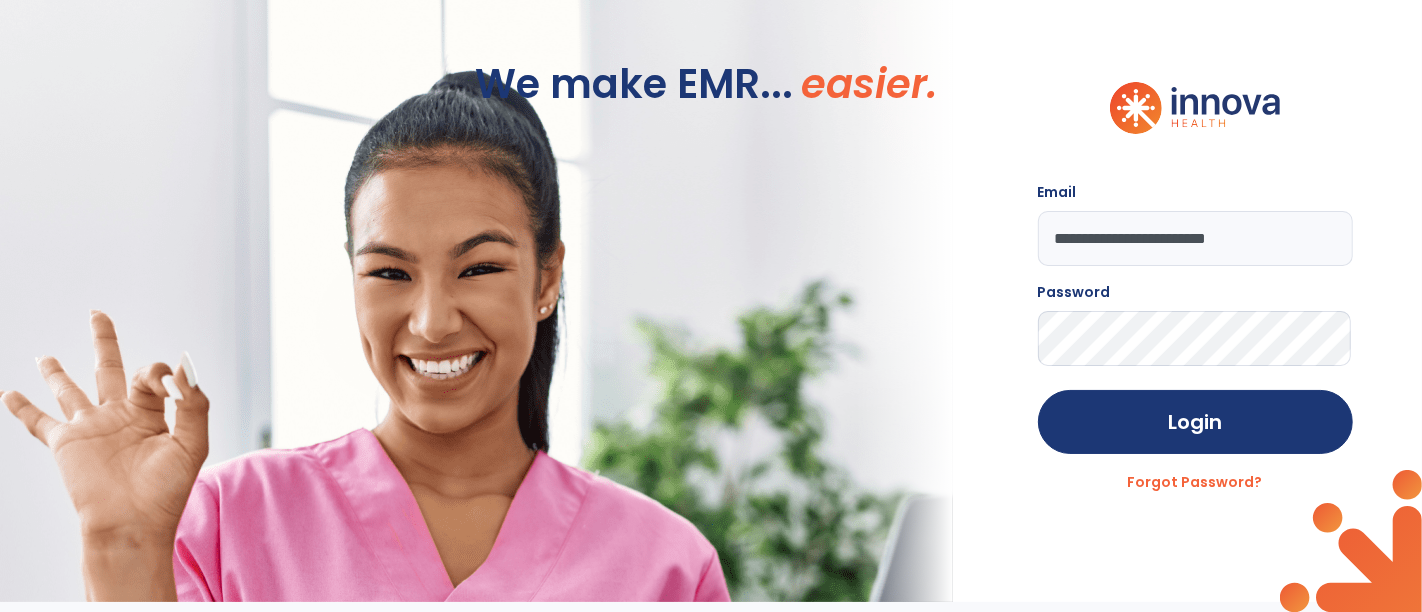 click on "Login" 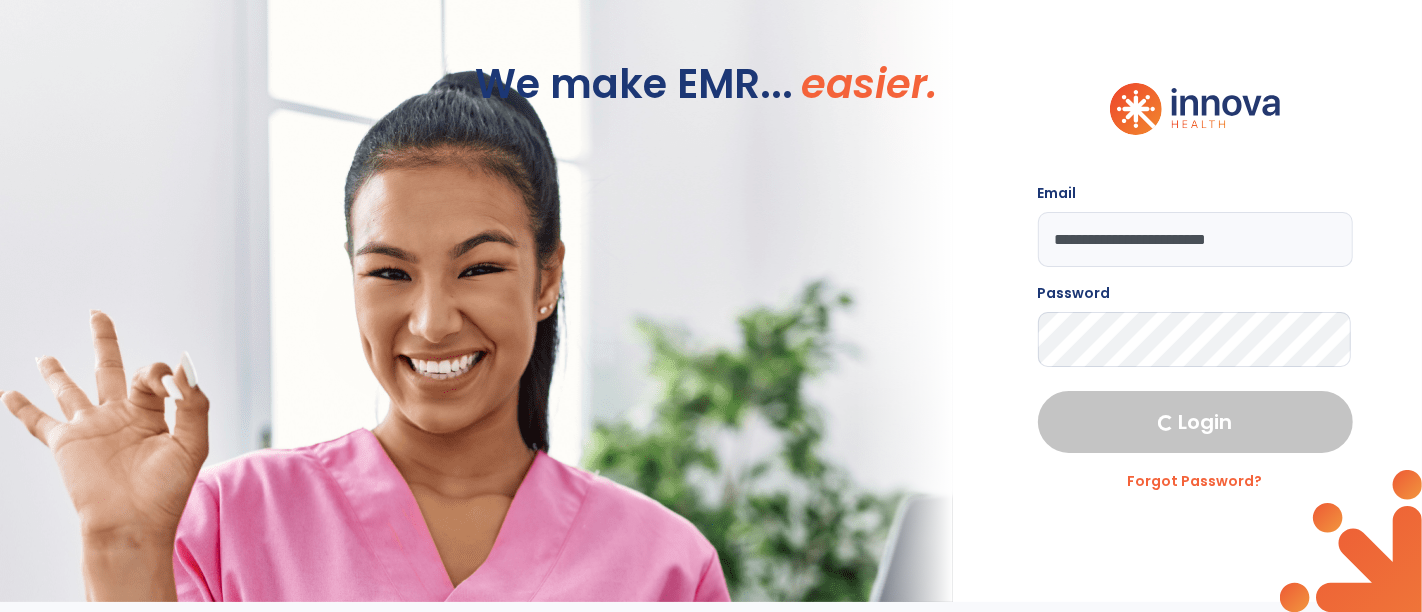 select on "****" 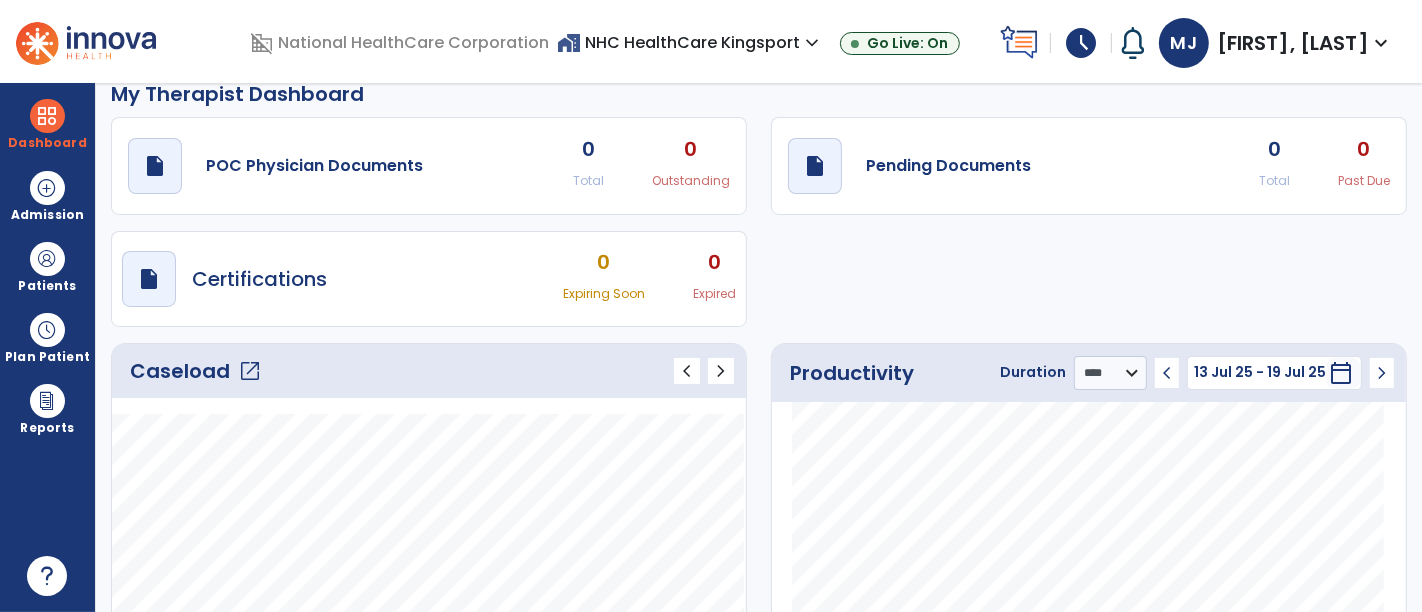 scroll, scrollTop: 0, scrollLeft: 0, axis: both 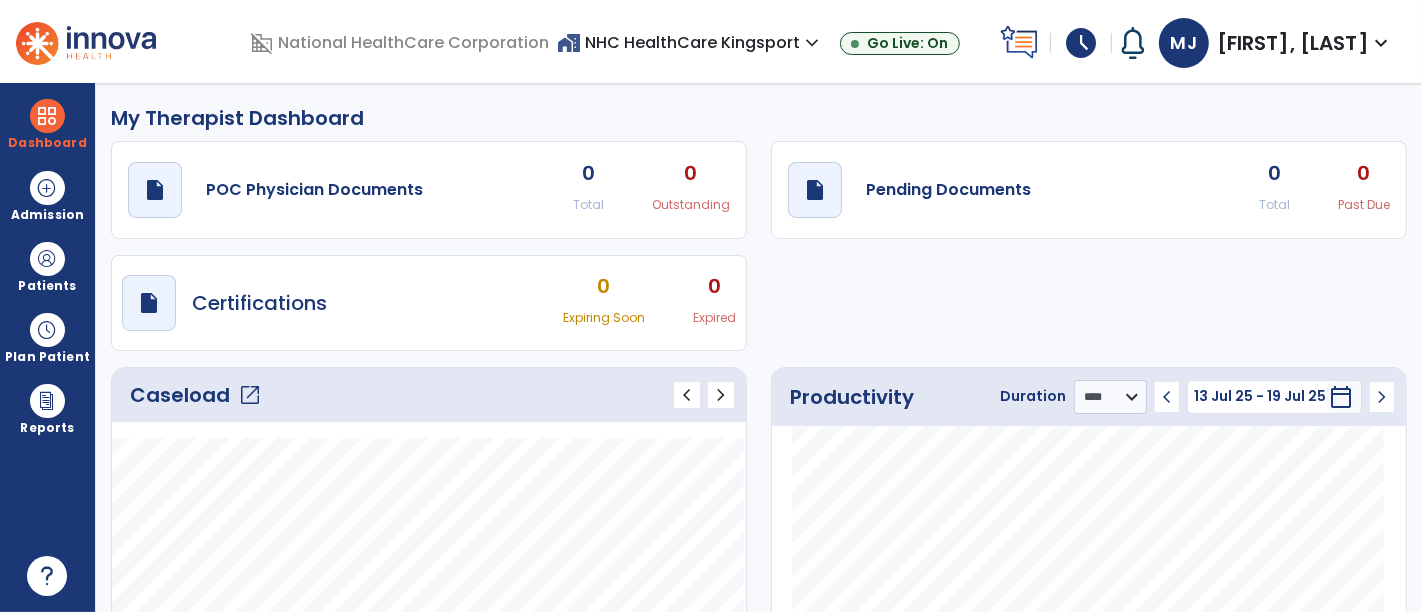 click on "schedule" at bounding box center [1081, 43] 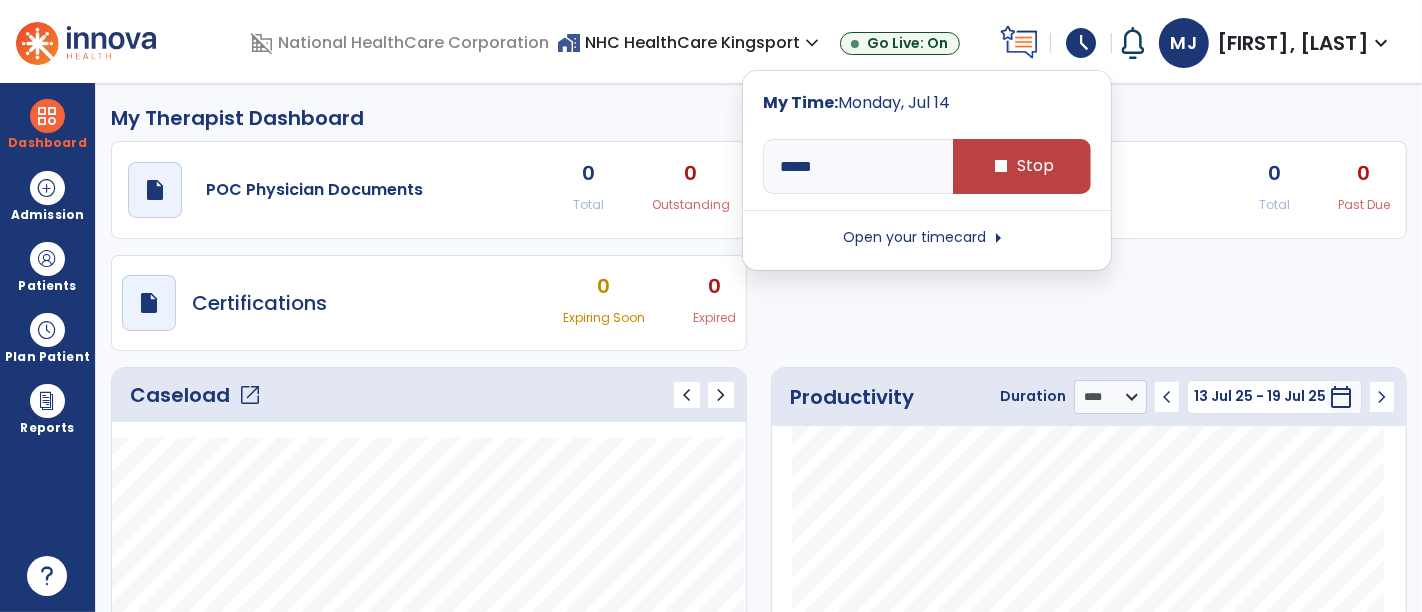 type on "*****" 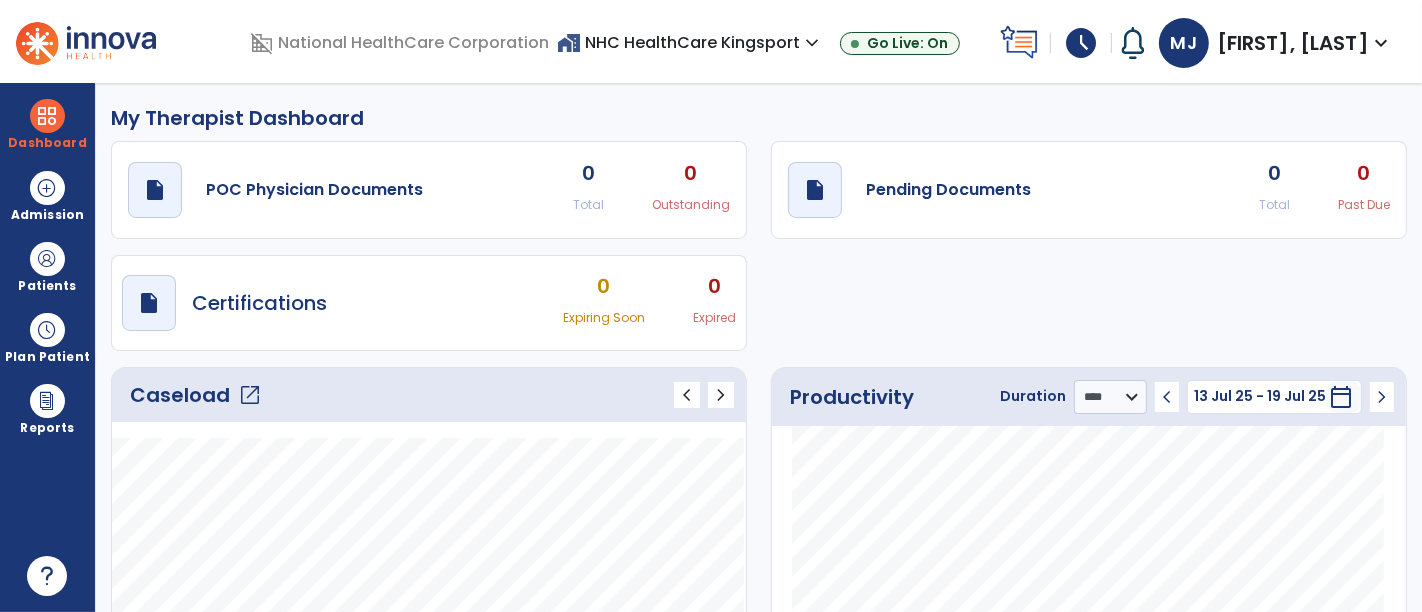 click on "schedule" at bounding box center [1081, 43] 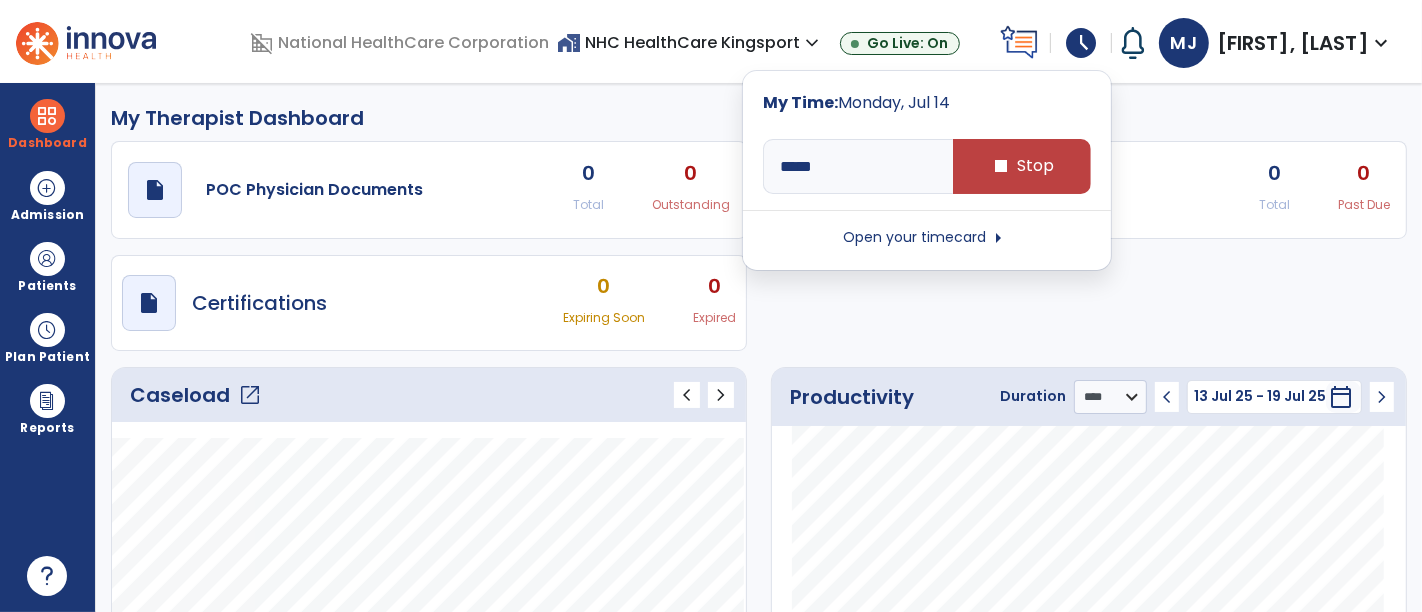 type on "*****" 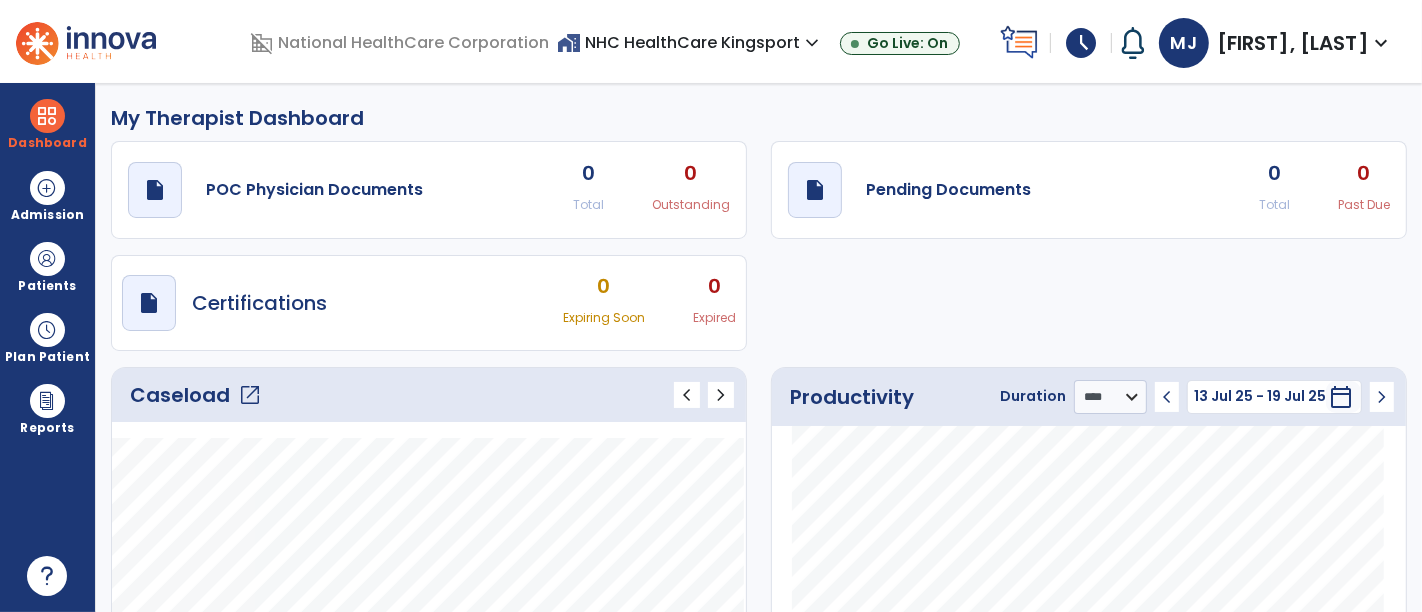 type on "*****" 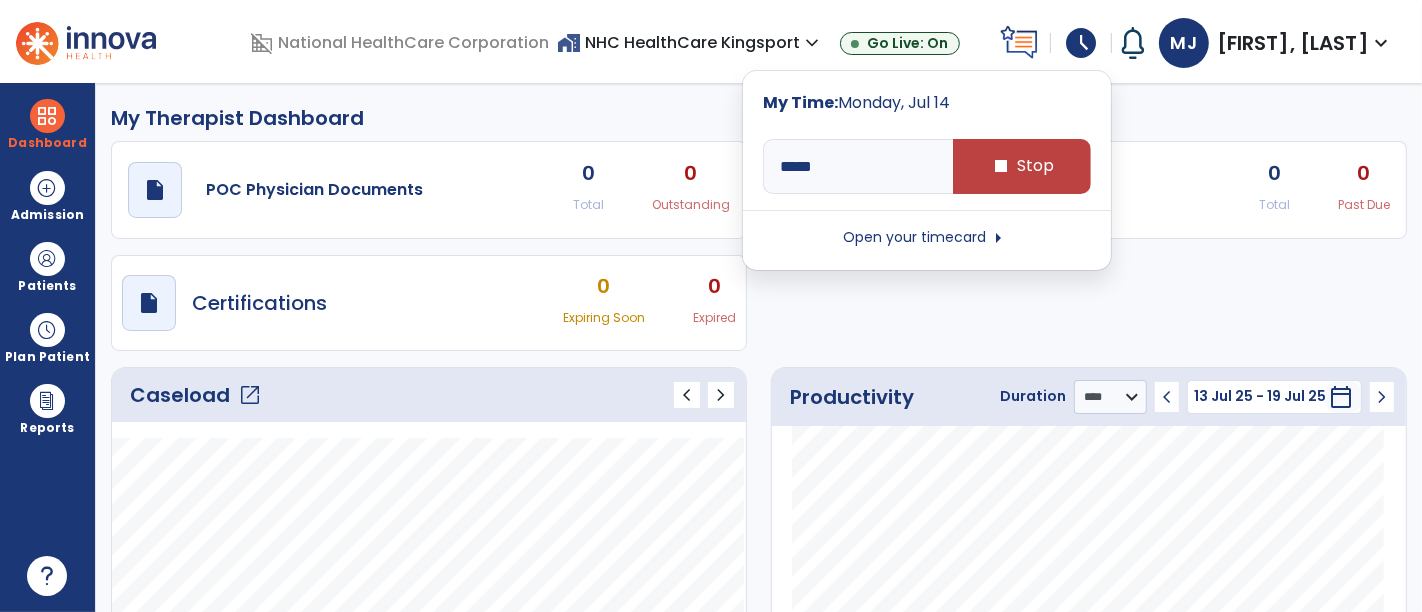 type on "*****" 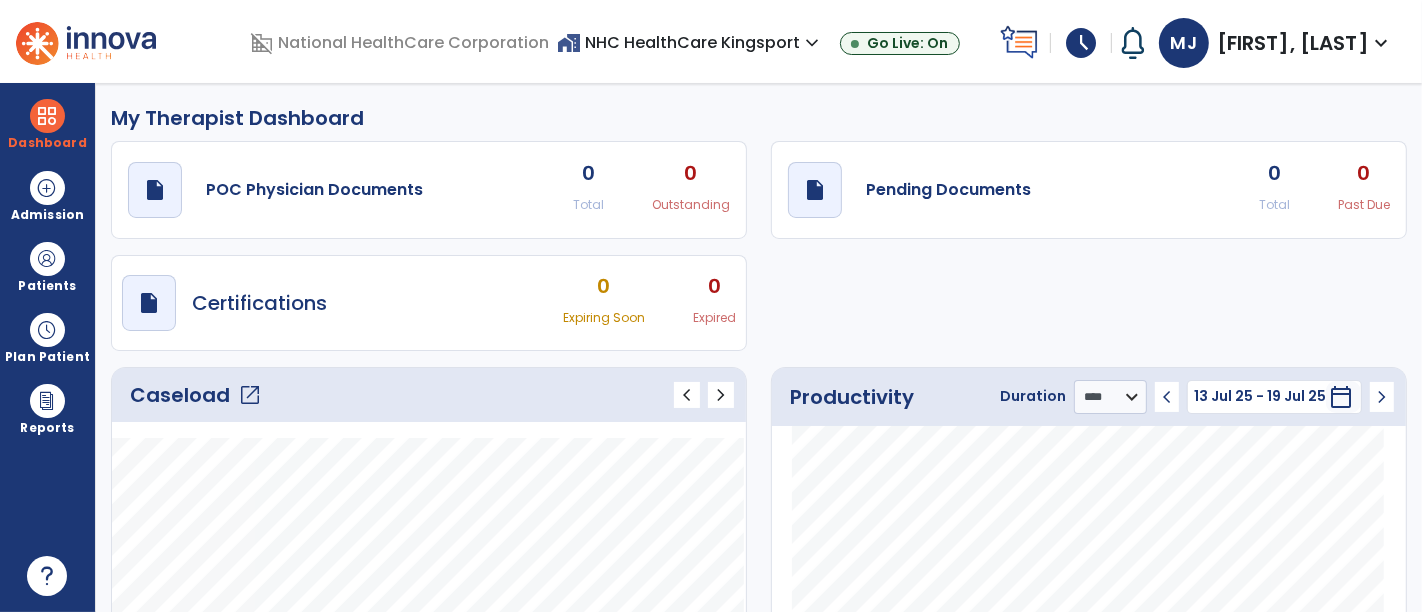 click on "schedule" at bounding box center [1081, 43] 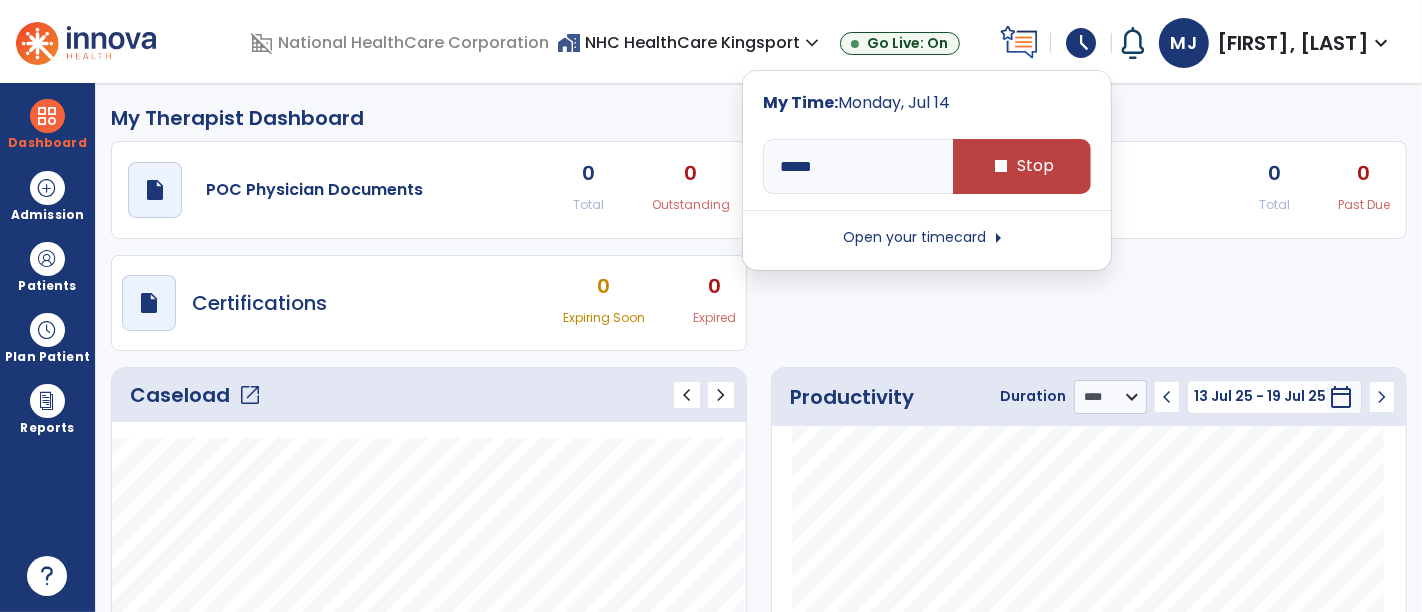 click on "draft   open_in_new  POC Physician Documents 0 Total 0 Outstanding  draft   open_in_new  Pending Documents 0 Total 0 Past Due  draft   open_in_new  Certifications 0 Expiring Soon 0 Expired" 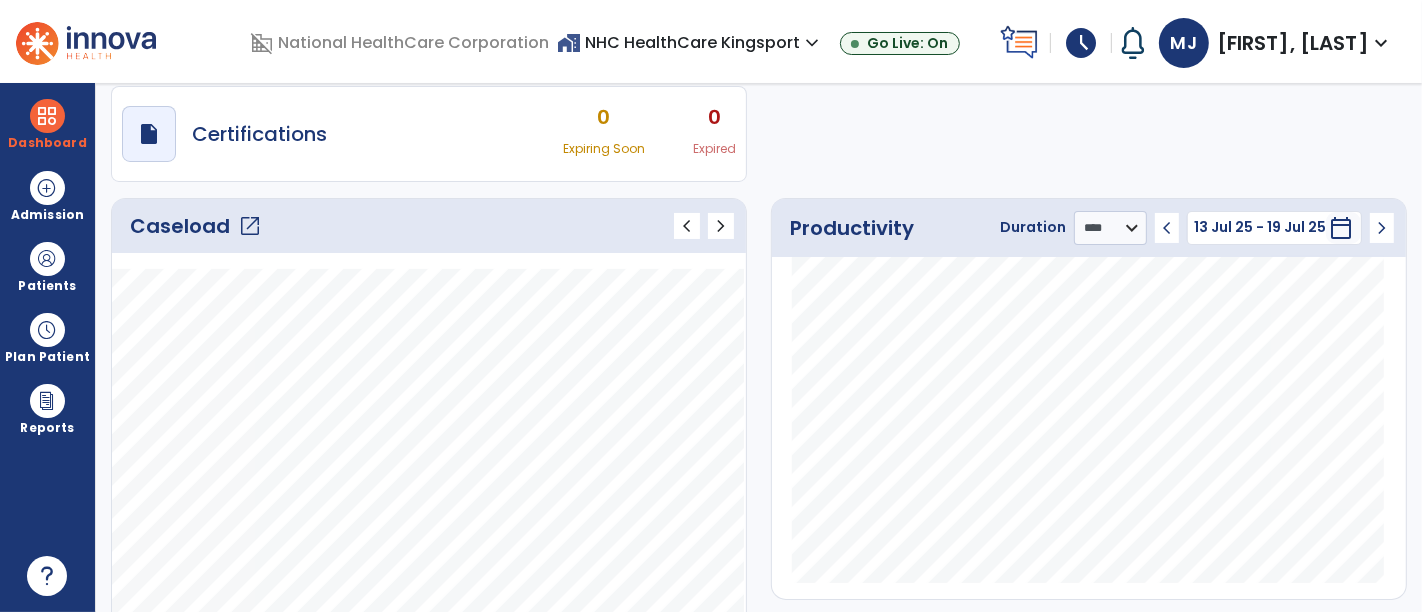 scroll, scrollTop: 169, scrollLeft: 0, axis: vertical 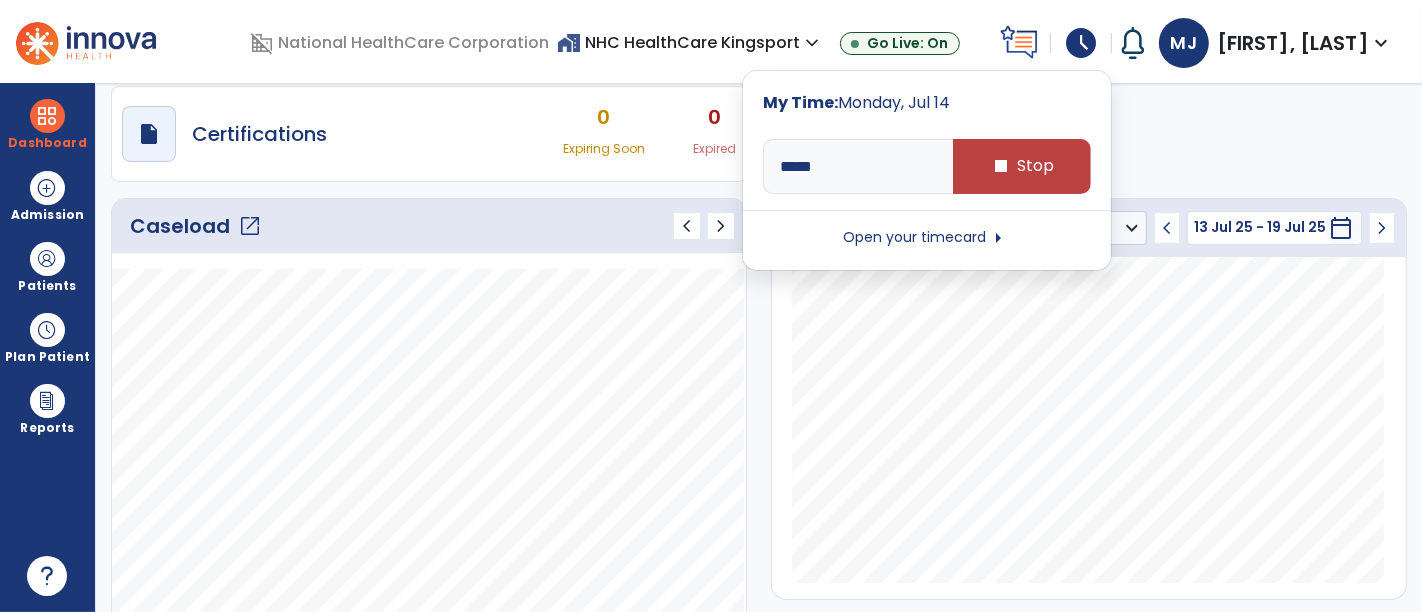 type on "*****" 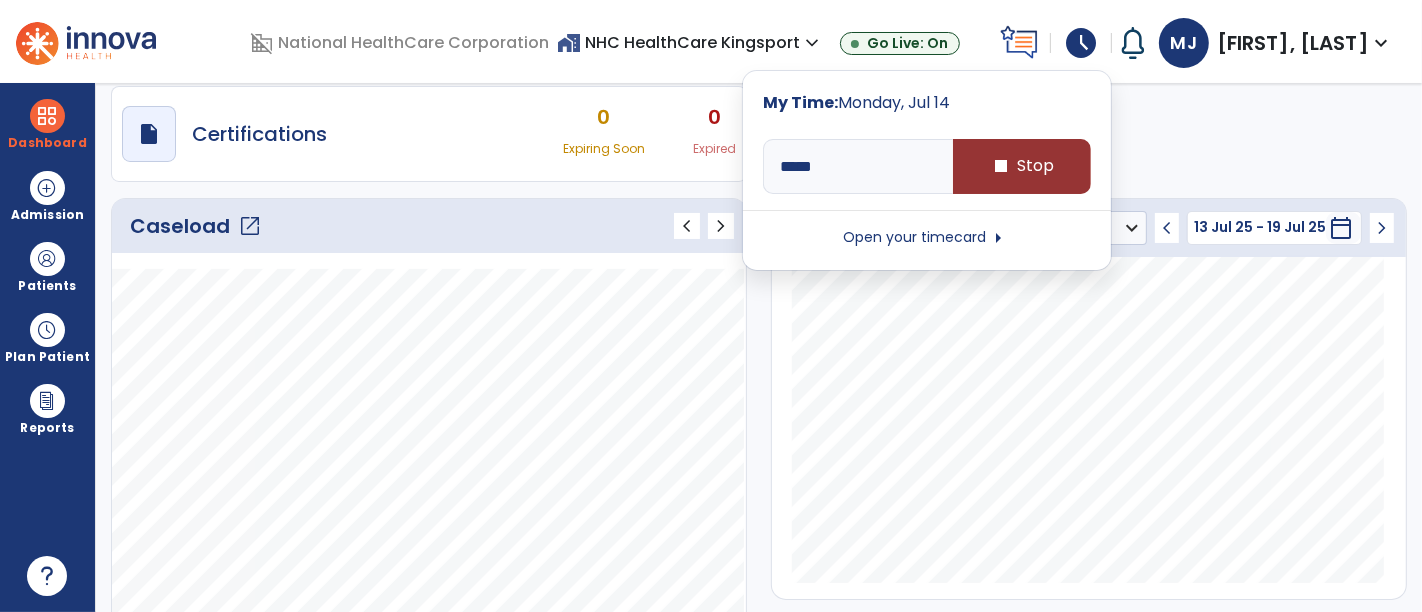 click on "stop  Stop" at bounding box center [1022, 166] 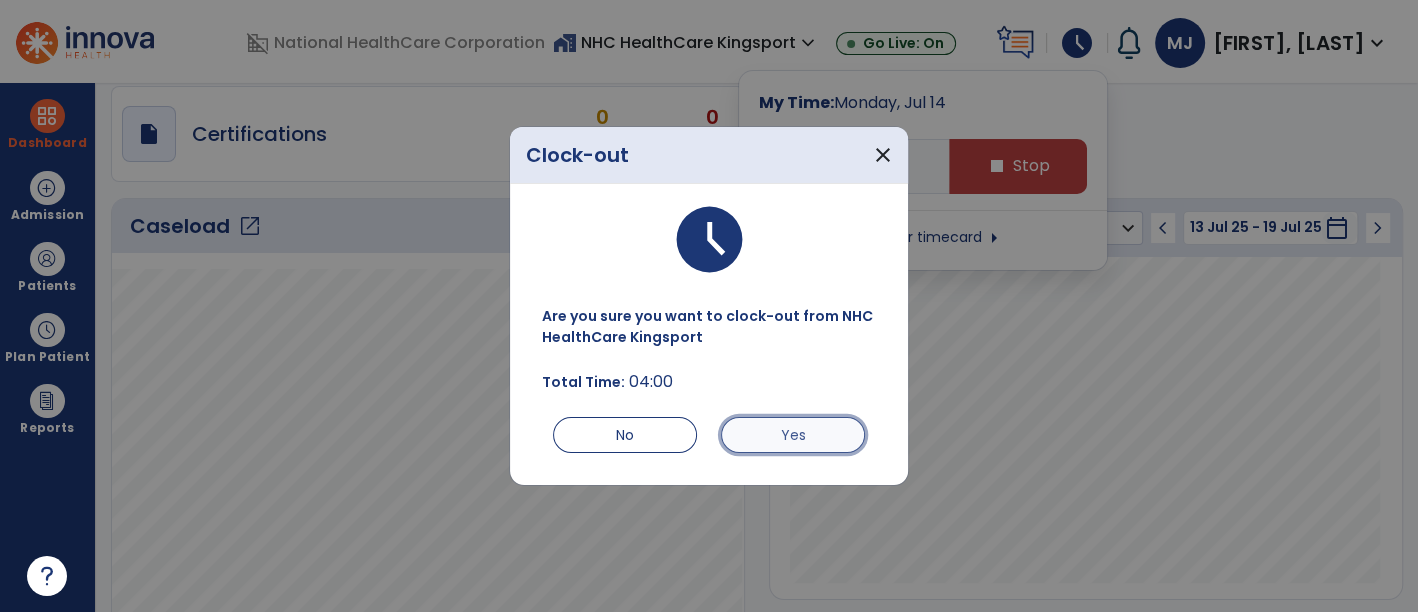 click on "Yes" at bounding box center [793, 435] 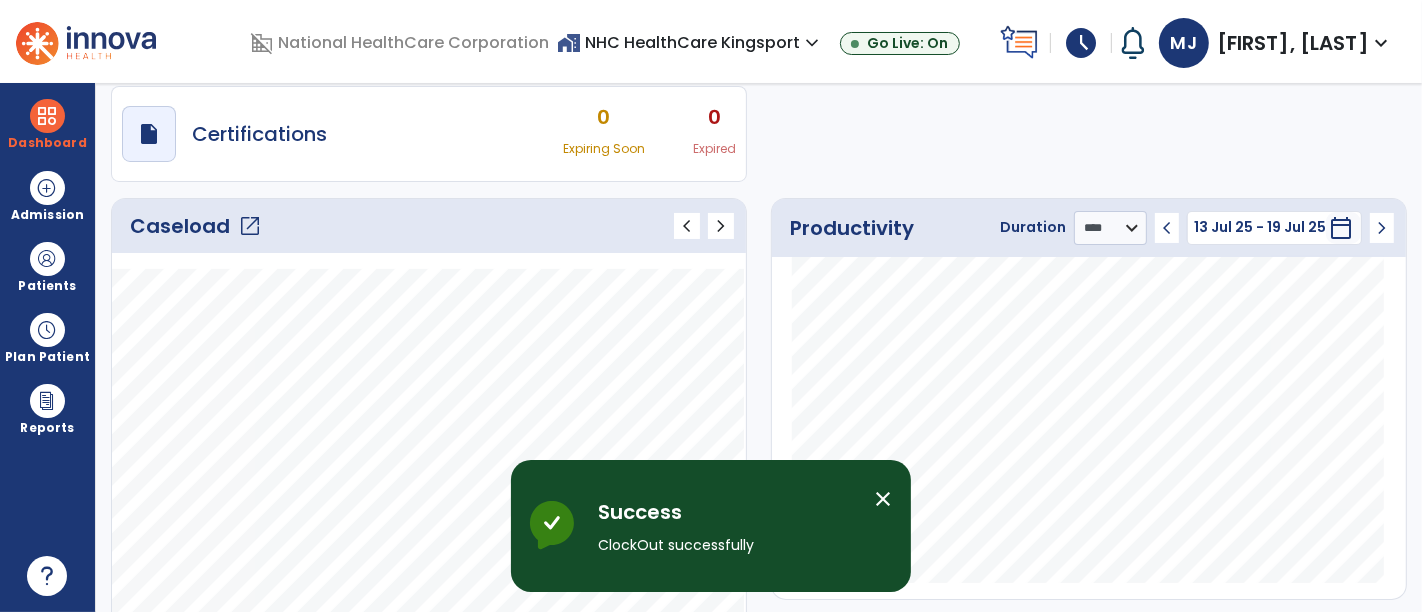 click on "[FIRST], [LAST]" at bounding box center (1293, 43) 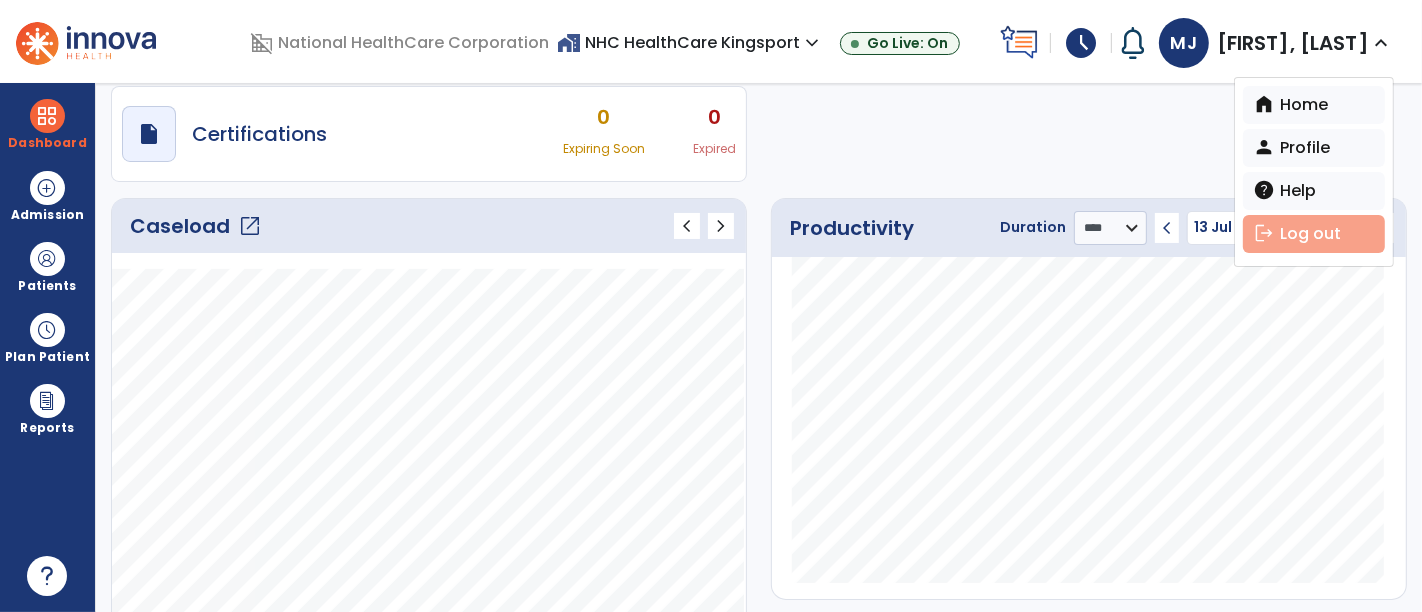 click on "logout   Log out" at bounding box center [1314, 234] 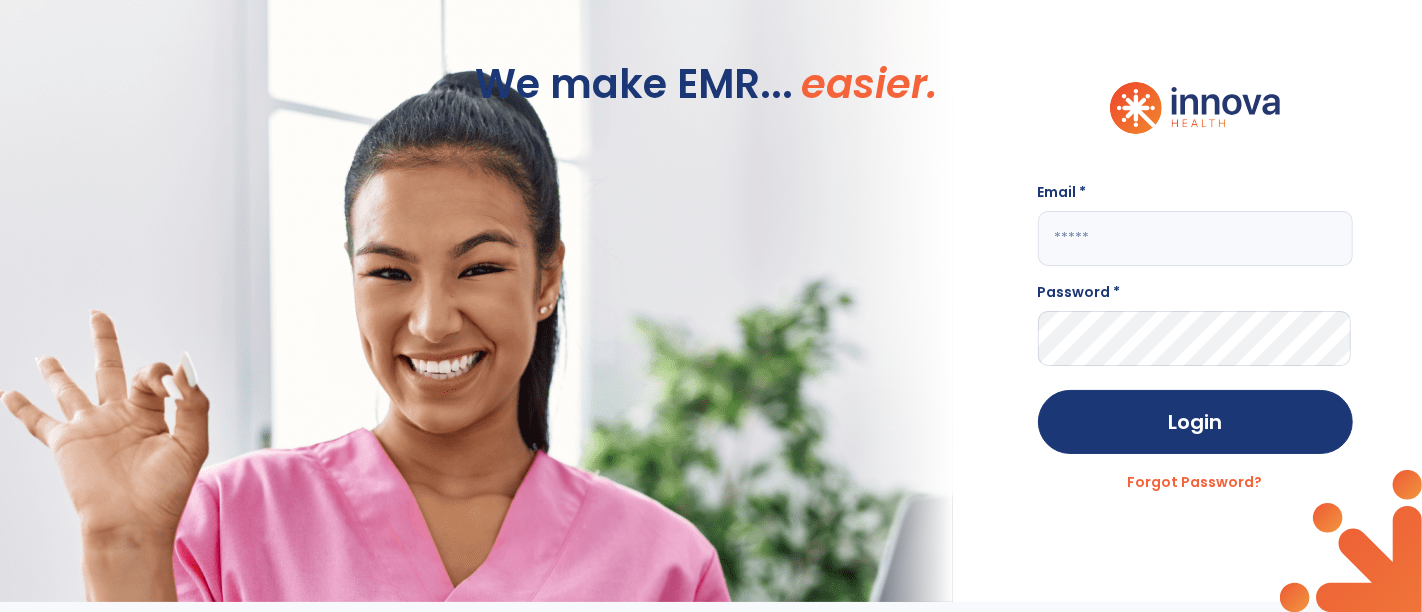 scroll, scrollTop: 0, scrollLeft: 0, axis: both 